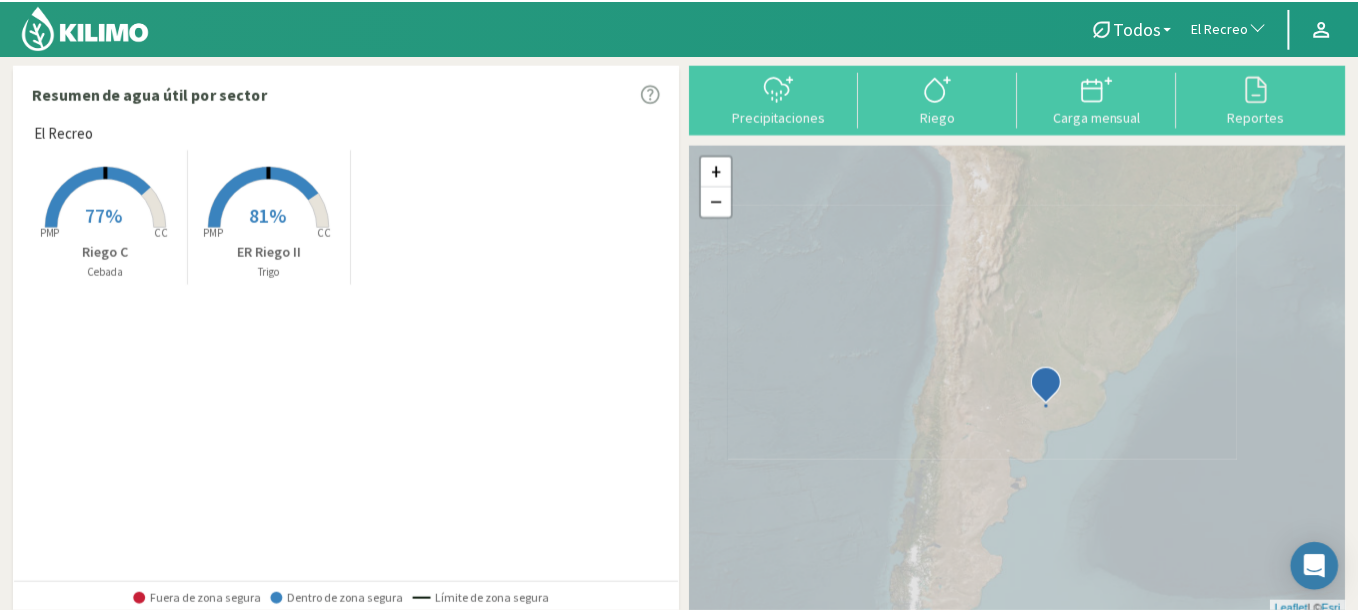 scroll, scrollTop: 0, scrollLeft: 0, axis: both 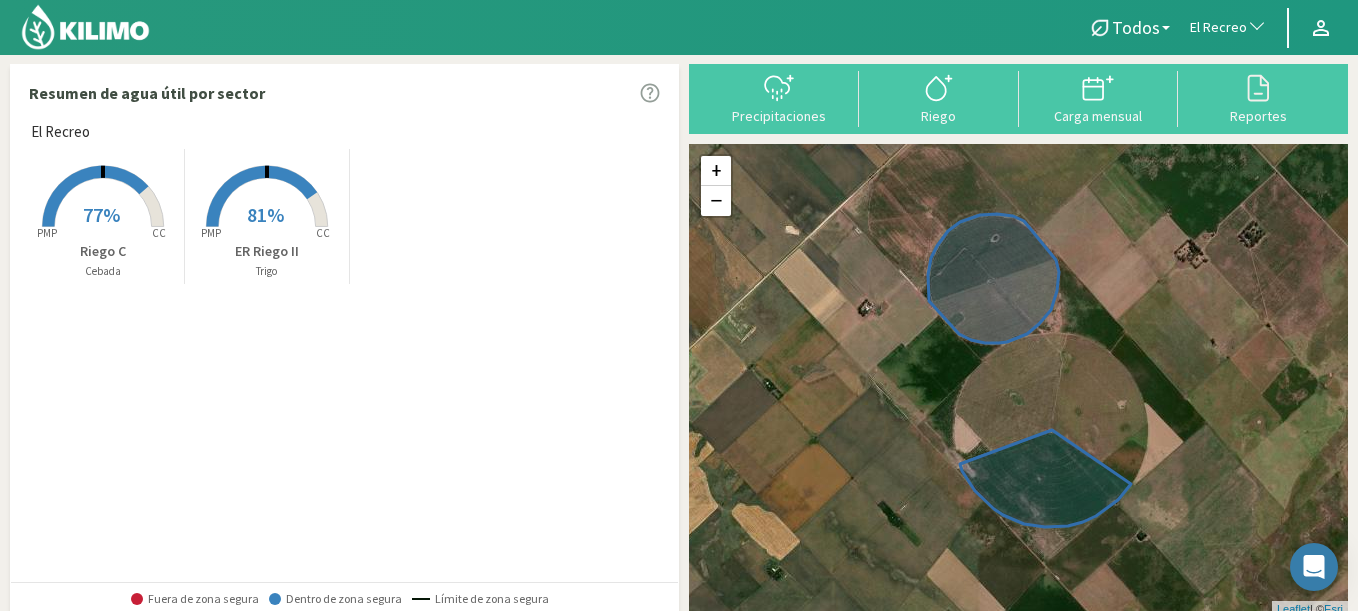 click on "El Recreo" 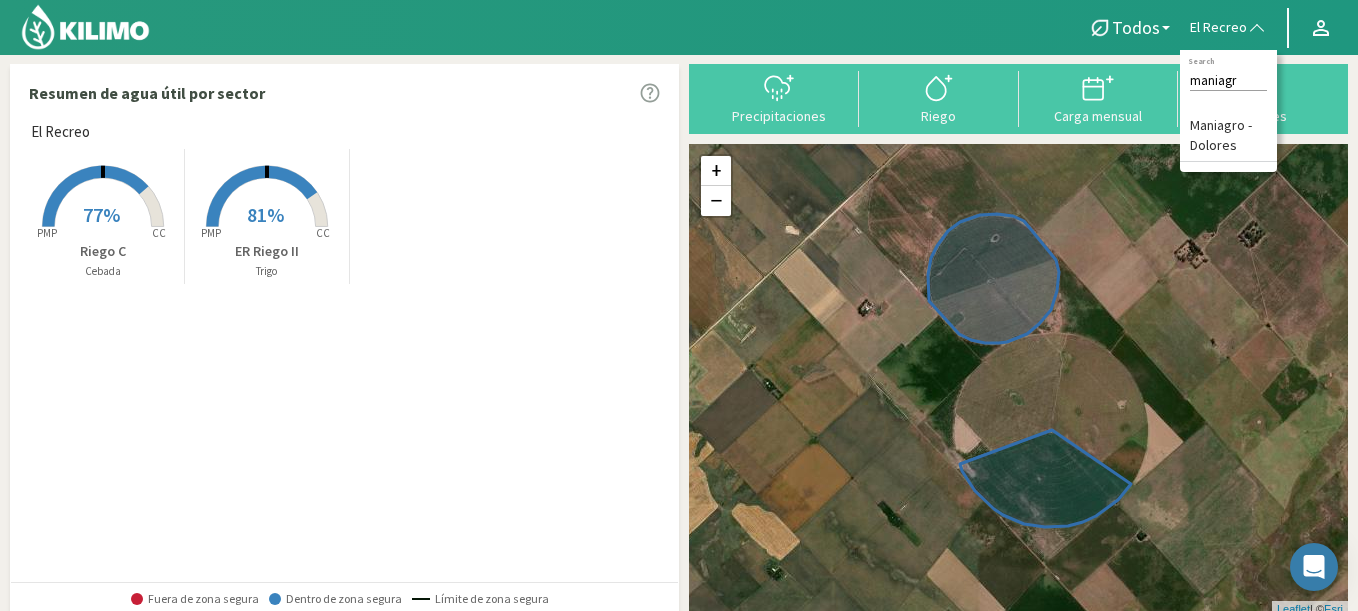 type on "maniagro" 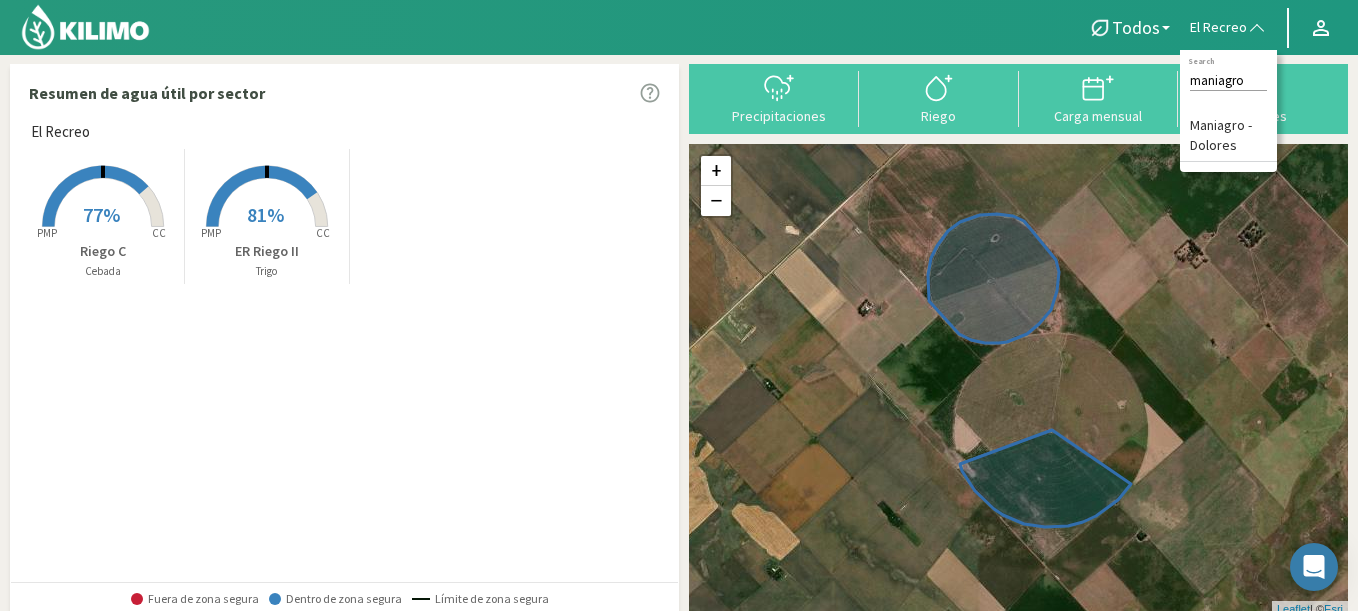 click on "maniagro" at bounding box center (1228, 80) 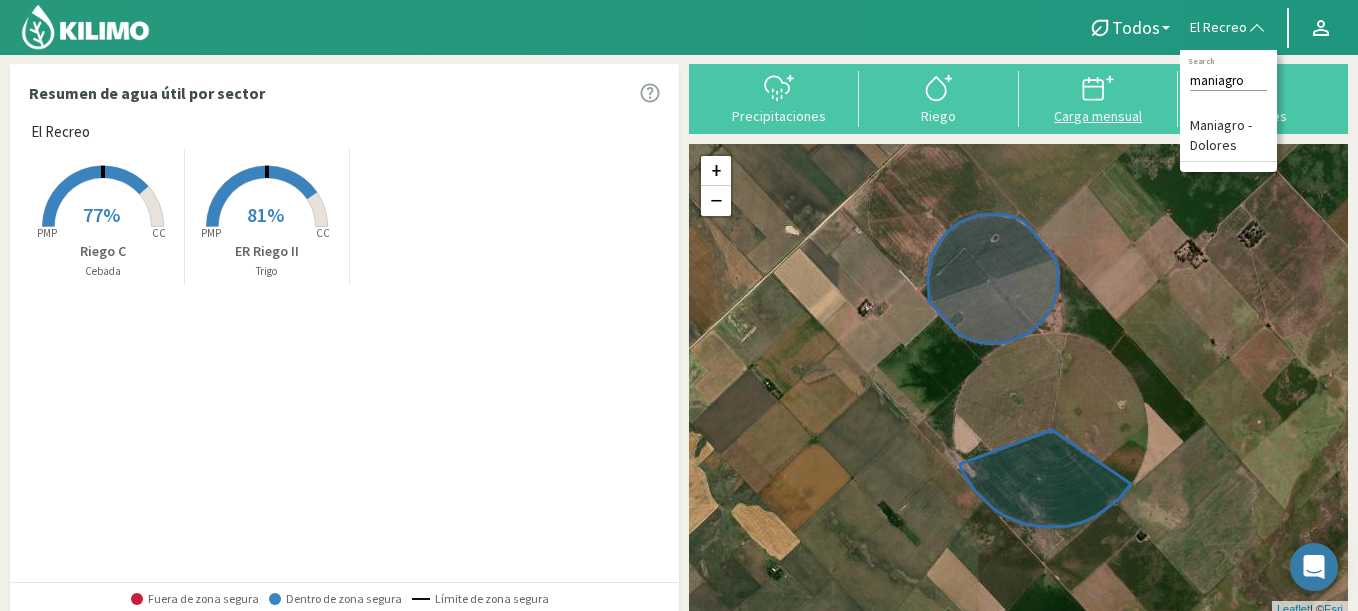 drag, startPoint x: 1255, startPoint y: 81, endPoint x: 1110, endPoint y: 78, distance: 145.03104 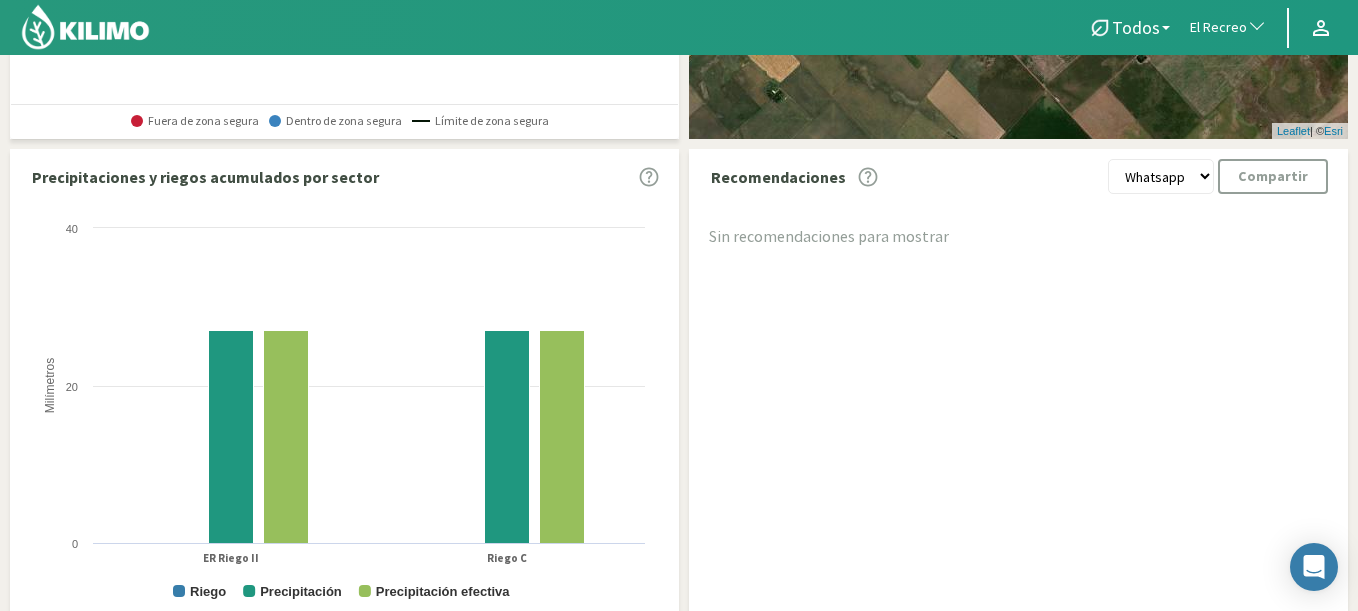 scroll, scrollTop: 534, scrollLeft: 0, axis: vertical 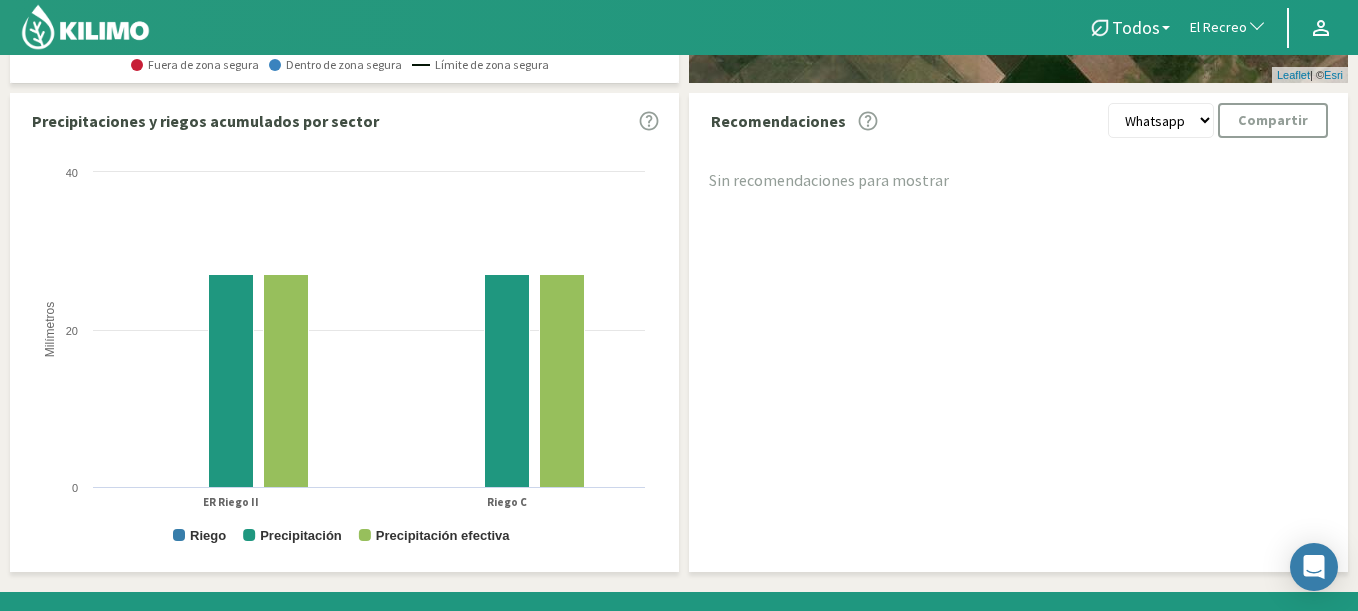 click on "El Recreo" 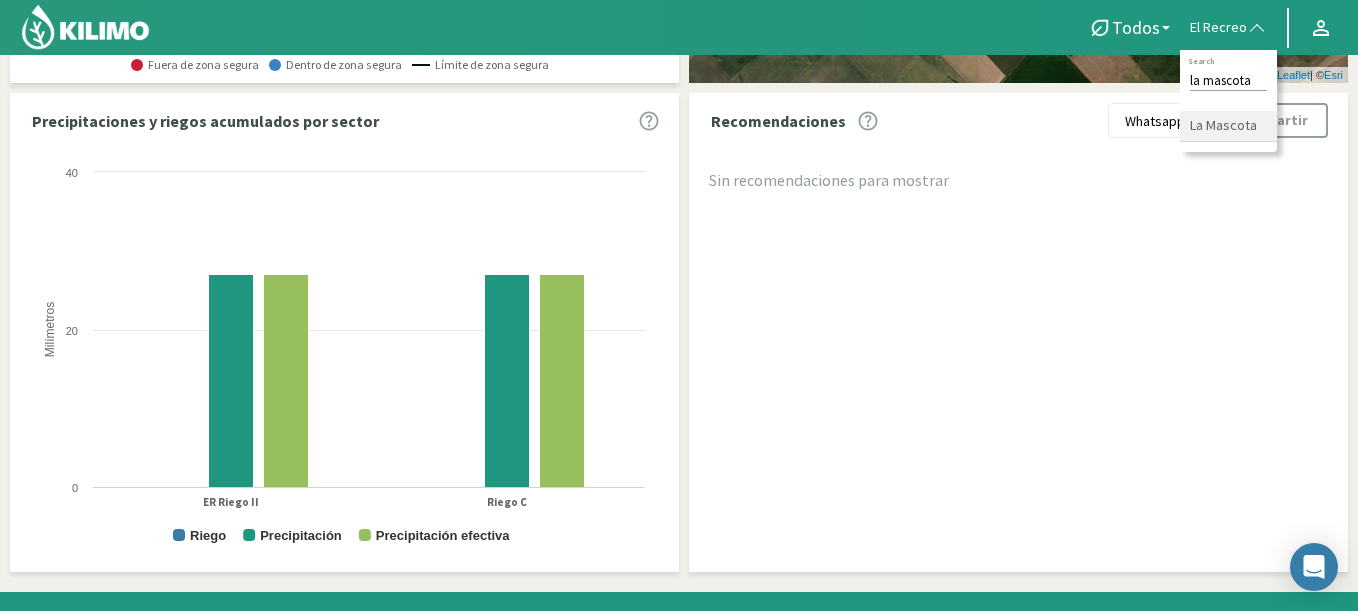 type on "la mascota" 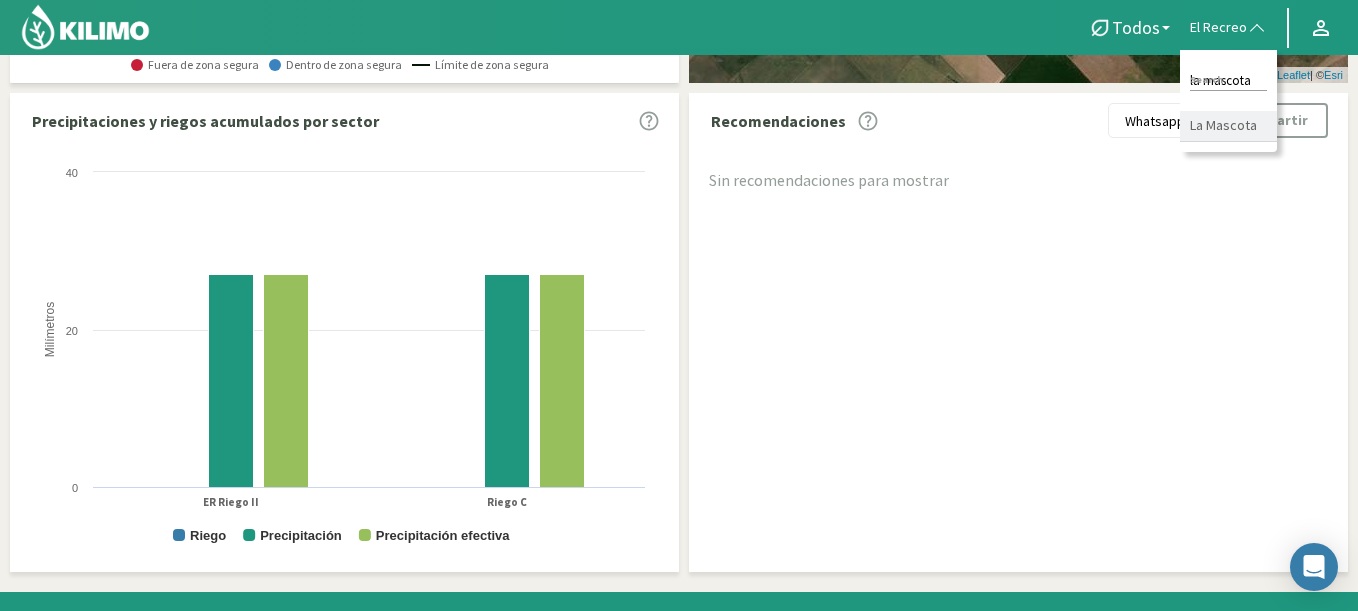 click on "La Mascota" 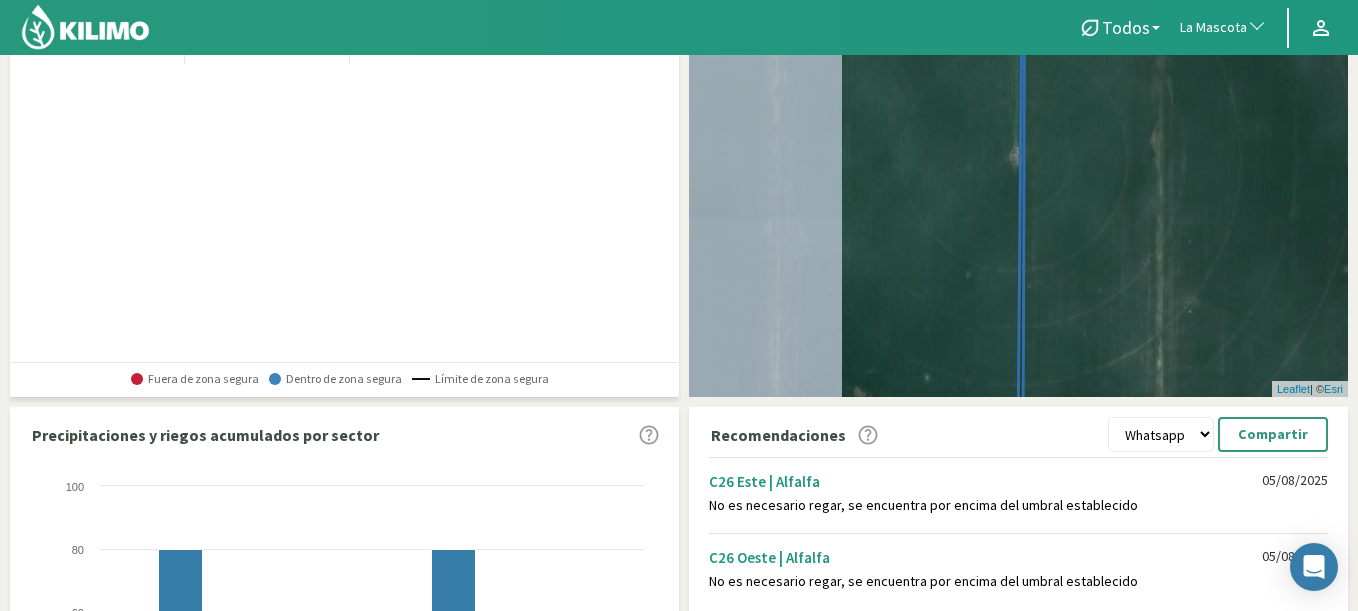 scroll, scrollTop: 54, scrollLeft: 0, axis: vertical 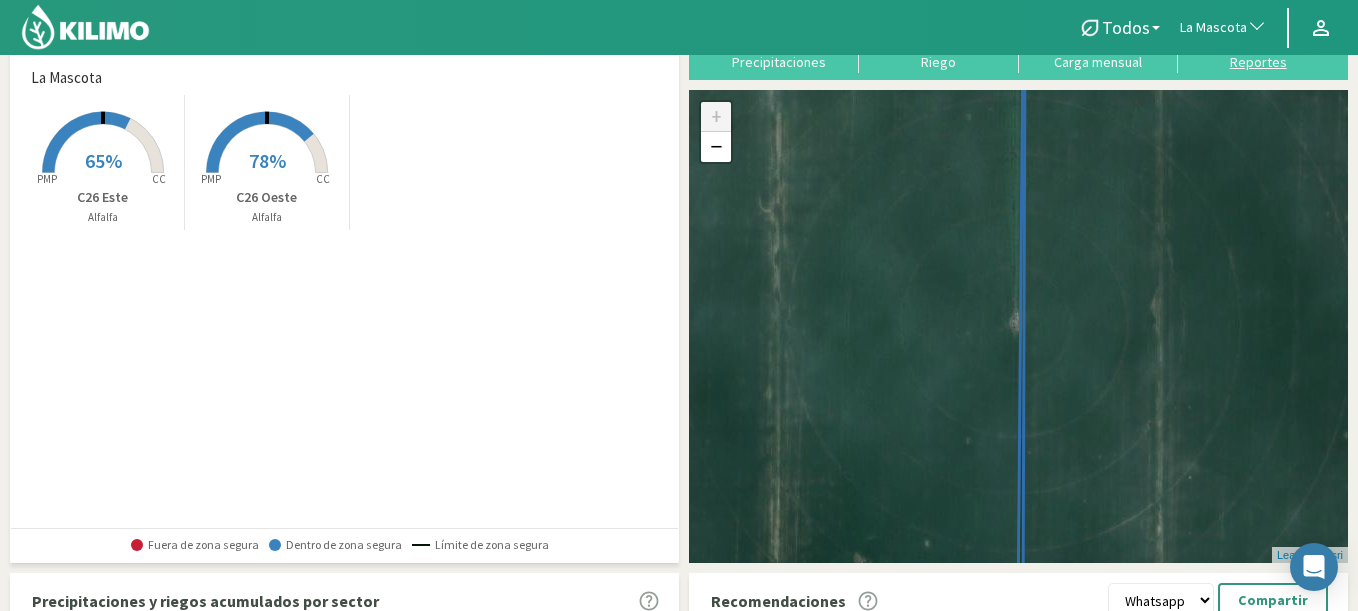 click on "Reportes" at bounding box center (1258, 62) 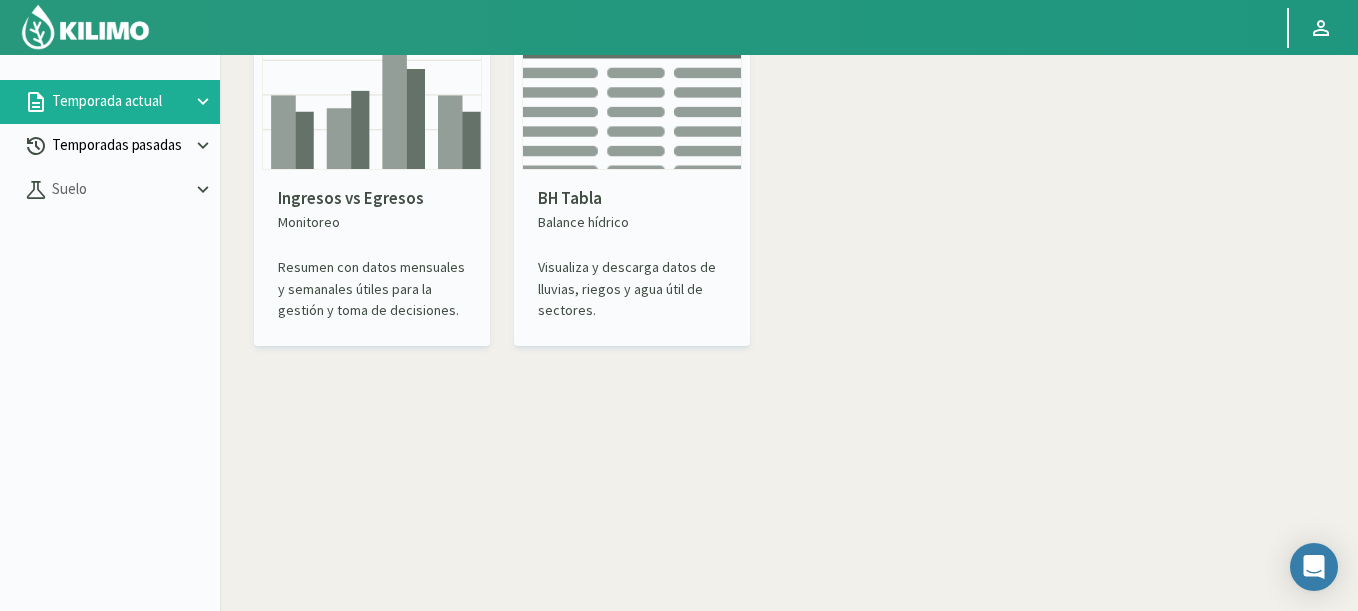 click on "Temporadas pasadas" 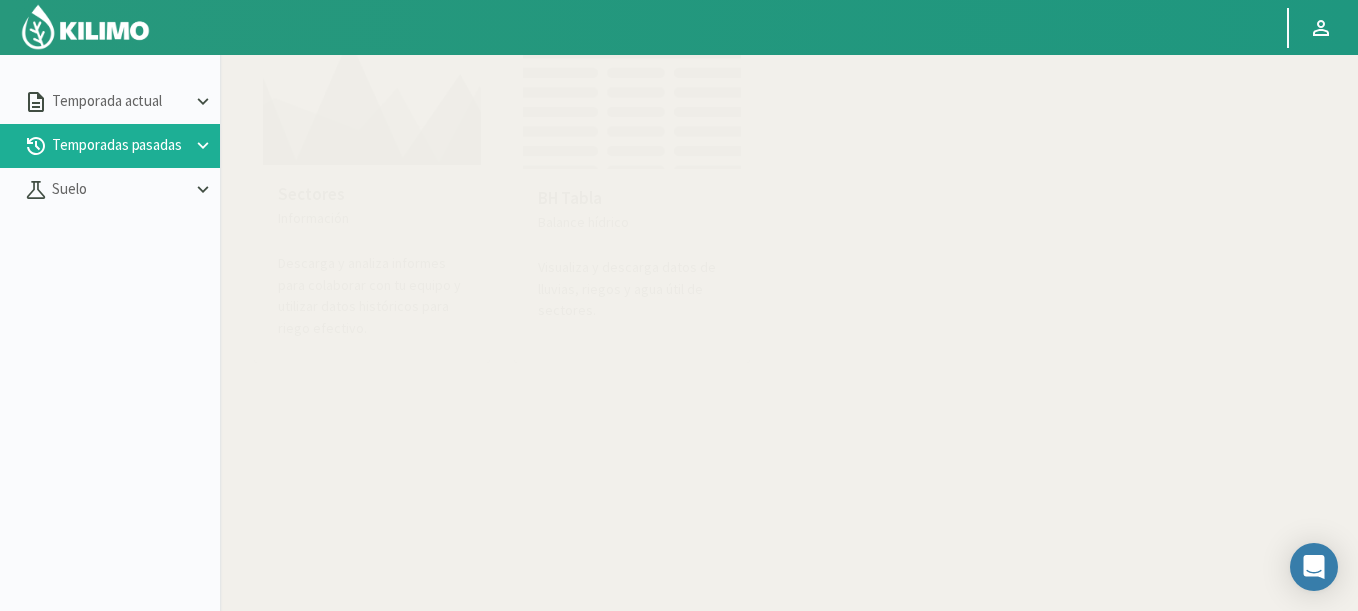 click 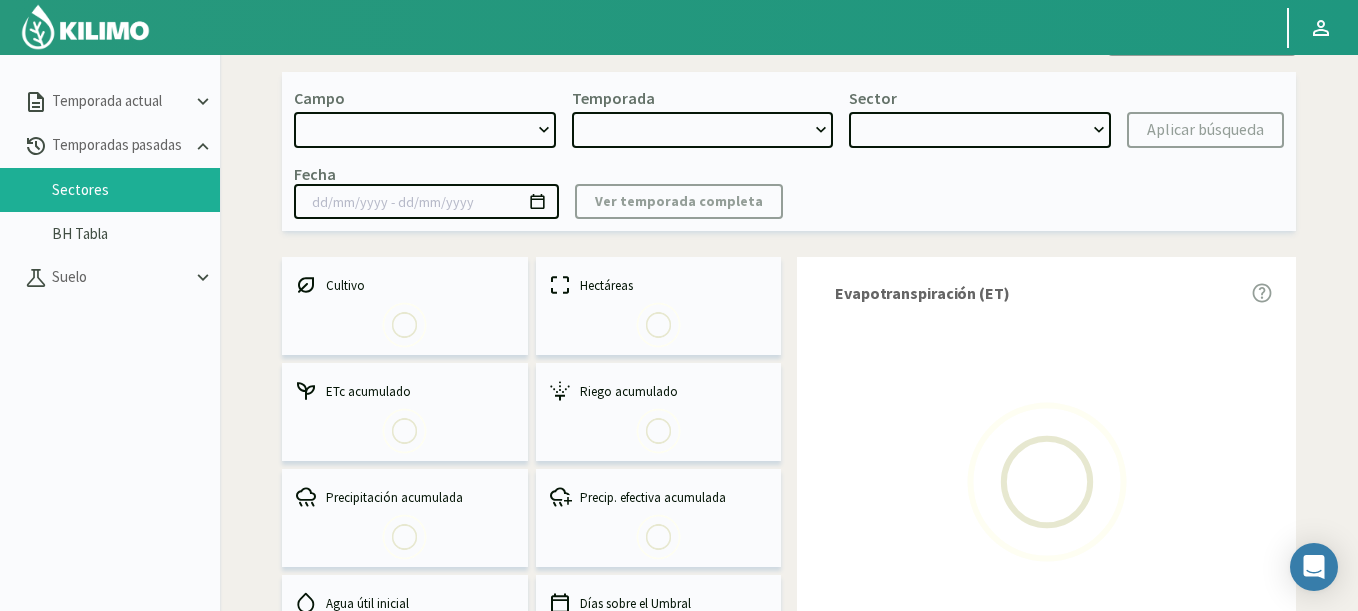 select on "0: Object" 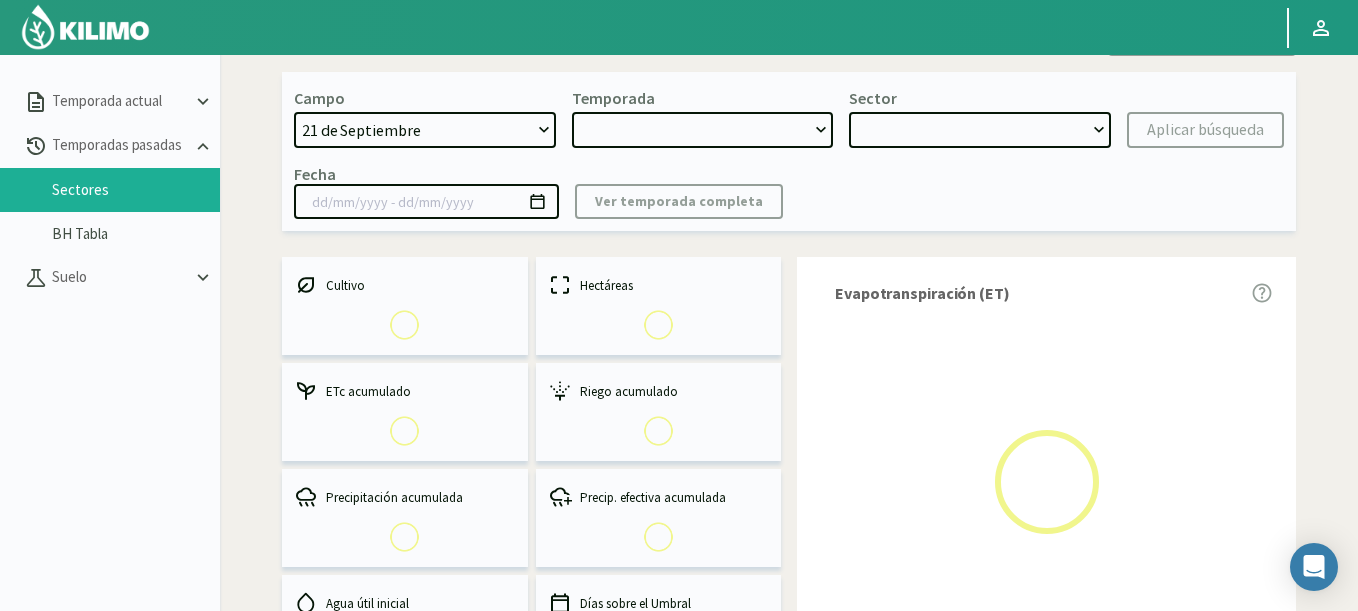 type on "[DATE] - [DATE]" 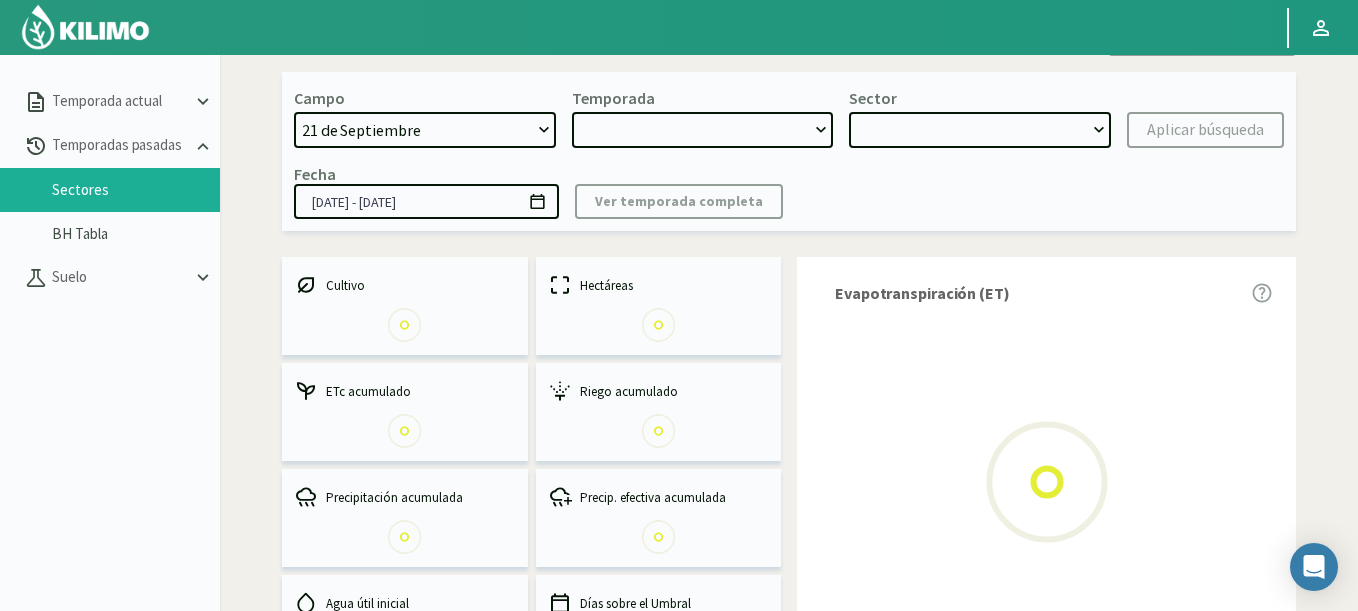 select on "0: 2023" 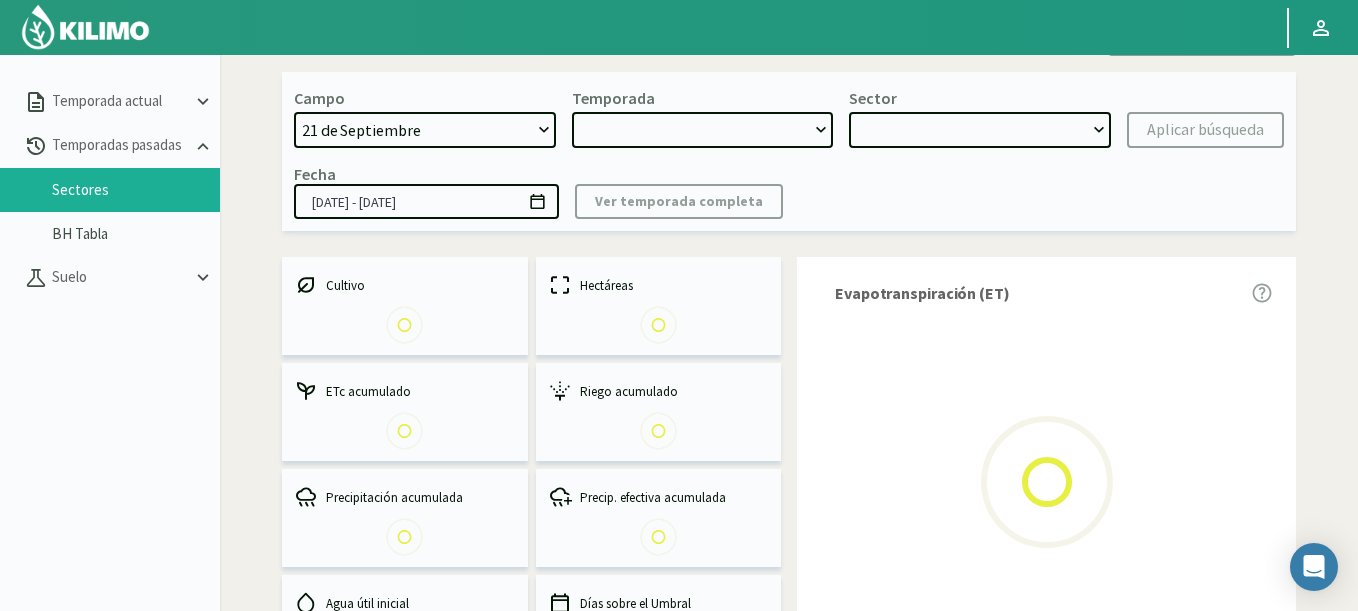 select on "0: Object" 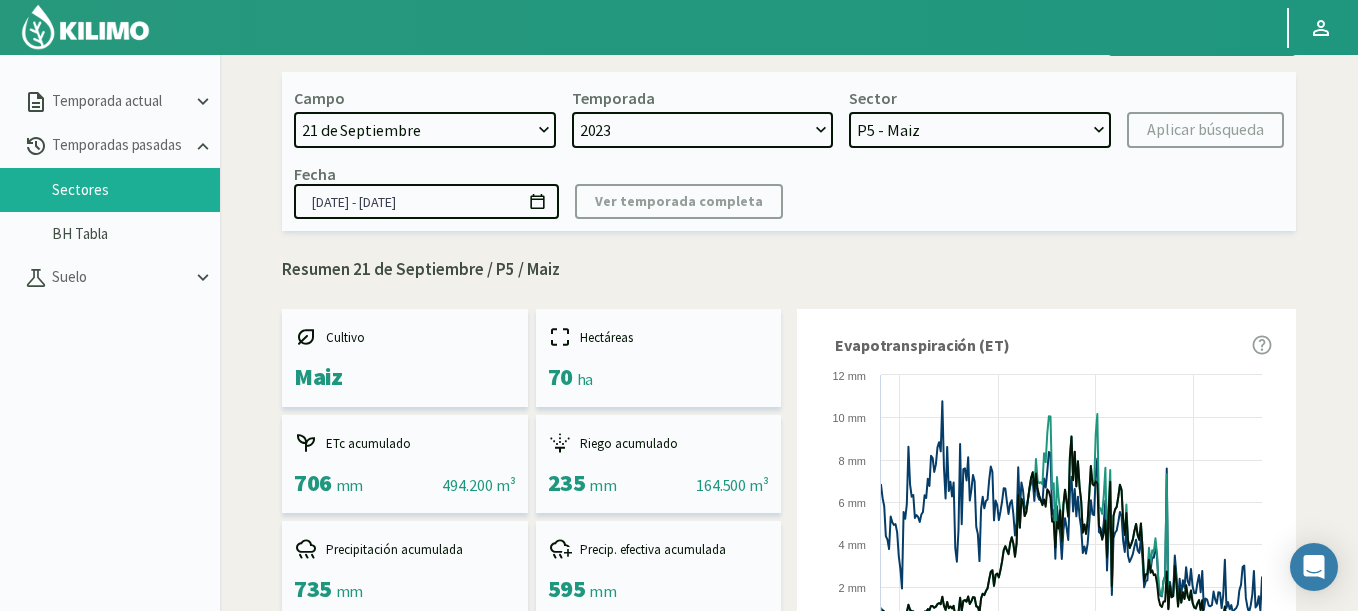 select on "1095: Object" 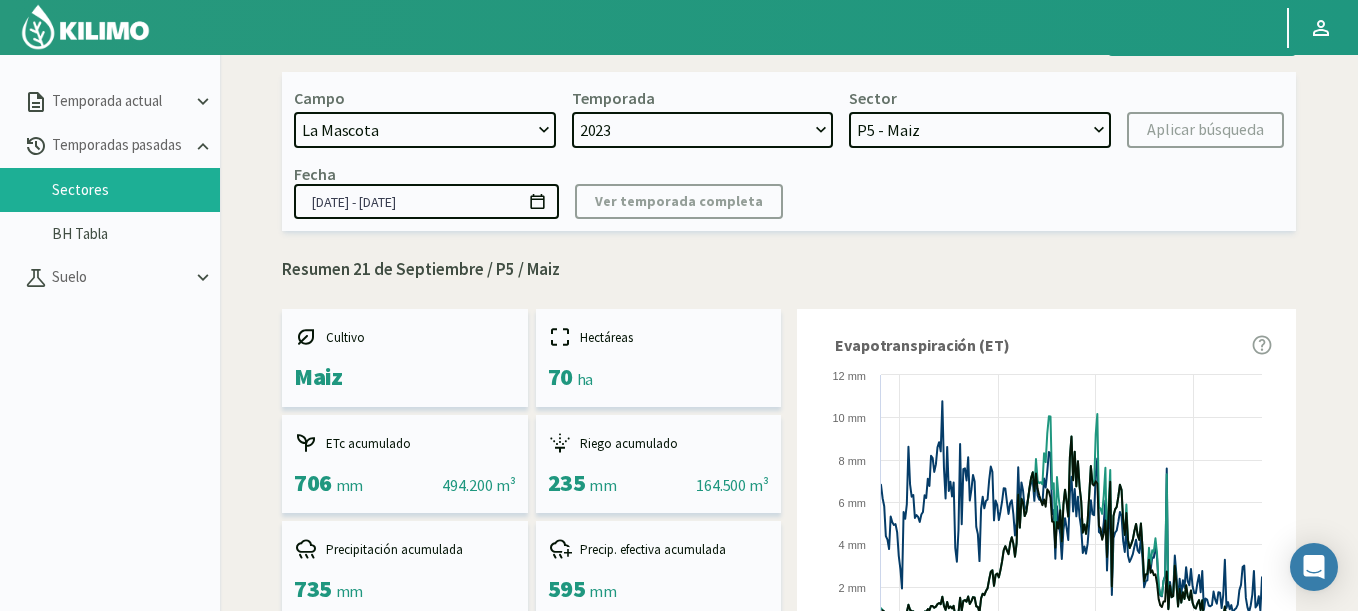 click on "[DATE] [NUMBER] Fuegos [COMPANY] - Ag. [LAST] [LAST] [COMPANY] - Ag. [LAST] [LAST] [COMPANY] - Ag. [LAST] [LAST] [COMPANY] - Ag. [LAST] [LAST] [COMPANY] - Ag. [LAST] [LAST] ([NUMBER] cm) [COMPANY] - Ag. [LAST] [LAST] [COMPANY] - Ag. [LAST] [LAST] - [LAST] [LAST] [COMPANY] - Ag. [LAST] [LAST] - [LAST] [LAST] [COMPANY] - Ag. [LAST] [LAST] - [LAST] [LAST] [COMPANY] - Ag. [LAST] [LAST] - [LAST] [LAST] [COMPANY] - Ag. [LAST] [LAST] - [LAST] [LAST] [COMPANY] - Agrícola [LAST] [LAST] [COMPANY] - Agrícola [LAST] [LAST] [COMPANY] - Agrícola [LAST] [LAST] [COMPANY] - Agrícola [LAST] [LAST] [COMPANY] - Agrícola [LAST] [LAST] [LAST] [LAST] [COMPANY] - AgroAndina - [LAST] [LAST] [COMPANY] - AgroAndina - [LAST] [LAST] [COMPANY] - AgroWorld [COMPANY] - Ag. [LAST] [LAST] - [LAST] [LAST] [NUMBER] [LAST] [COMPANY] - Ag. [LAST] [LAST] - [LAST] [LAST] [COMPANY] - Ag. [LAST] [LAST] - [LAST] [LAST] [LAST] [LAST] [COMPANY] - Ag. [LAST] [LAST] [LAST] [LAST] [LAST] [COMPANY] - [LAST] [LAST] [COMPANY] - [LAST] [LAST] [LAST] [LAST] [LAST] [LAST]" 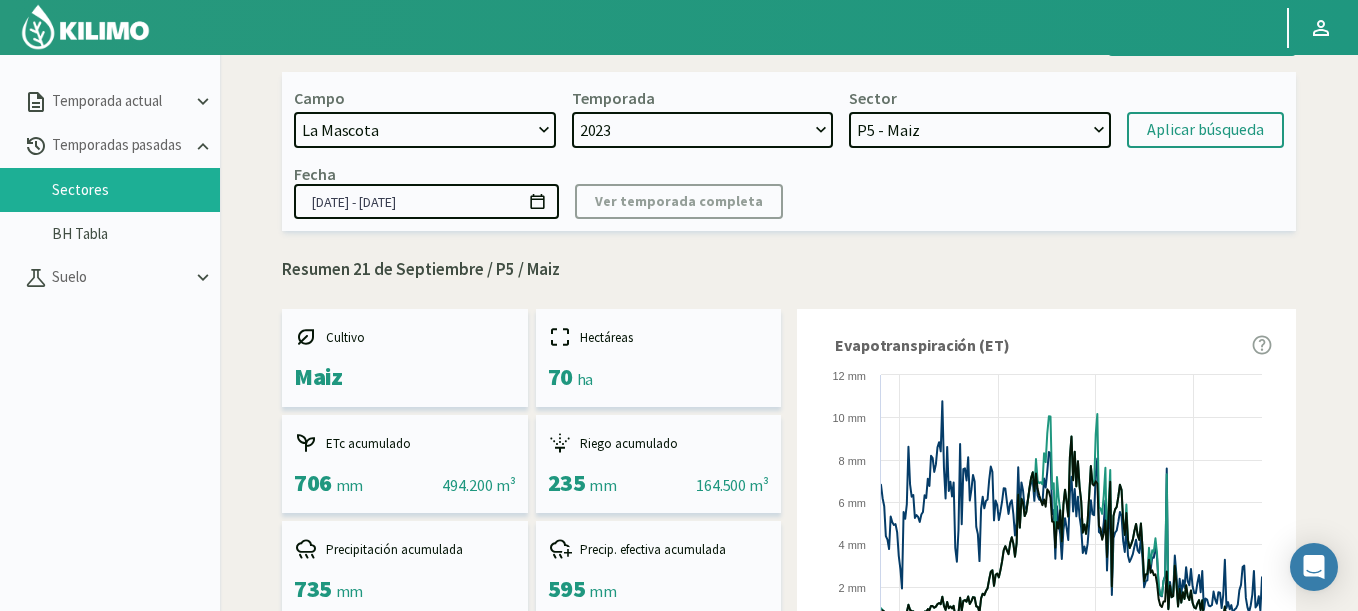 type 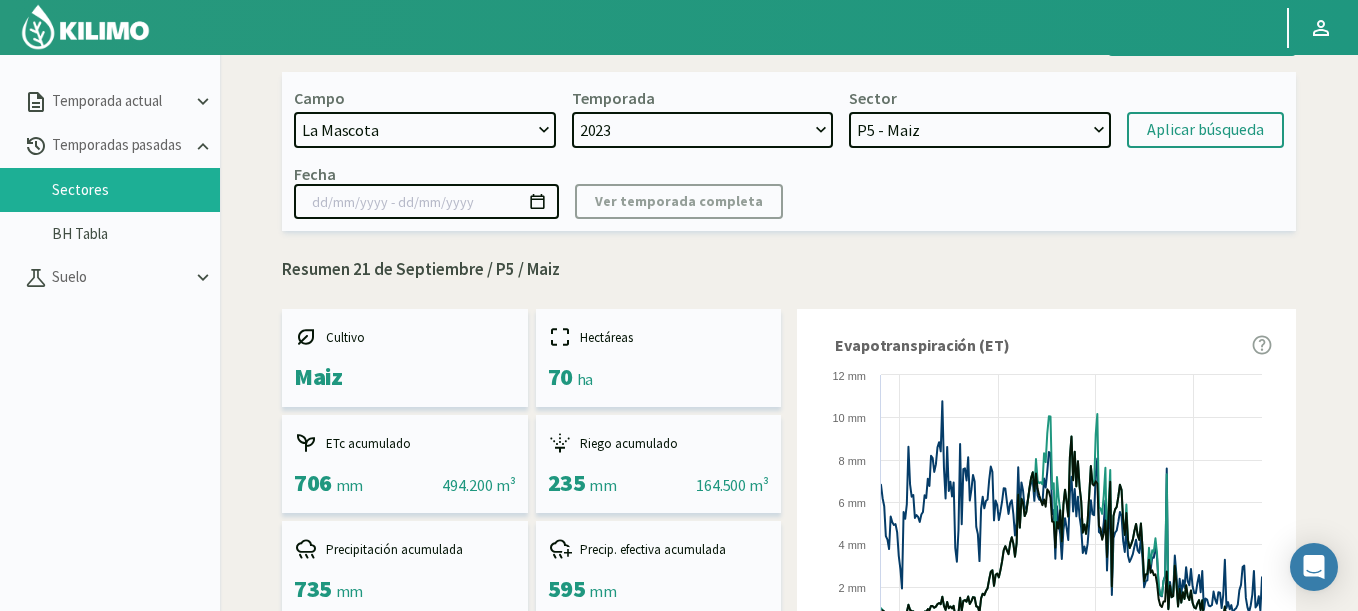 select 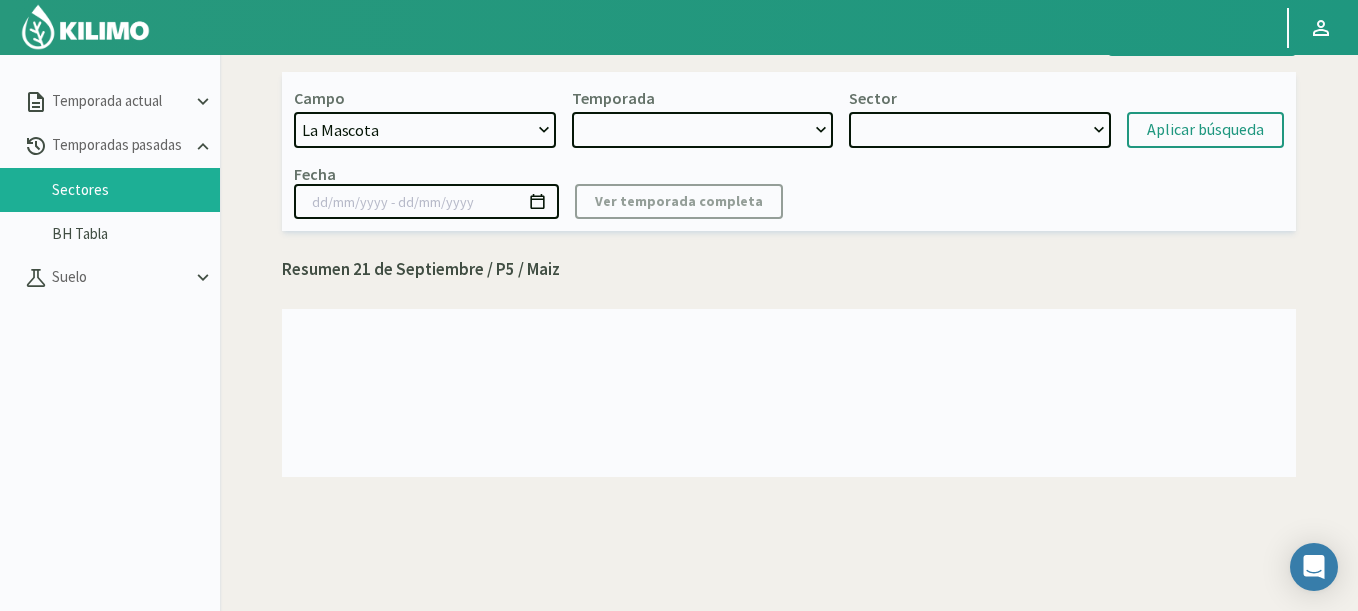 select on "[YEAR]" 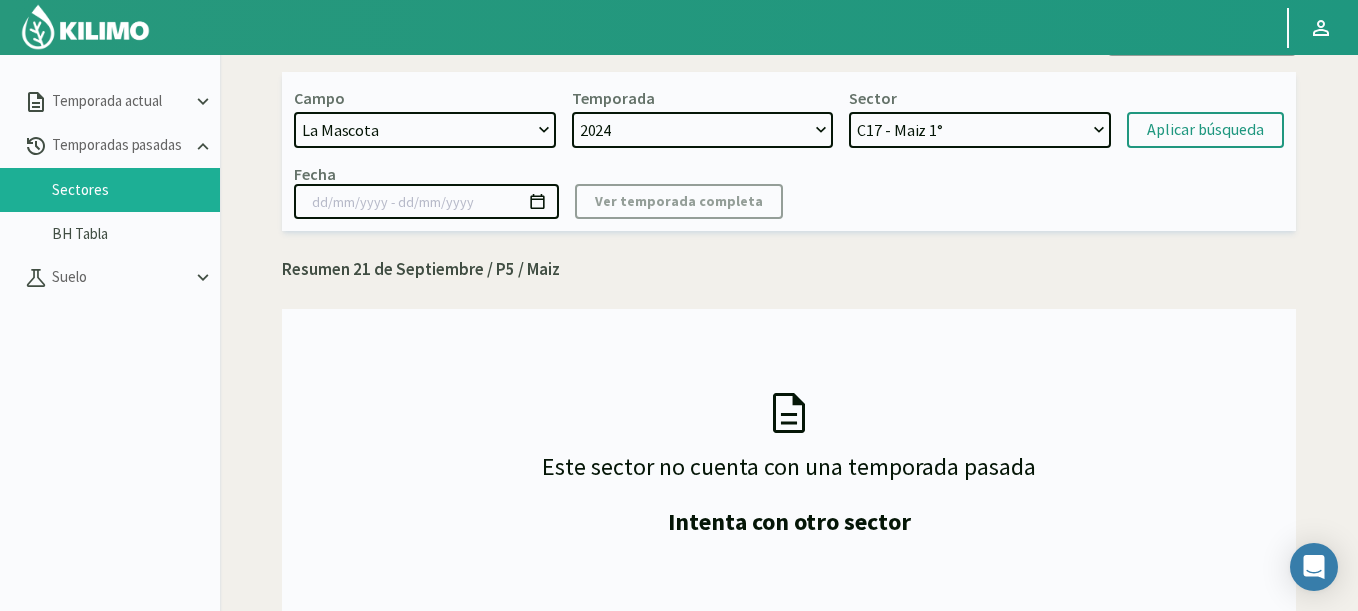 drag, startPoint x: 898, startPoint y: 123, endPoint x: 673, endPoint y: 119, distance: 225.03555 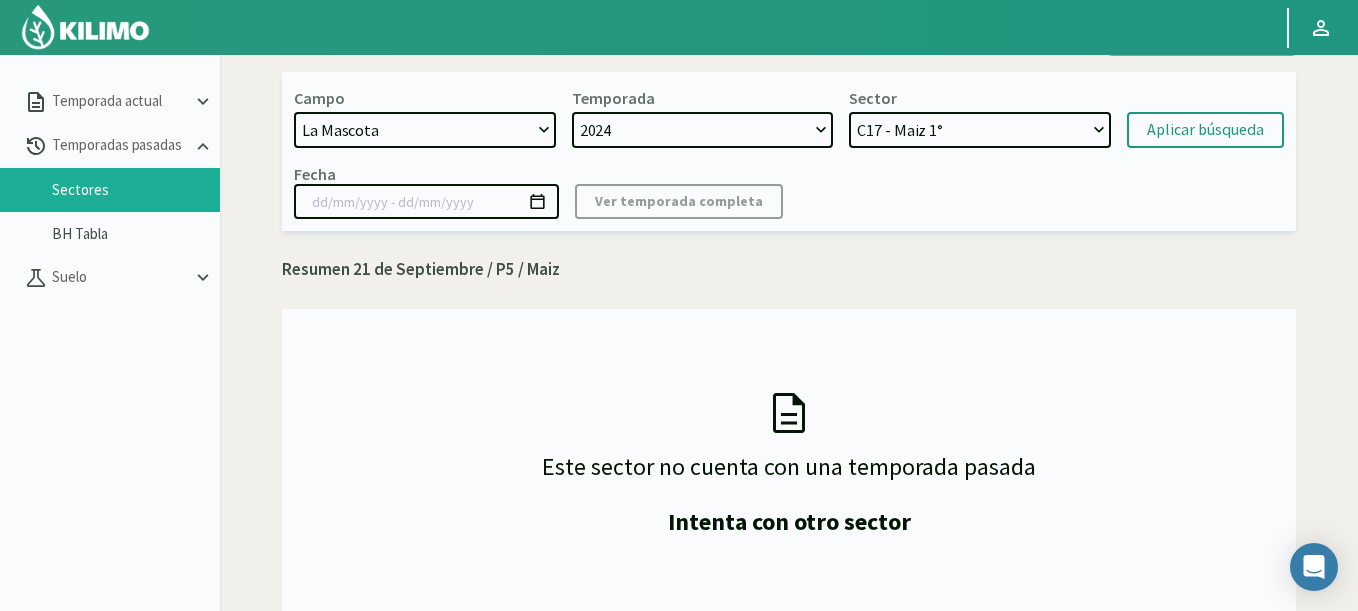 select on "9: Object" 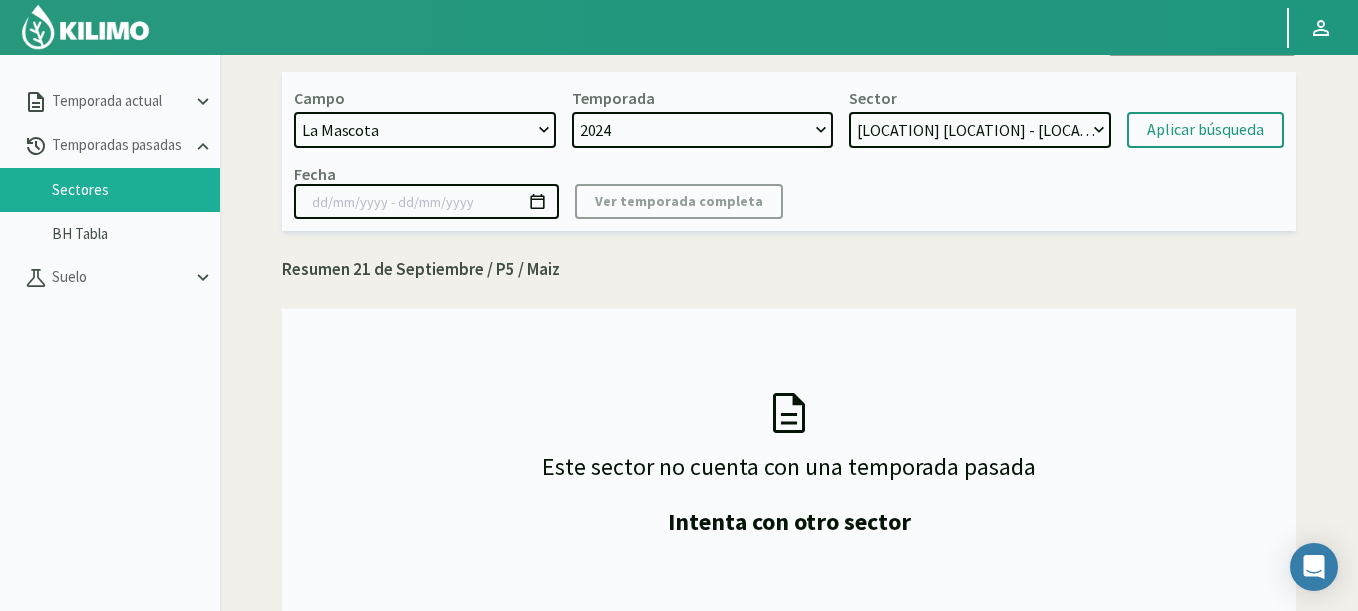 click on "C17 - Maiz 1°   Circulo Grande - Maiz 1°   C26 Este - Alfalfa   C26 Oeste - Alfalfa" 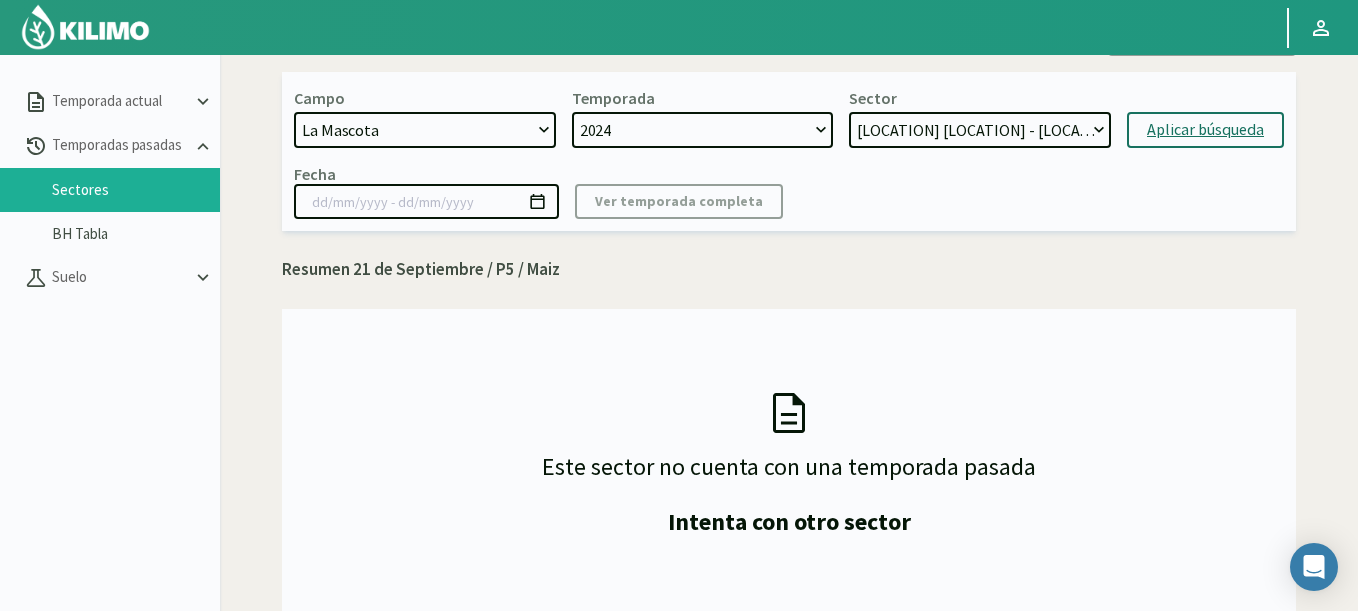 click on "Aplicar búsqueda" 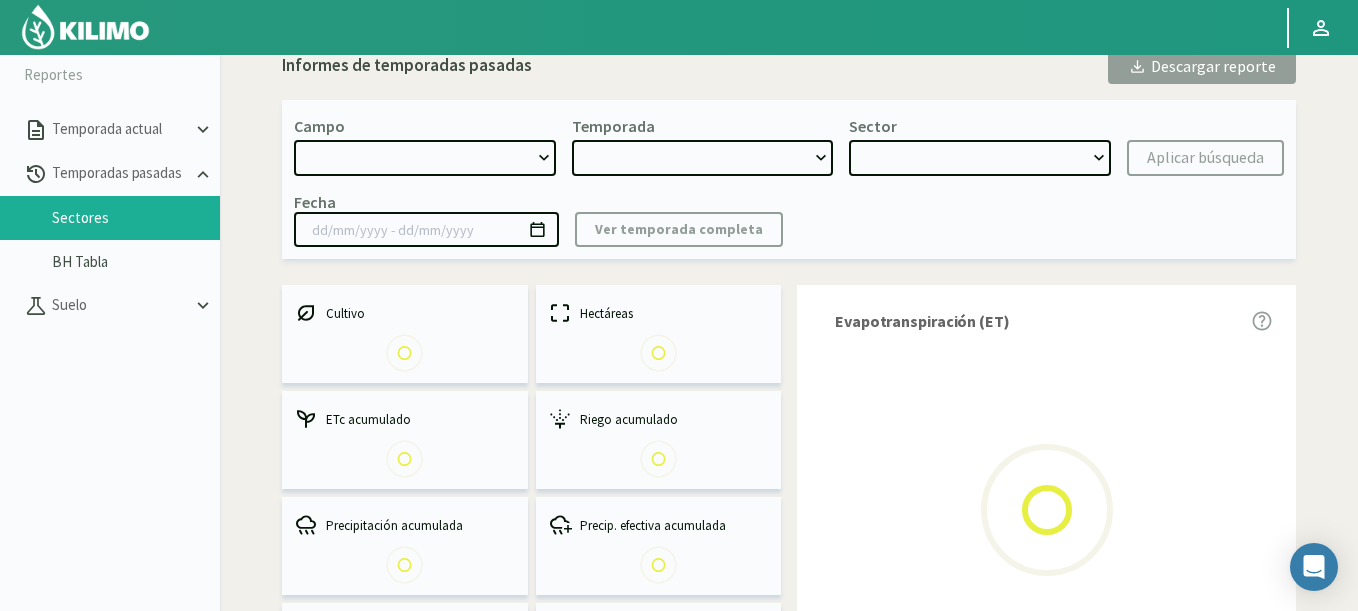 scroll, scrollTop: 0, scrollLeft: 0, axis: both 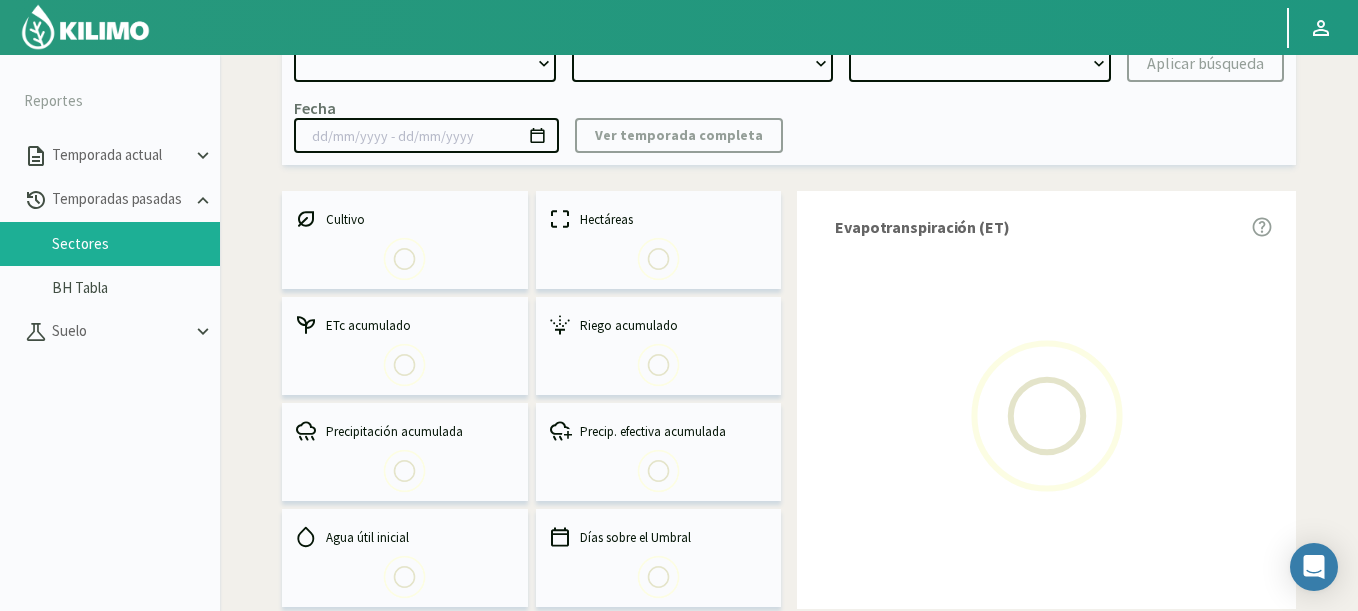 select on "1095: Object" 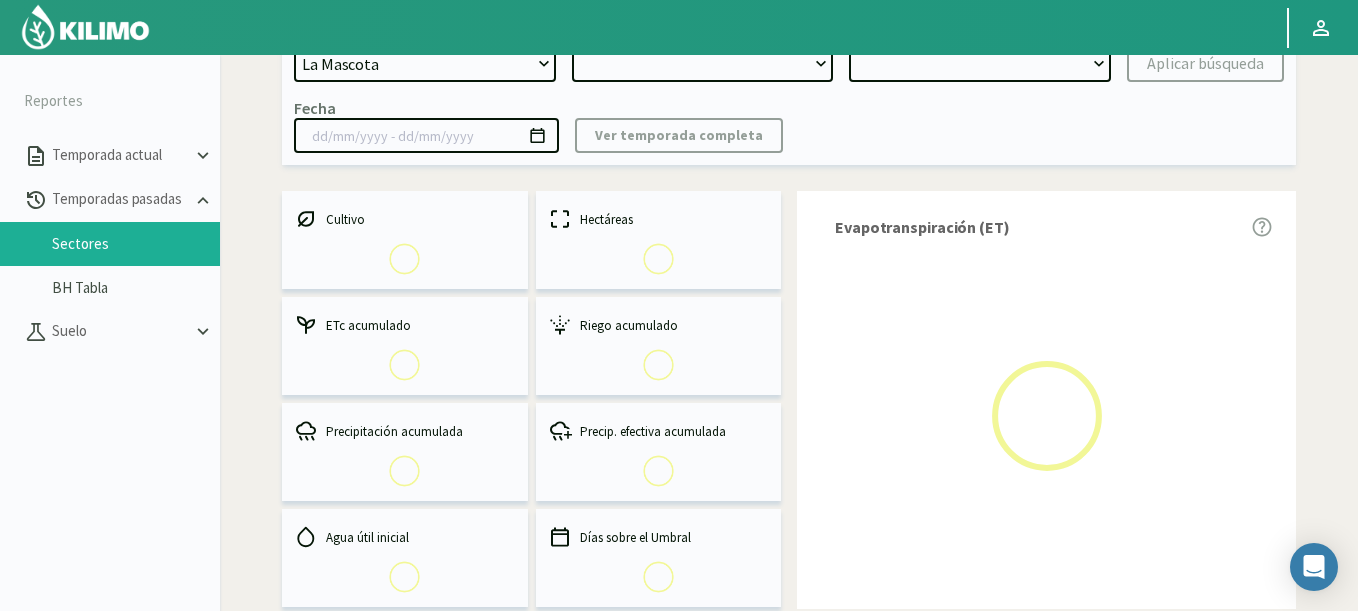 type on "[DATE] - [DATE]" 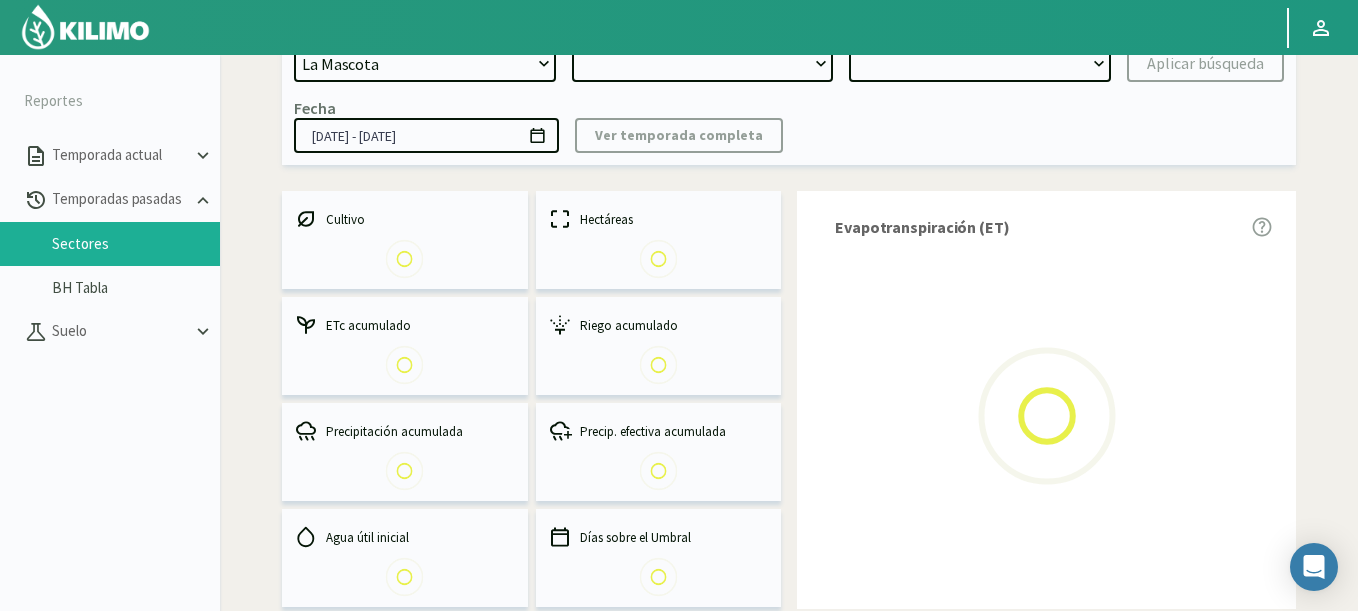select on "0: 2024" 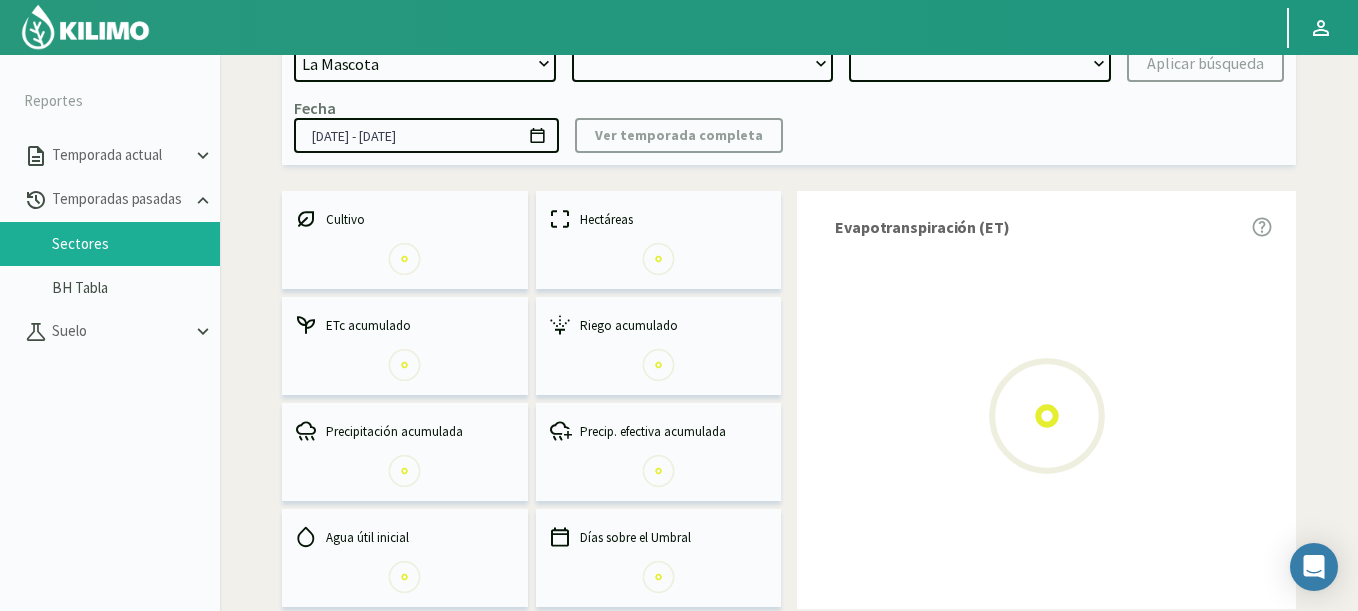 select on "2: Object" 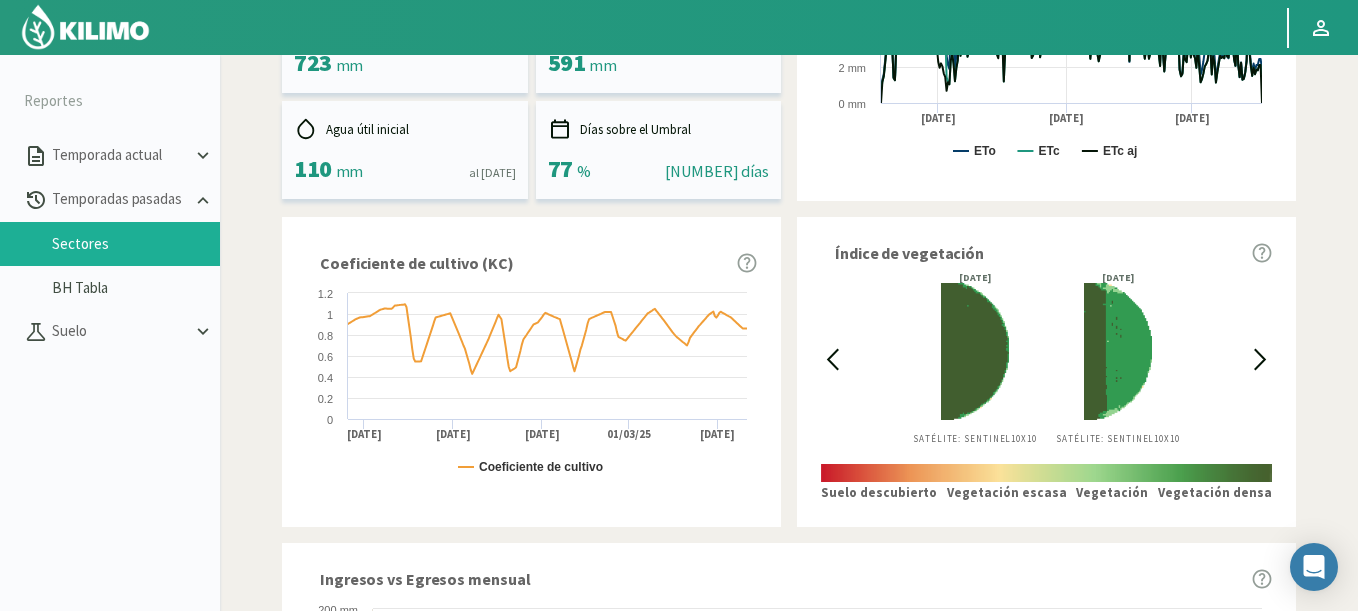 scroll, scrollTop: 720, scrollLeft: 0, axis: vertical 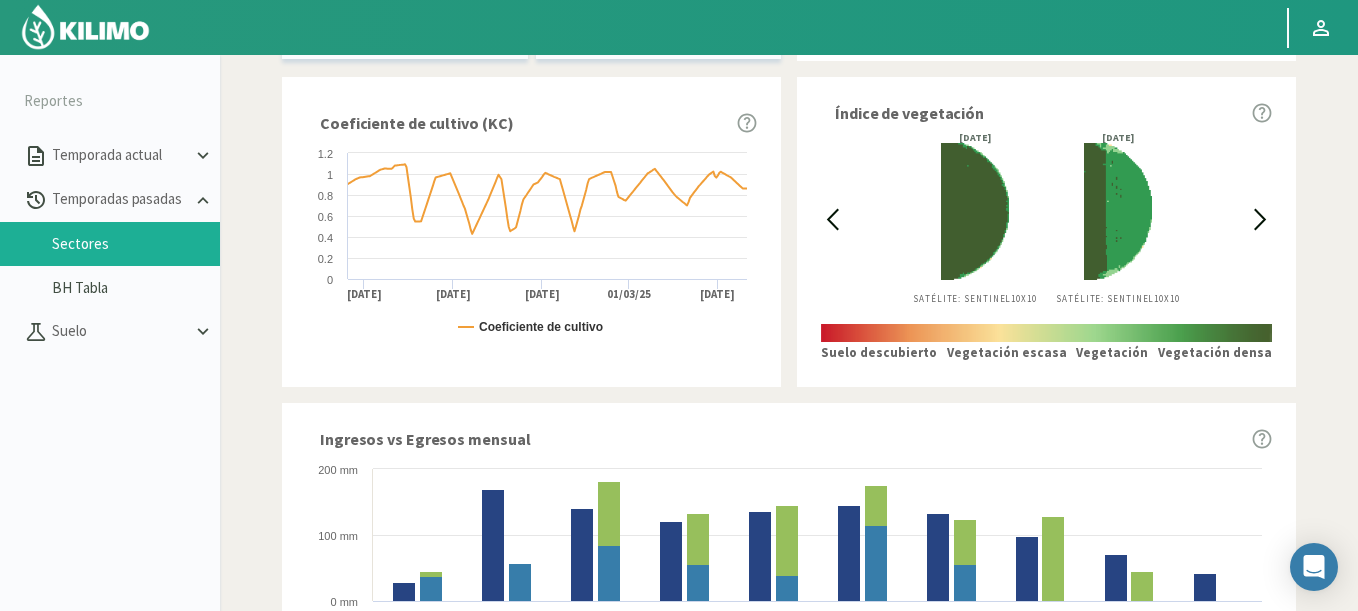 click 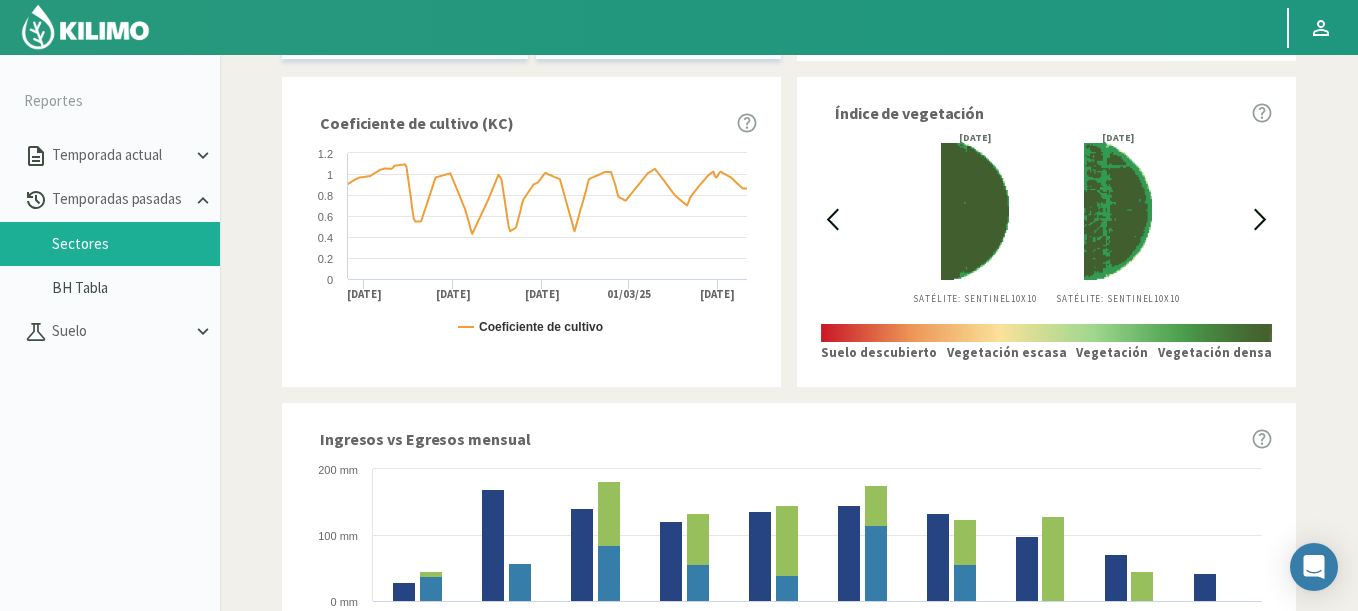 click 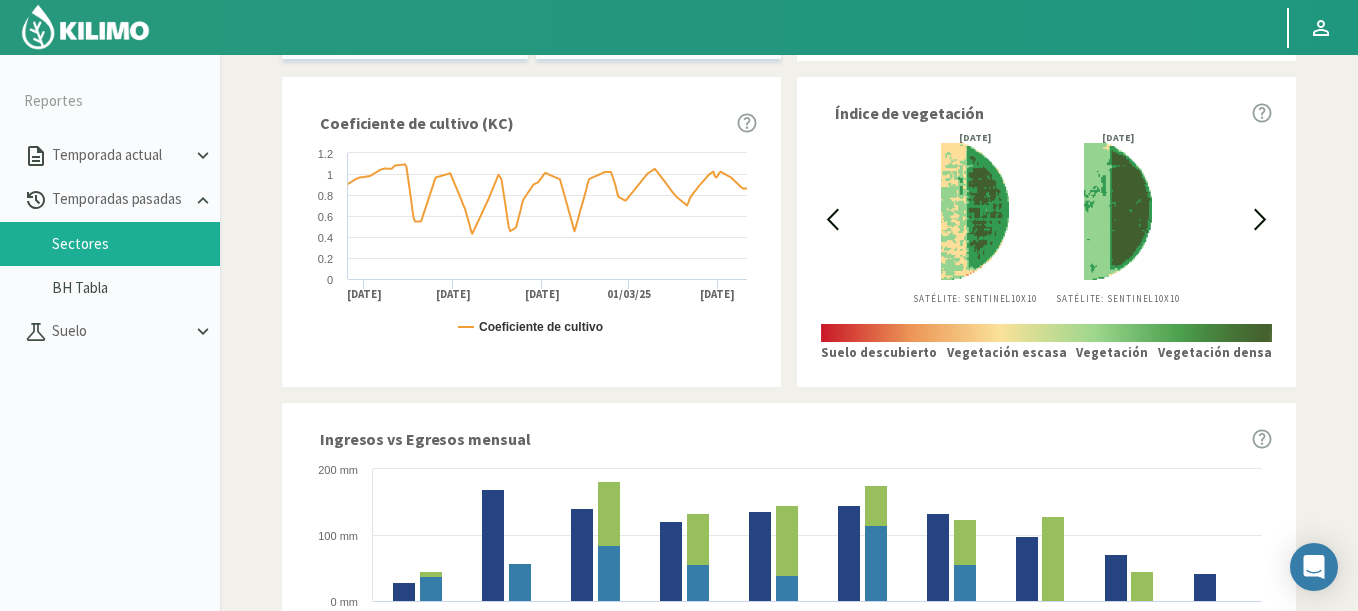 click 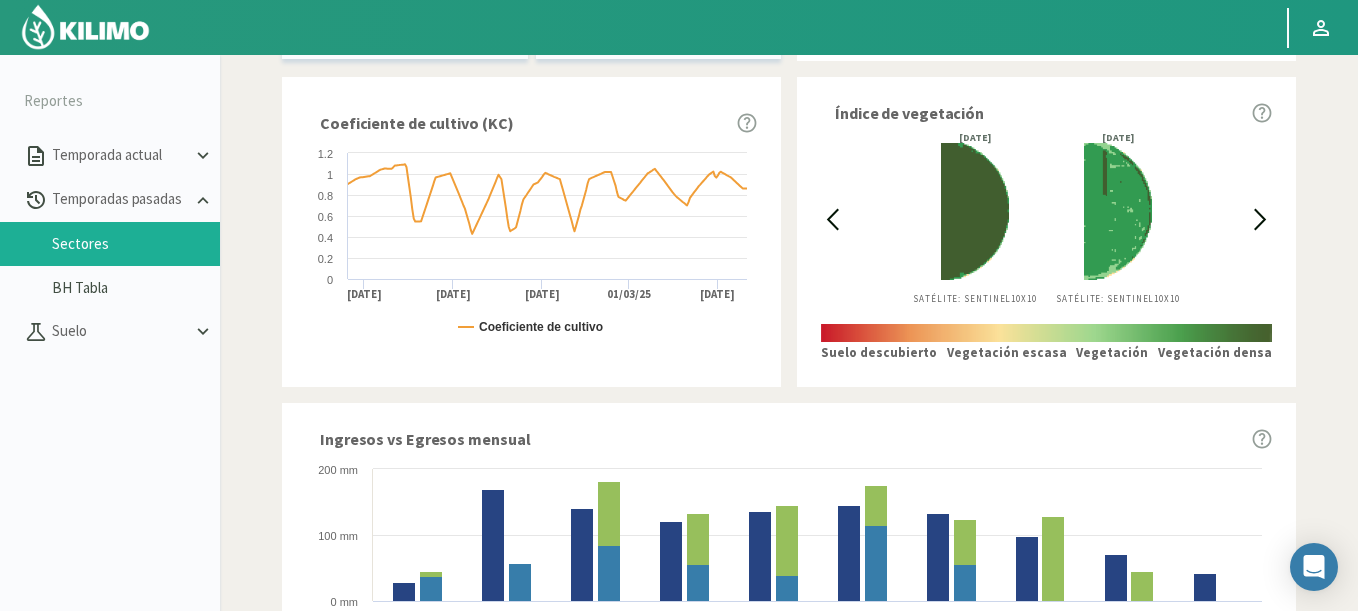 click 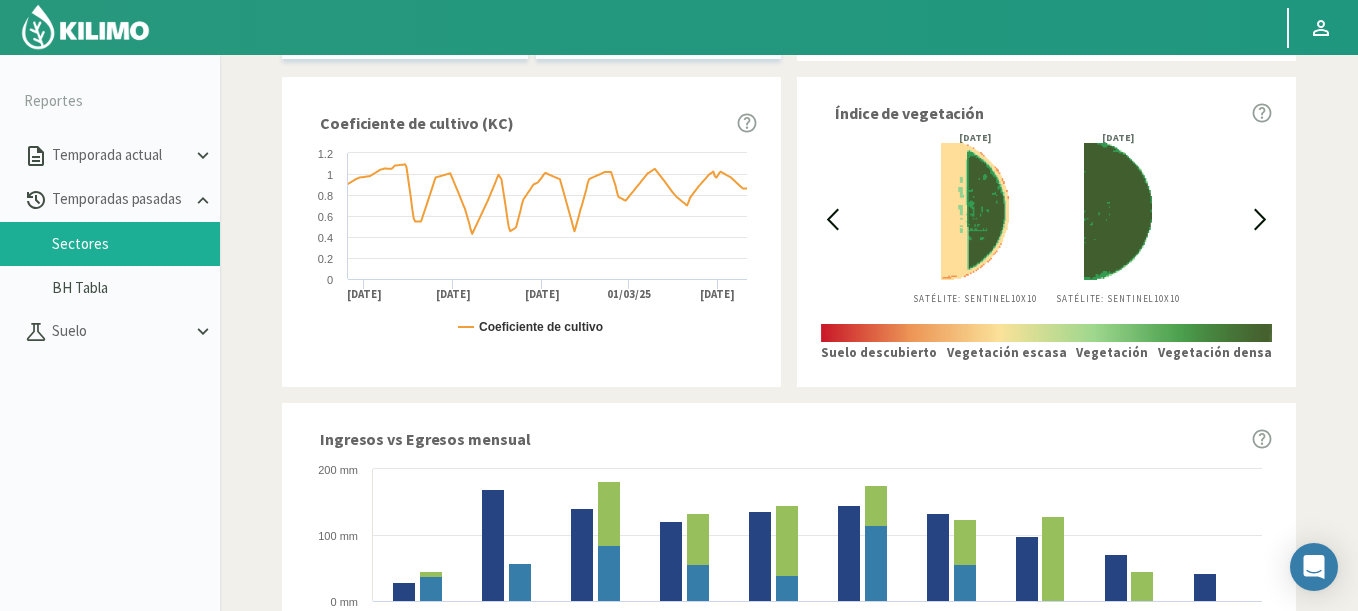 click 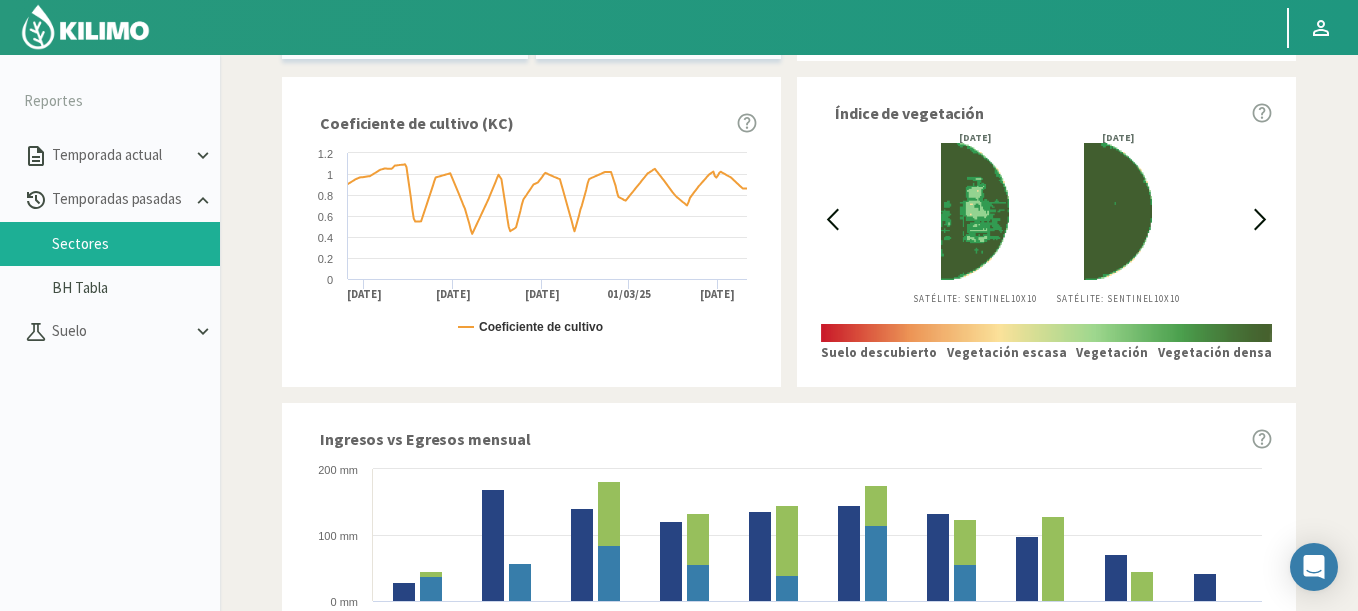 click 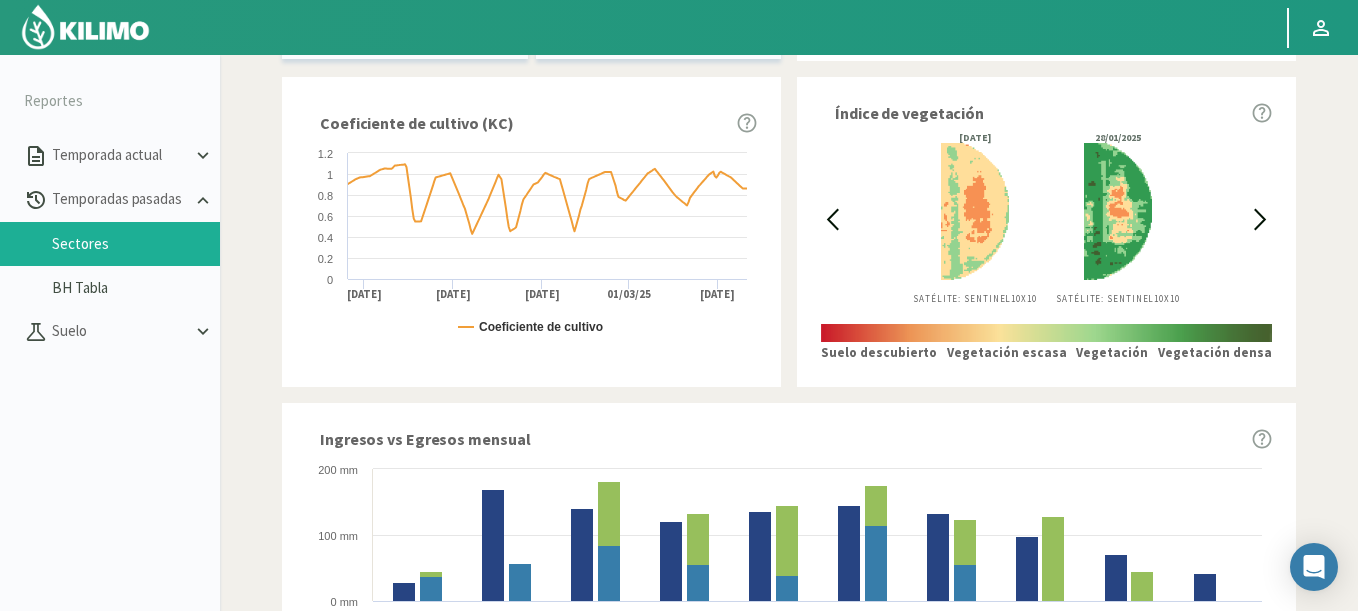 click 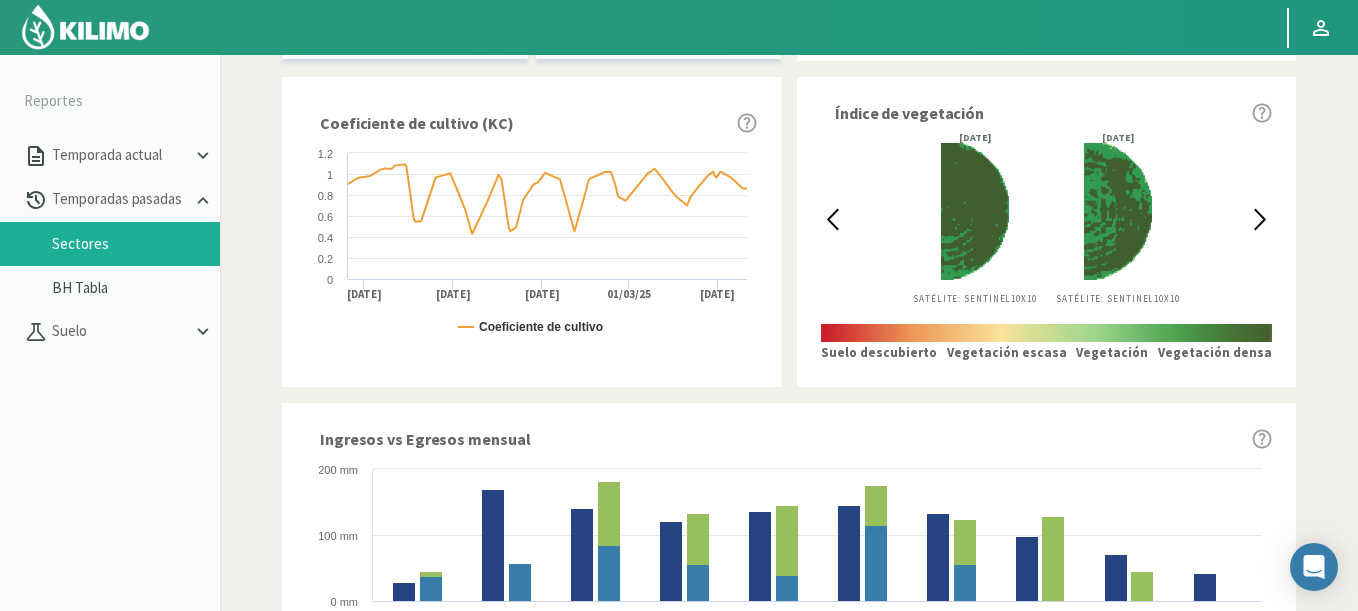 click 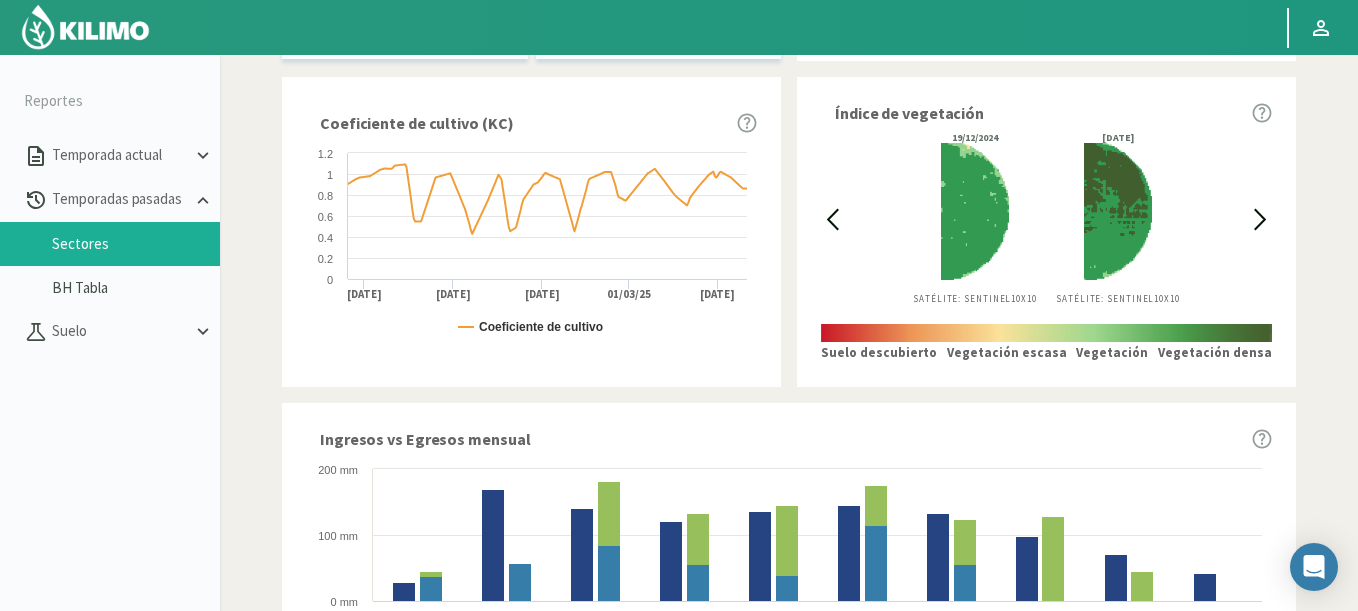 click 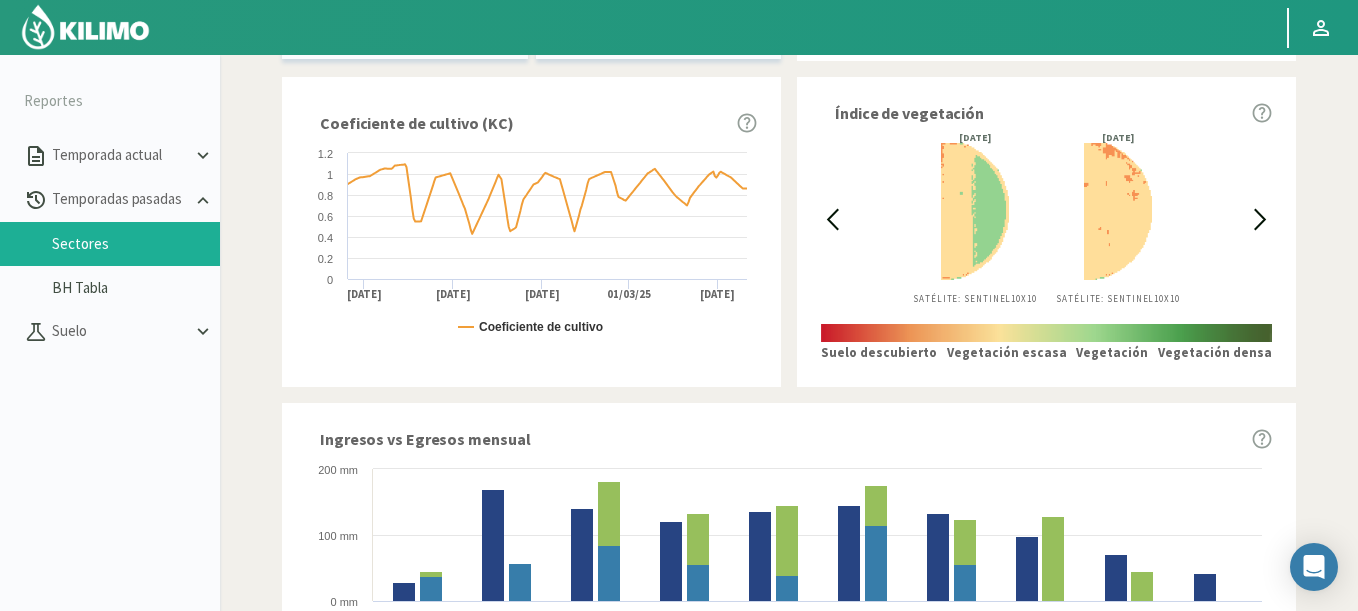 click 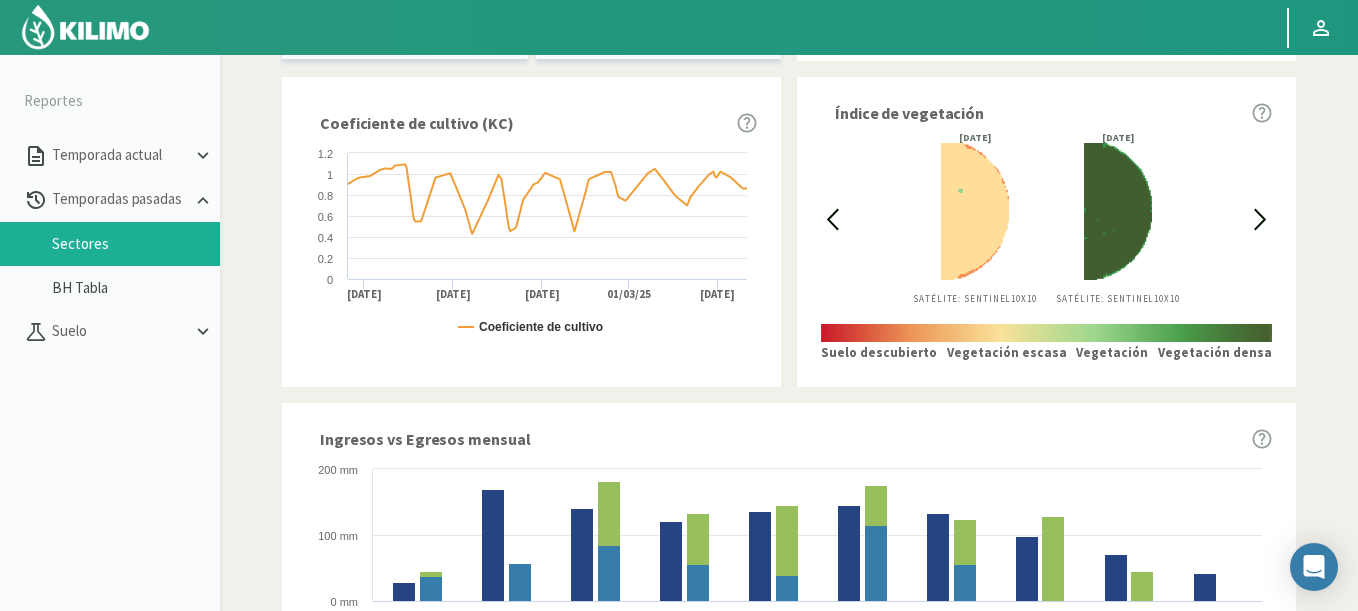 click 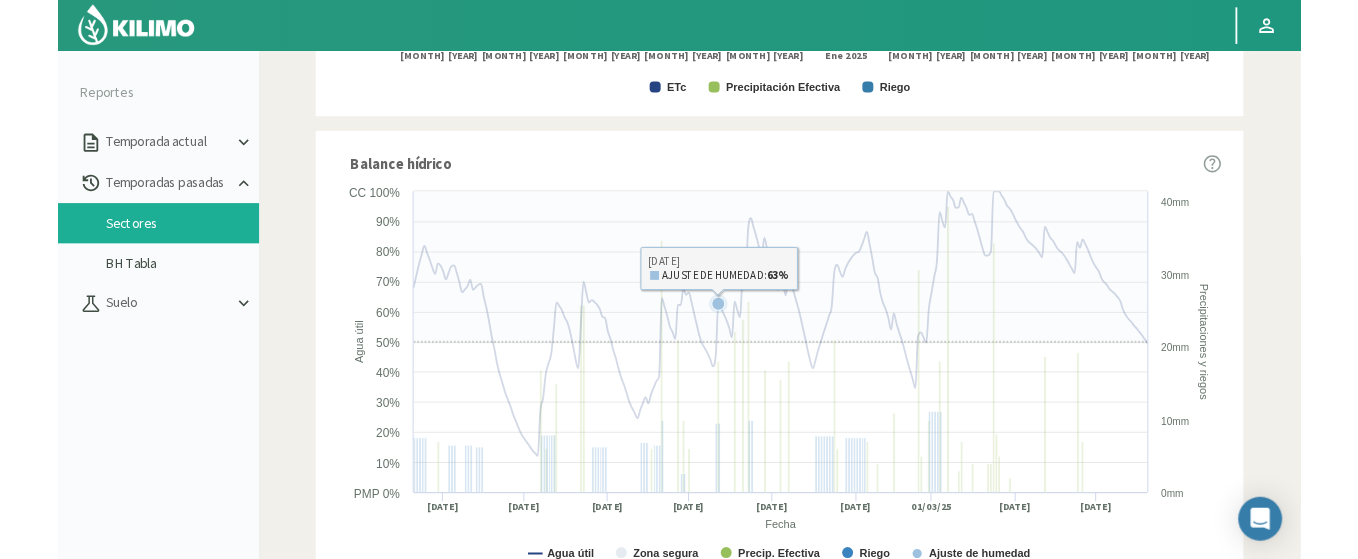 scroll, scrollTop: 796, scrollLeft: 0, axis: vertical 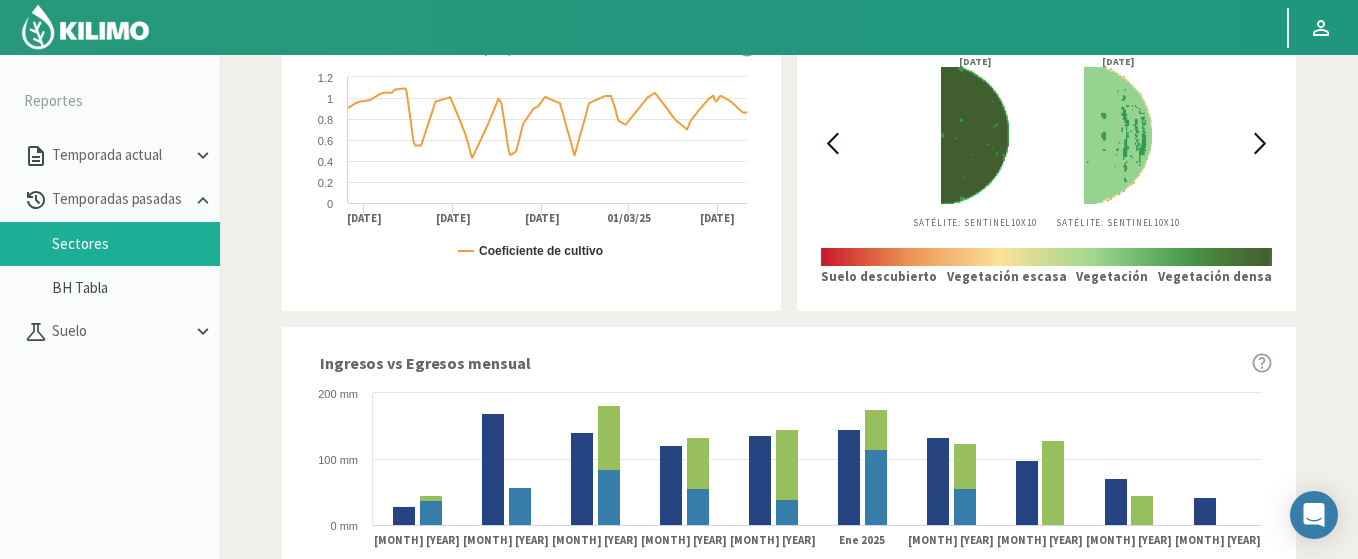 click 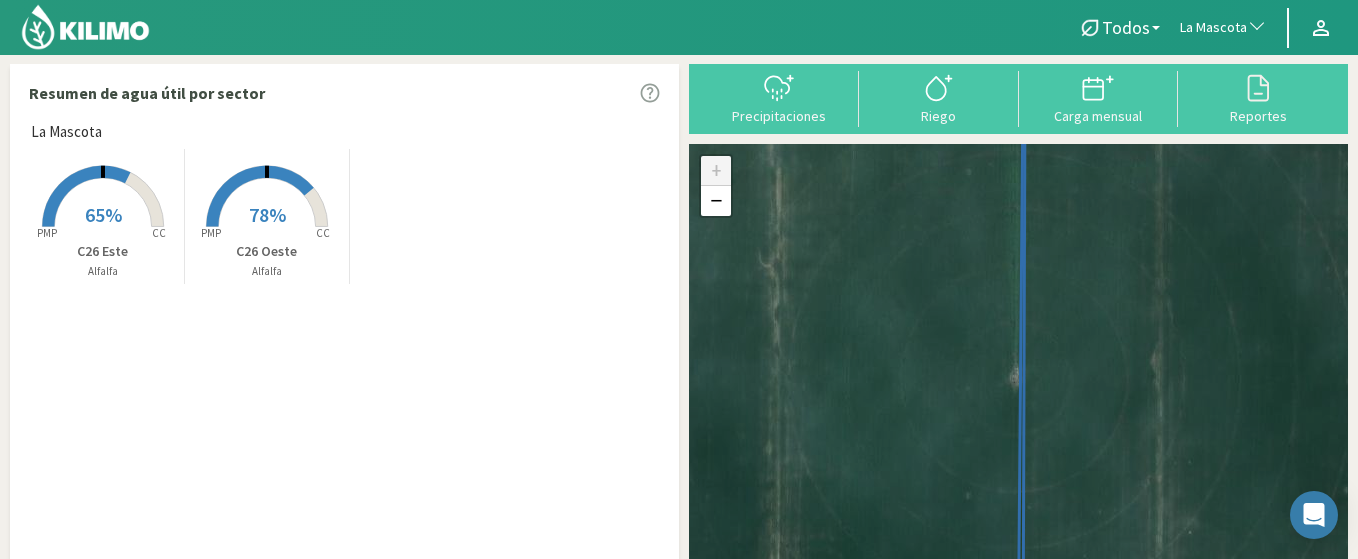 click 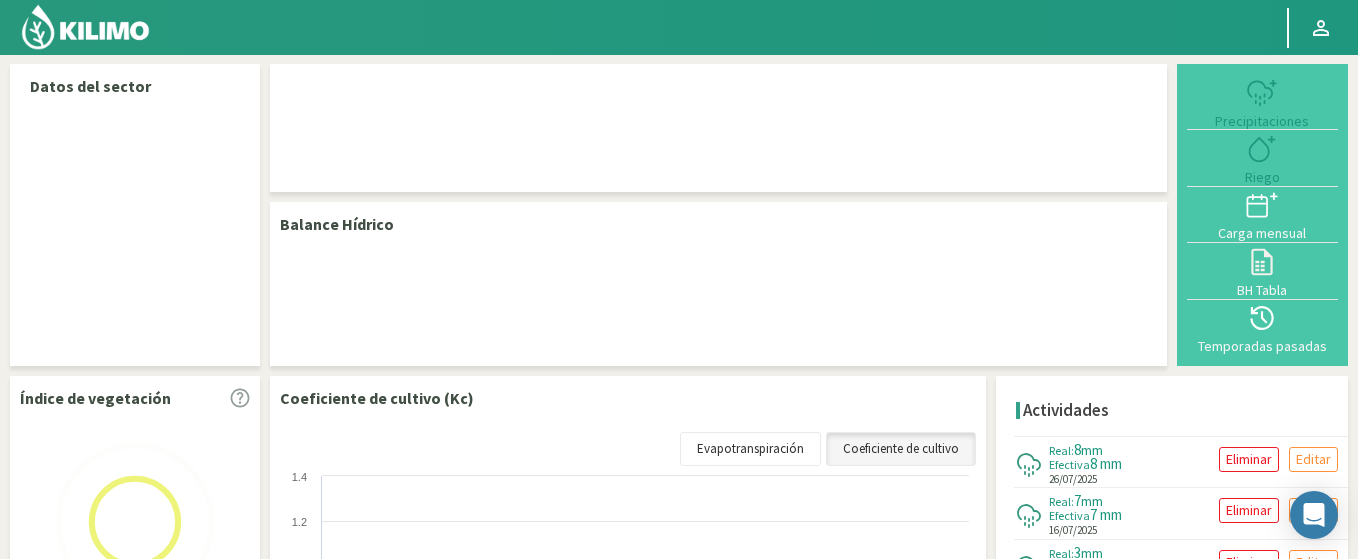 select on "166: Object" 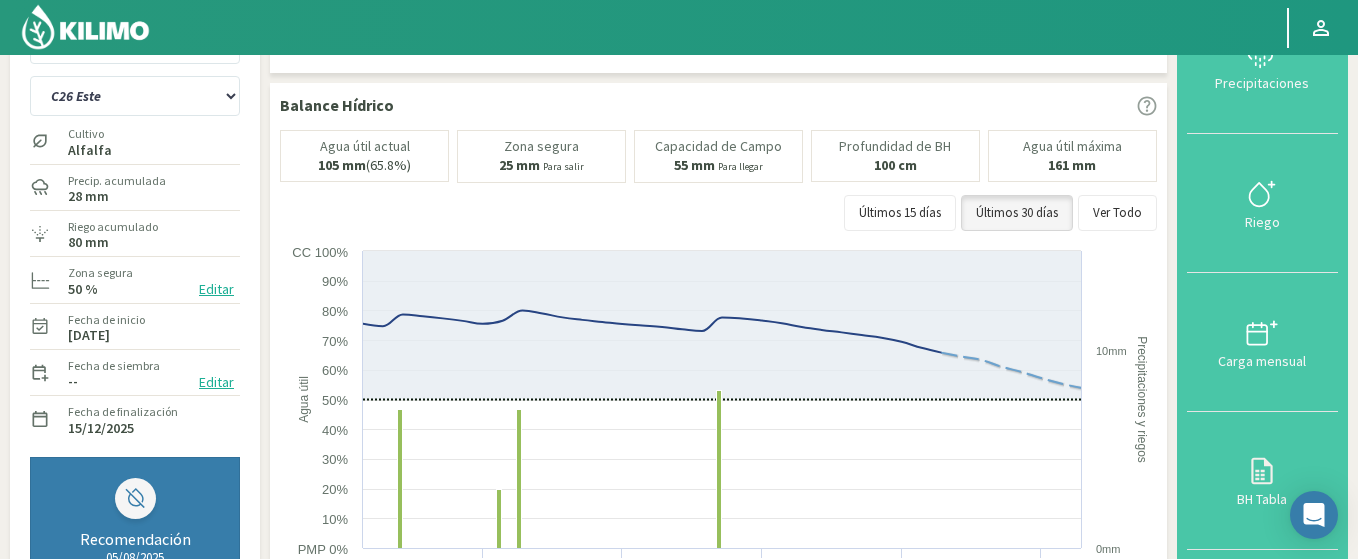 scroll, scrollTop: 120, scrollLeft: 0, axis: vertical 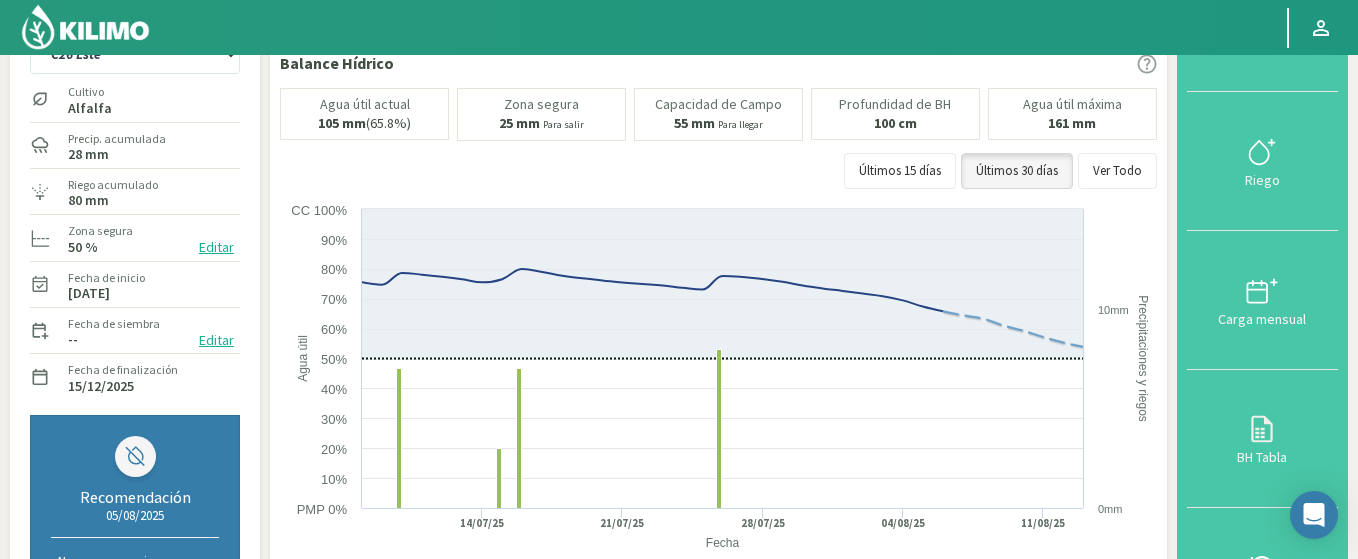 drag, startPoint x: 56, startPoint y: 292, endPoint x: 137, endPoint y: 298, distance: 81.22192 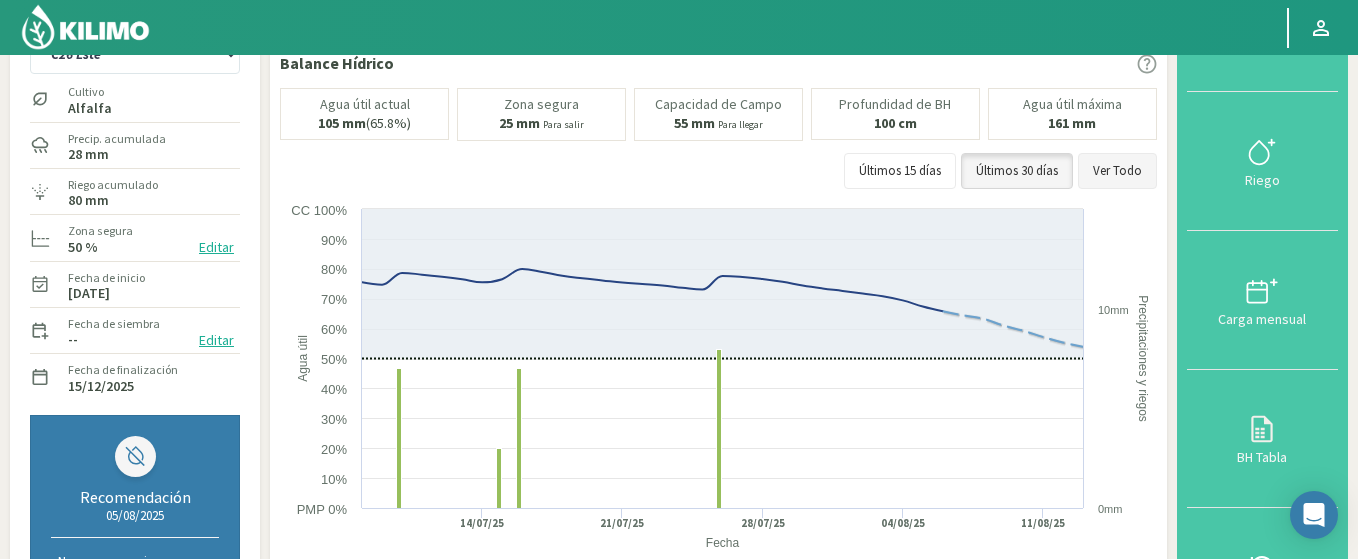 click on "Ver Todo" at bounding box center (1117, 171) 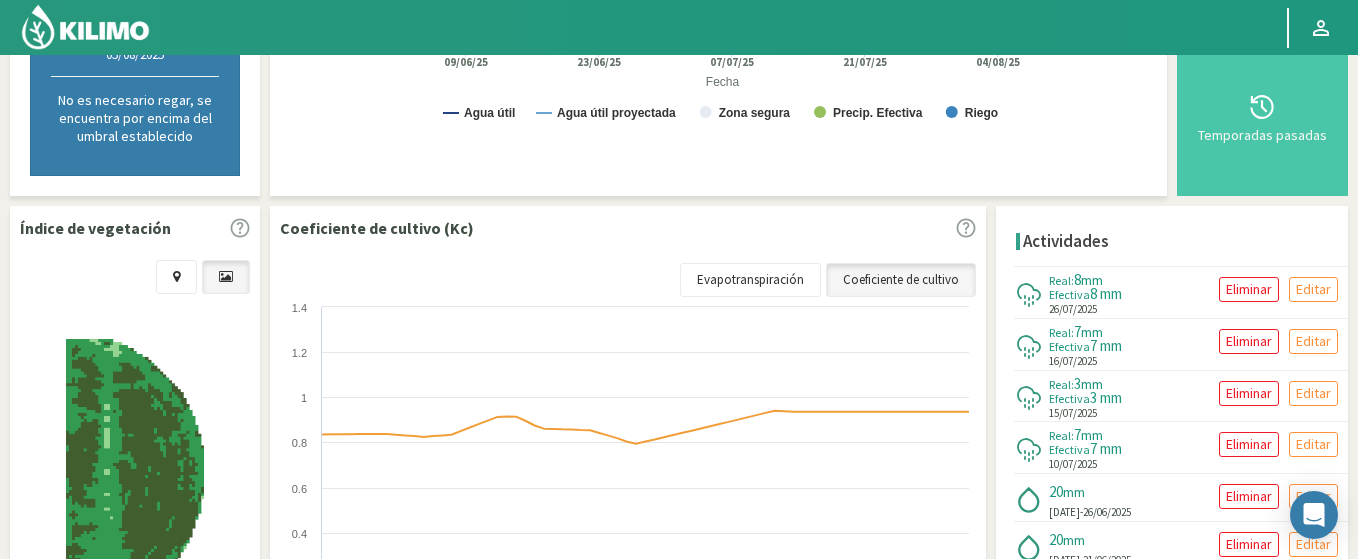 scroll, scrollTop: 721, scrollLeft: 0, axis: vertical 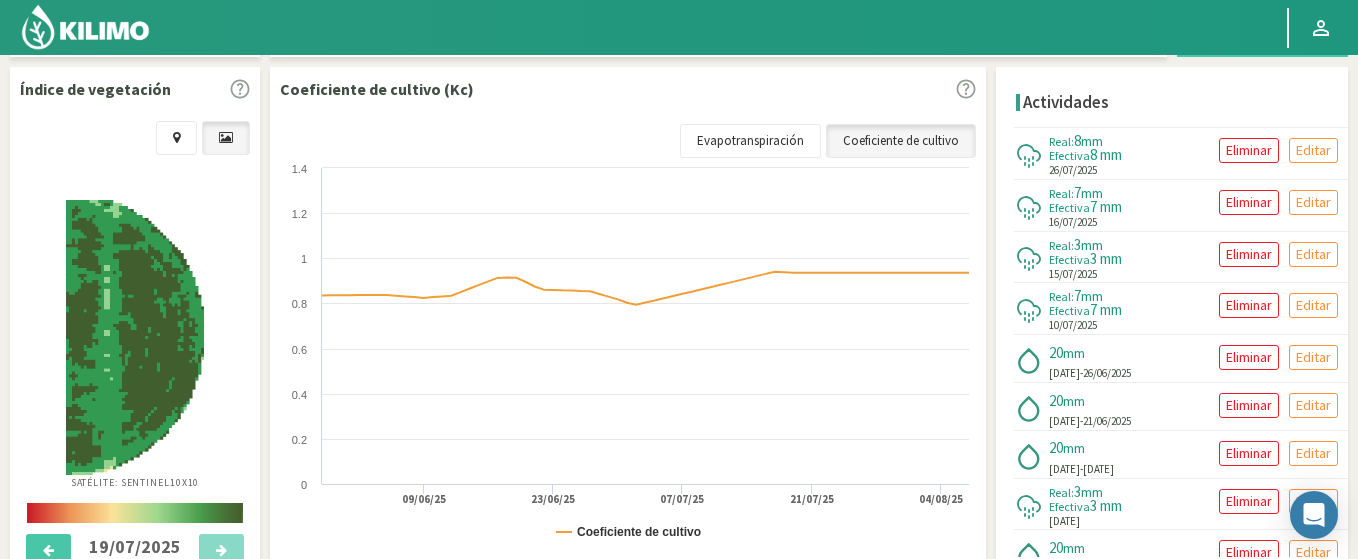 click 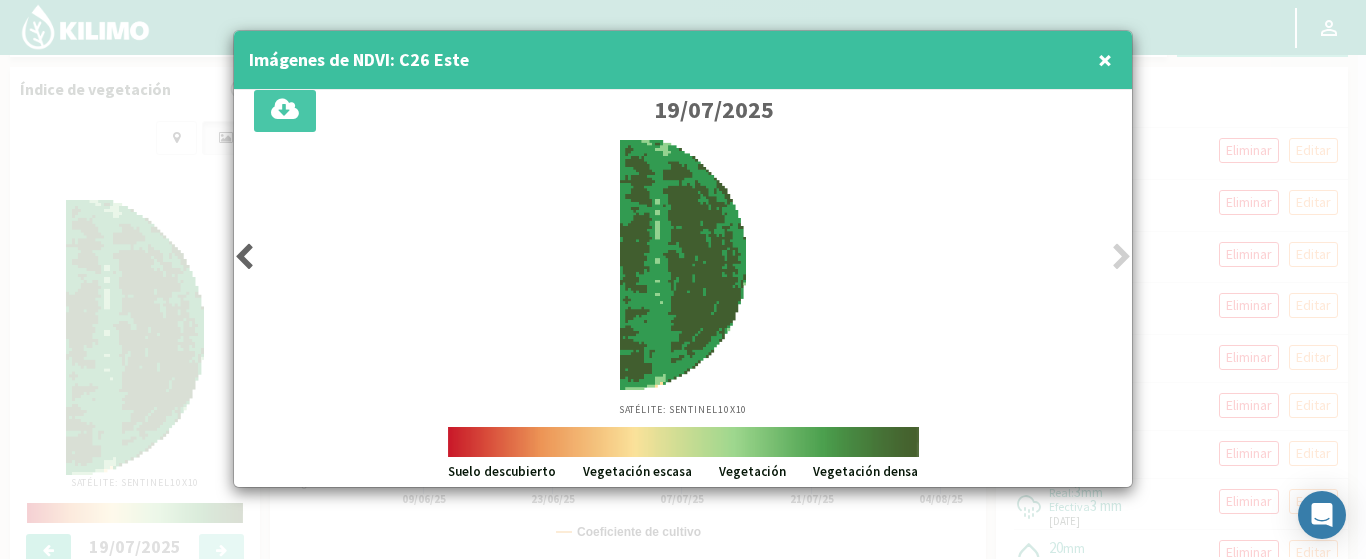 click at bounding box center [244, 257] 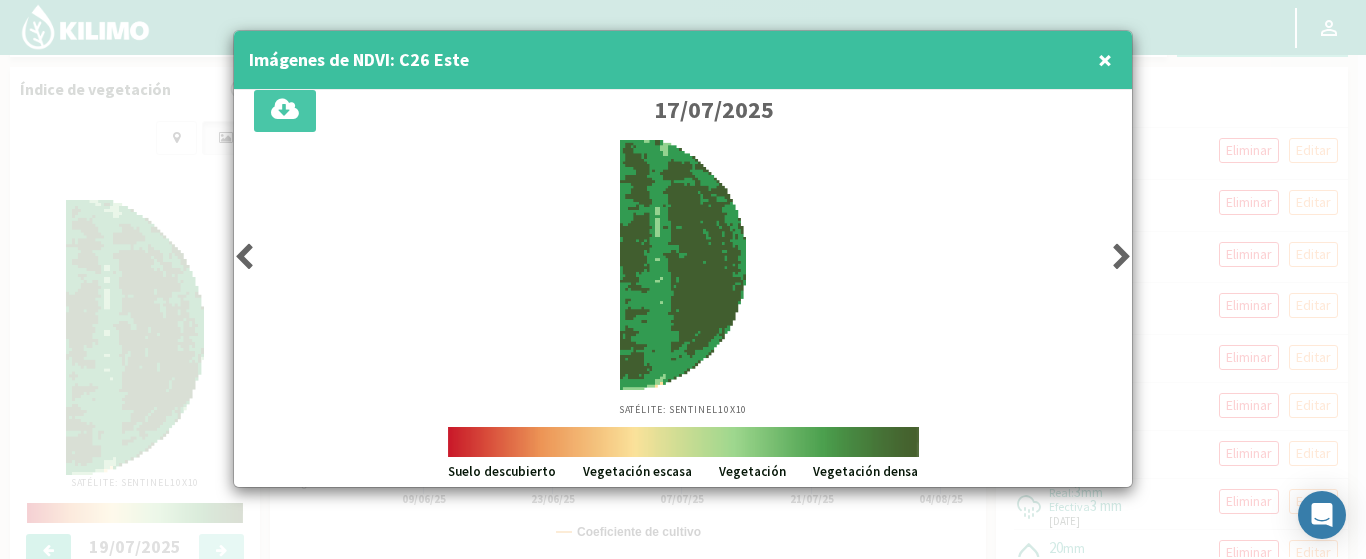click at bounding box center (244, 257) 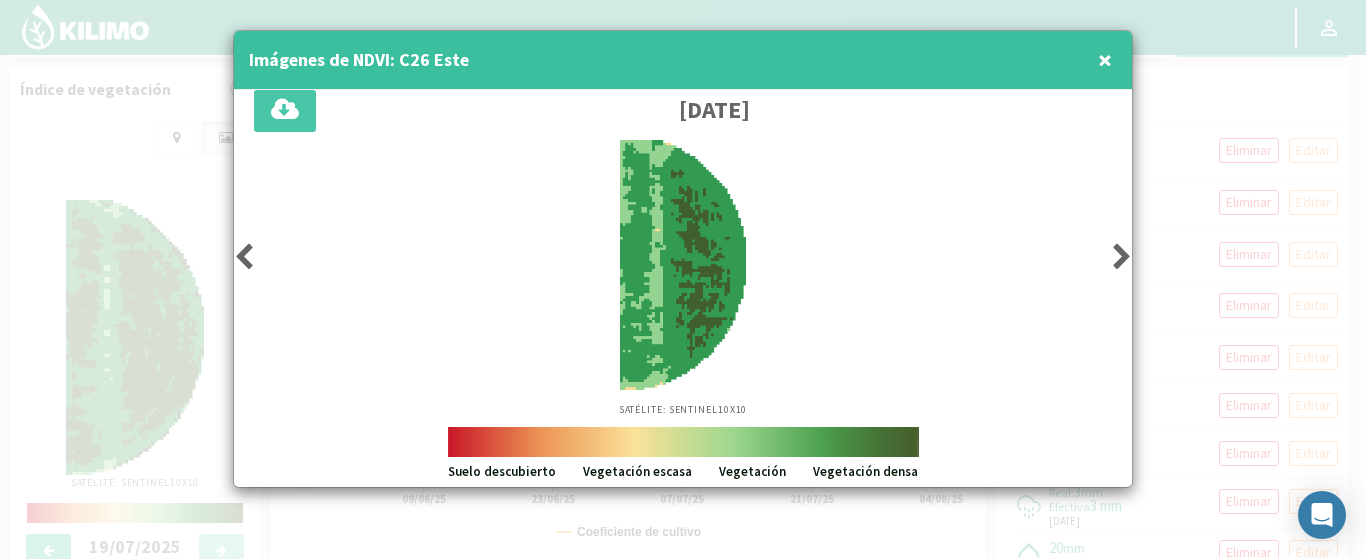 click at bounding box center (244, 257) 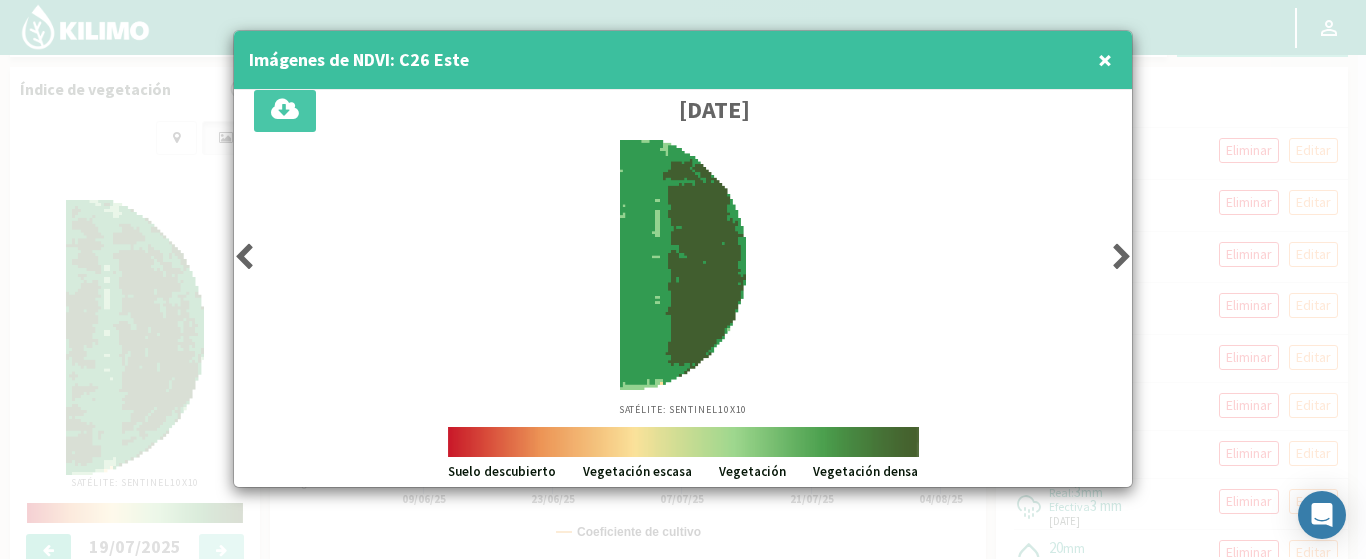 click at bounding box center [244, 257] 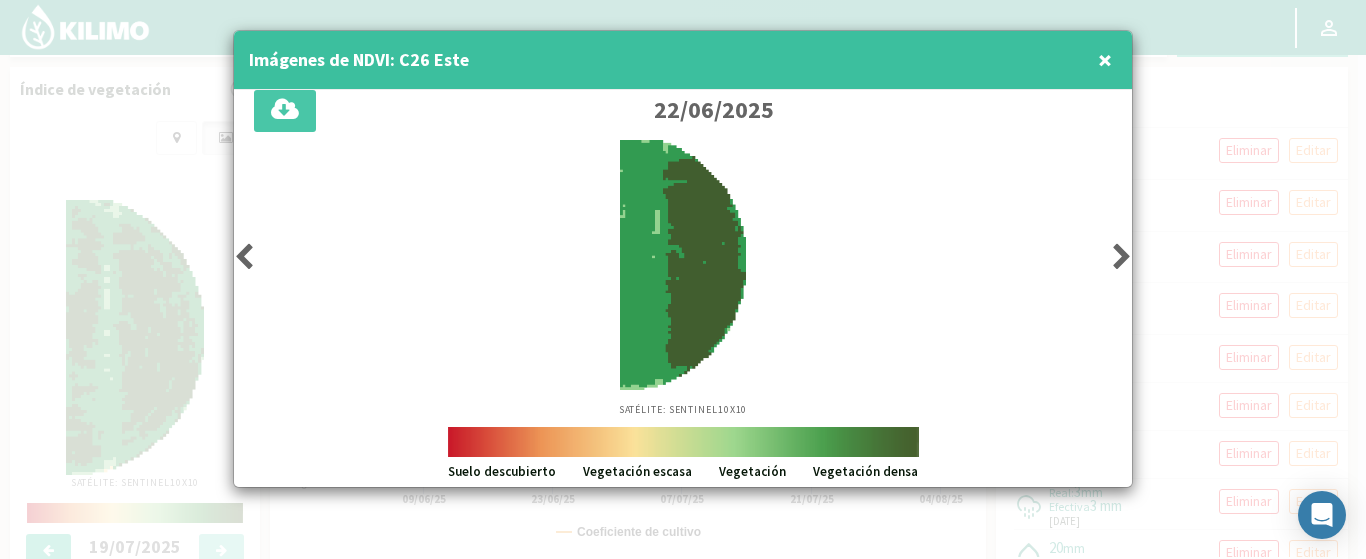 click at bounding box center (244, 257) 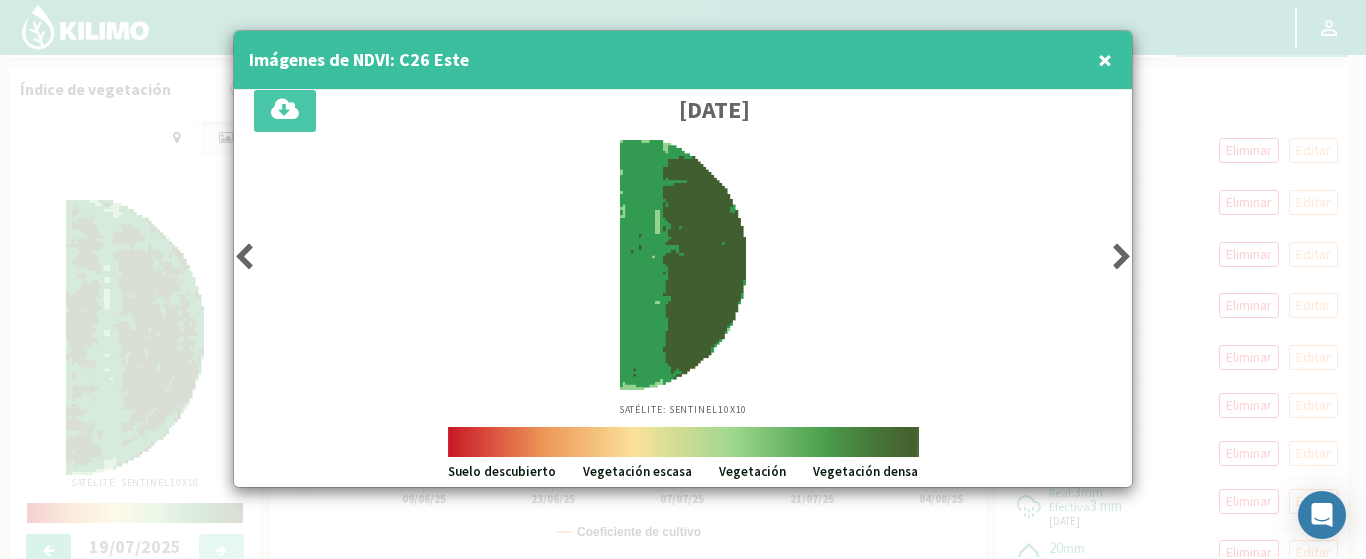 click at bounding box center (244, 257) 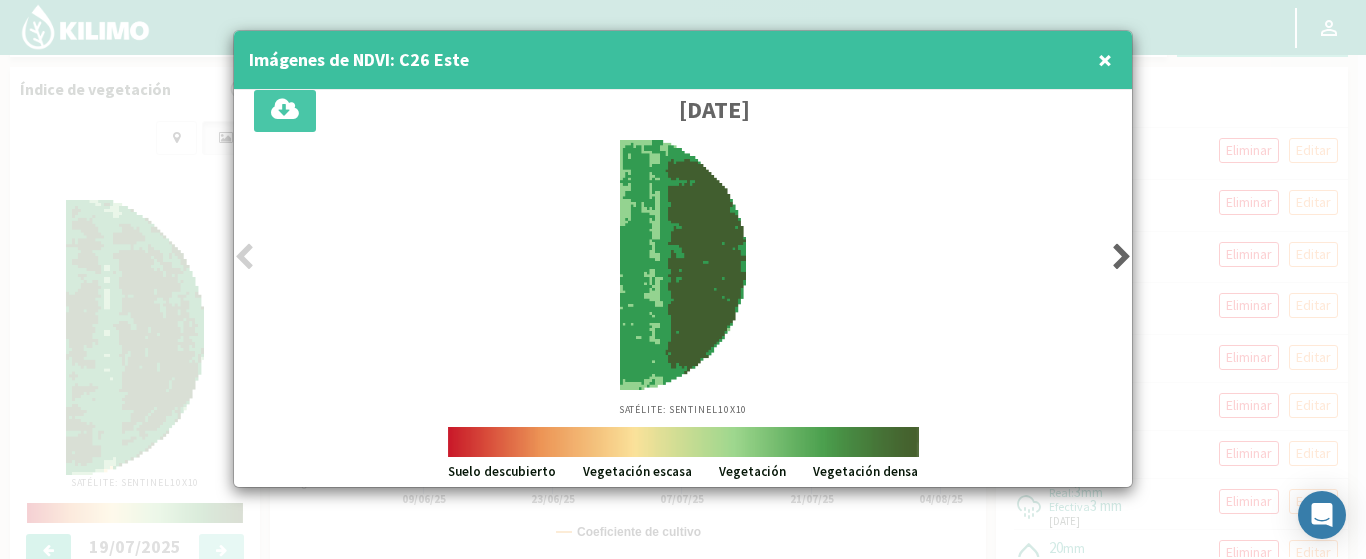 click at bounding box center [244, 257] 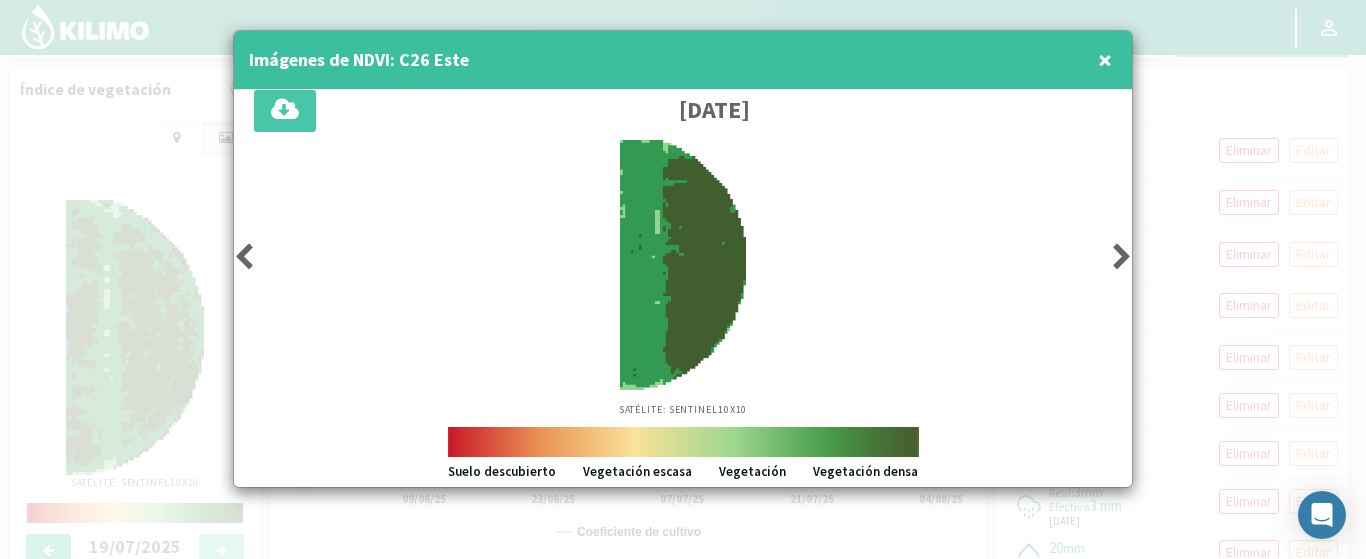 click at bounding box center (1122, 257) 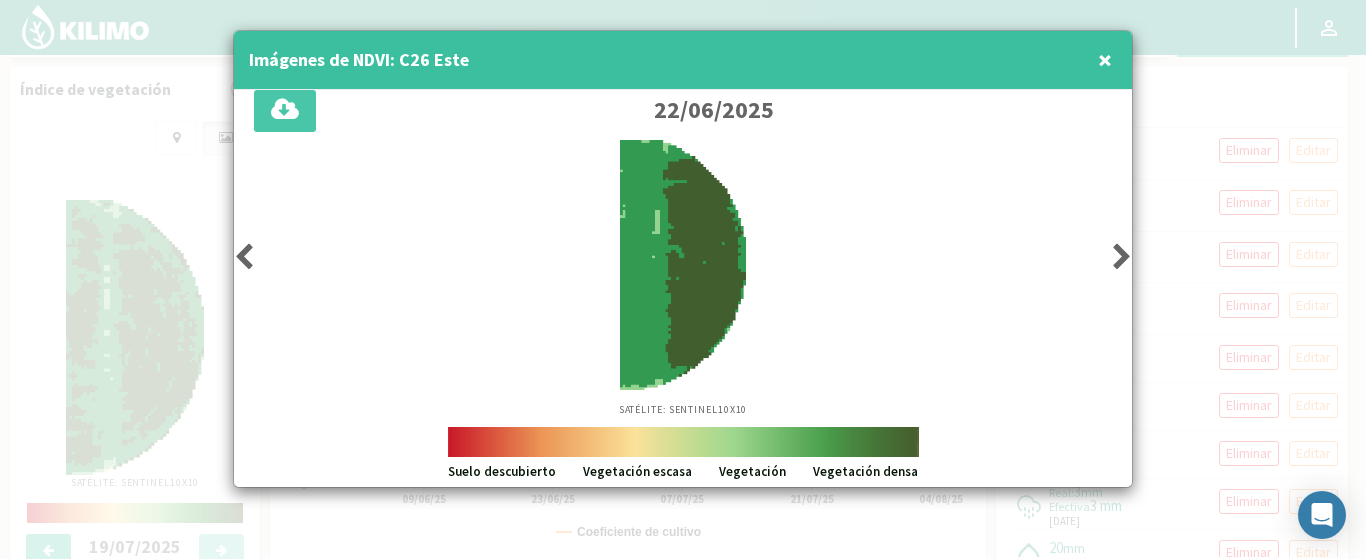 click at bounding box center (1122, 257) 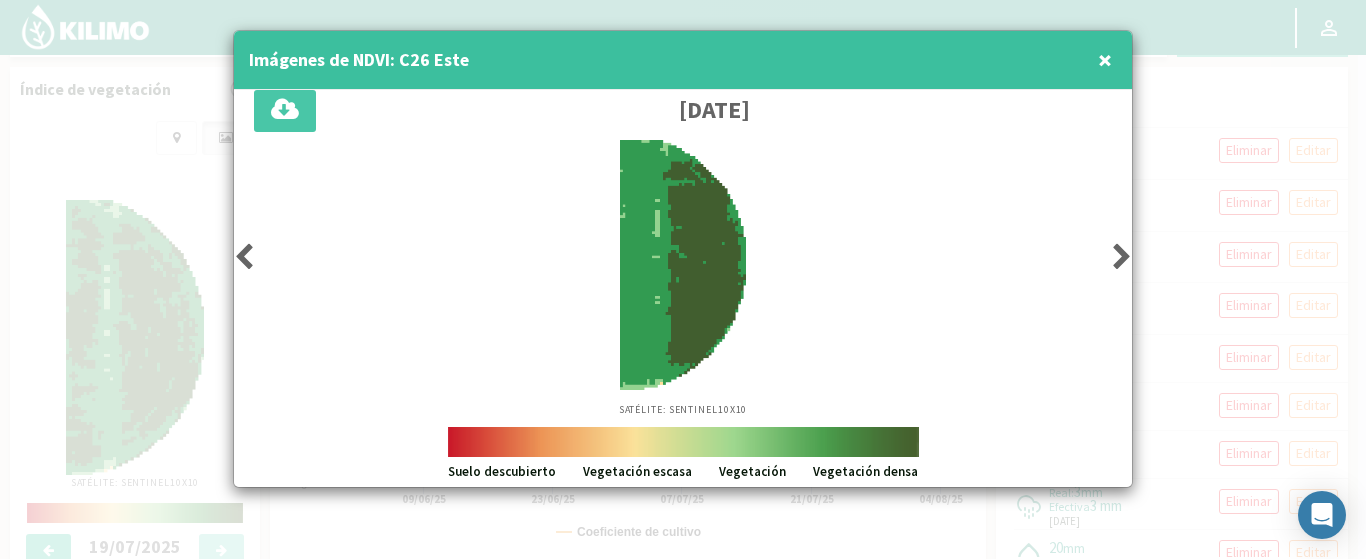click at bounding box center [1122, 257] 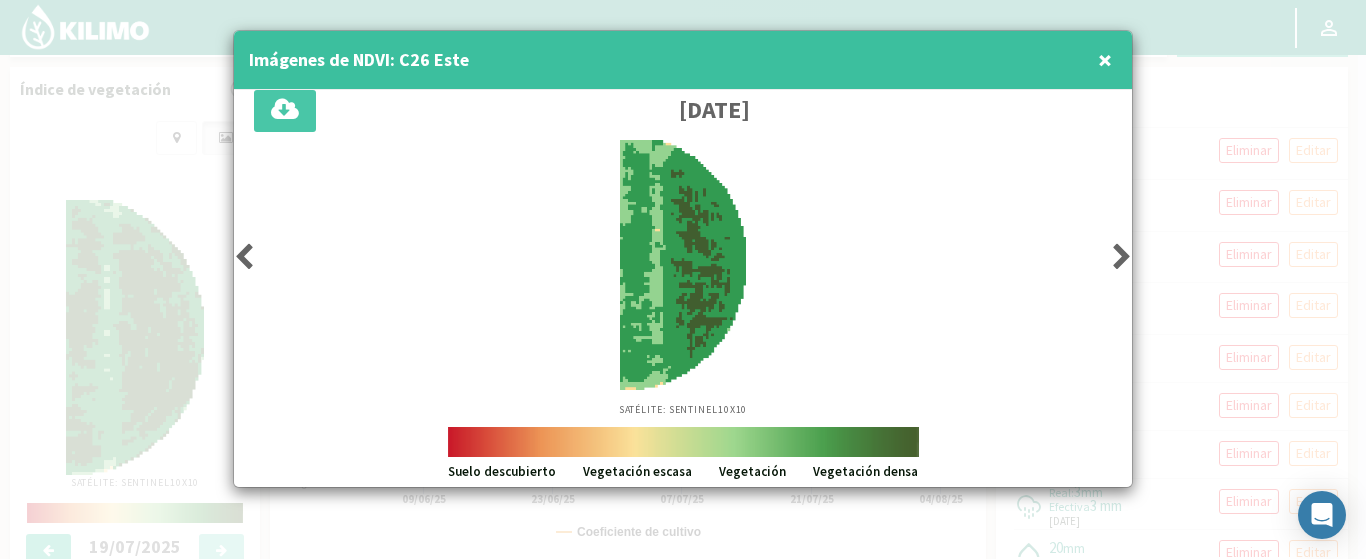 click at bounding box center [1122, 257] 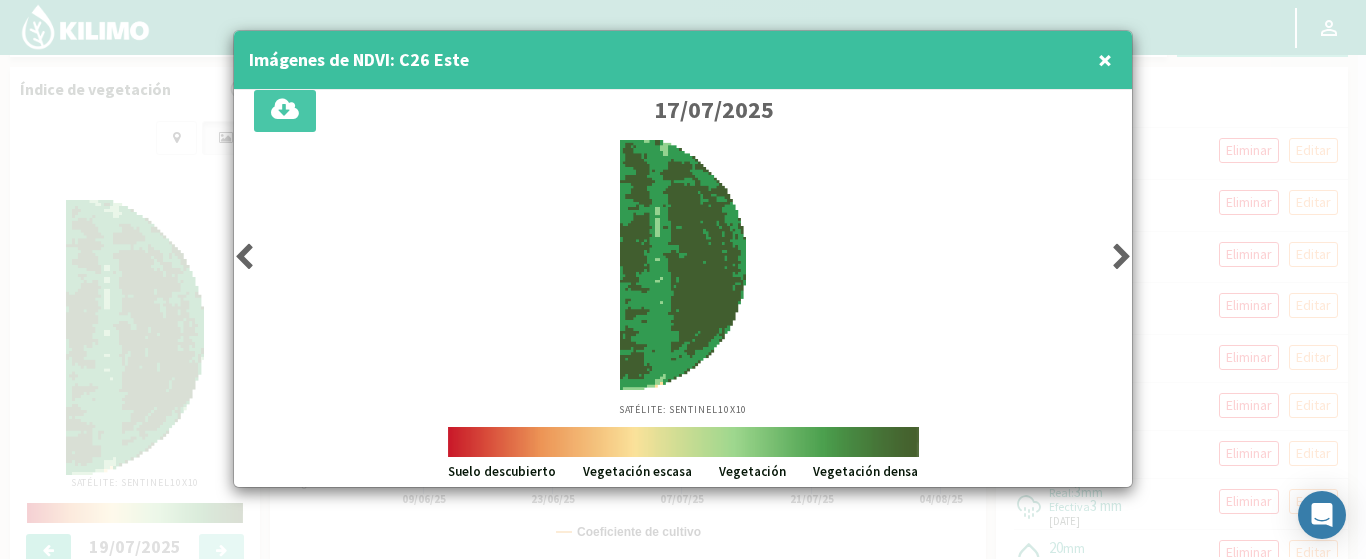click at bounding box center (1122, 257) 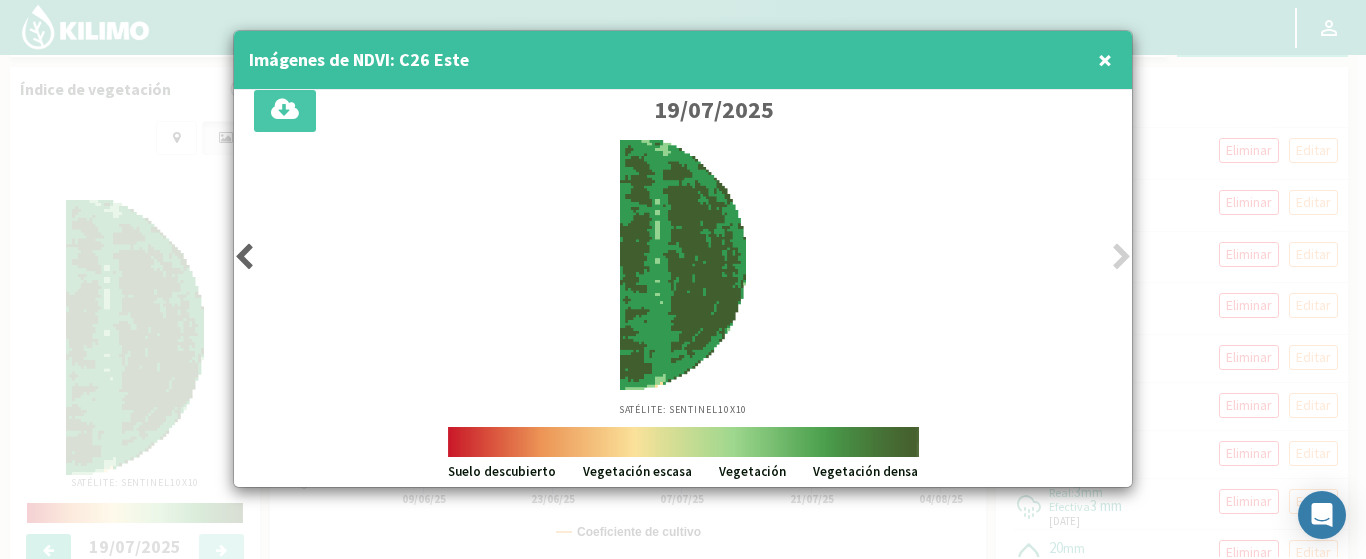 click at bounding box center (1122, 257) 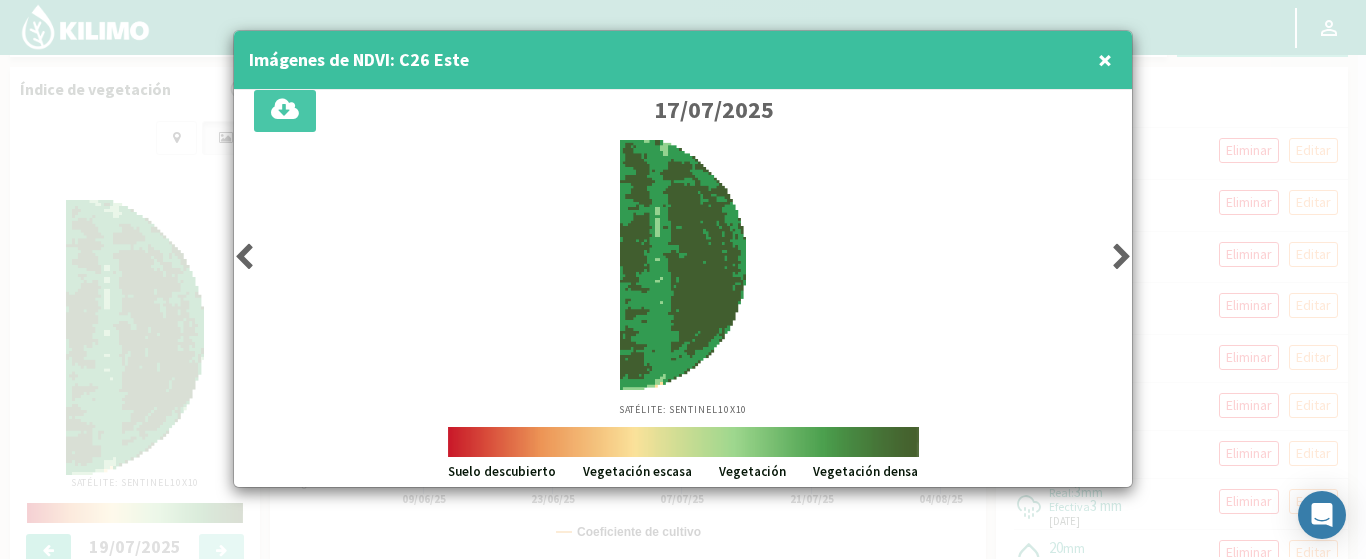 click at bounding box center (244, 257) 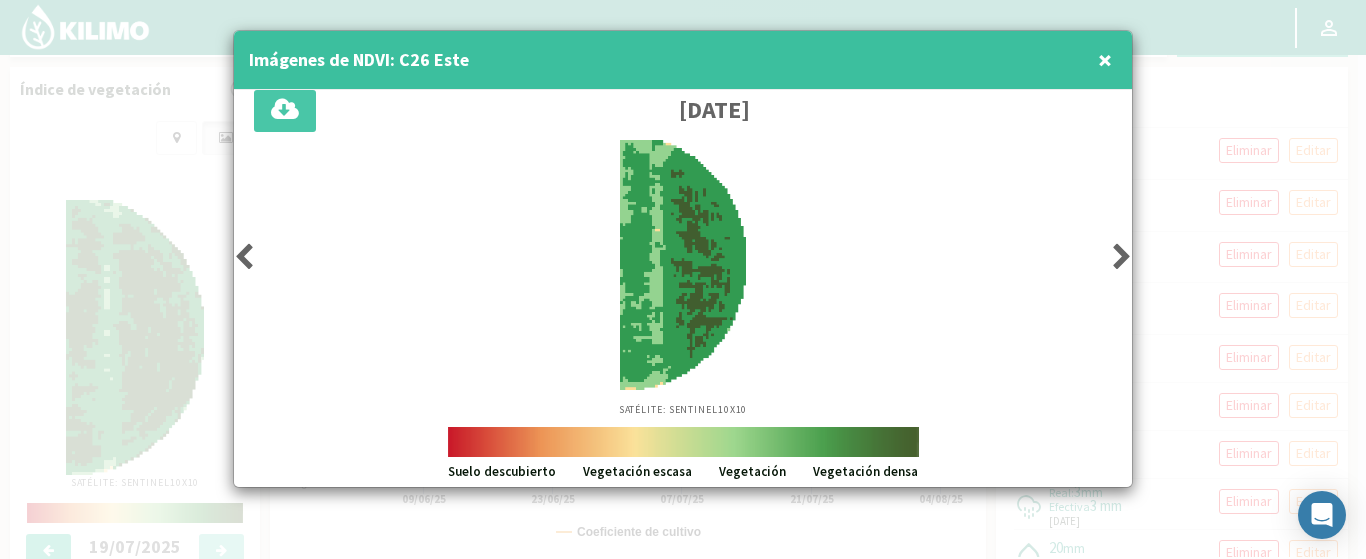 click at bounding box center (244, 257) 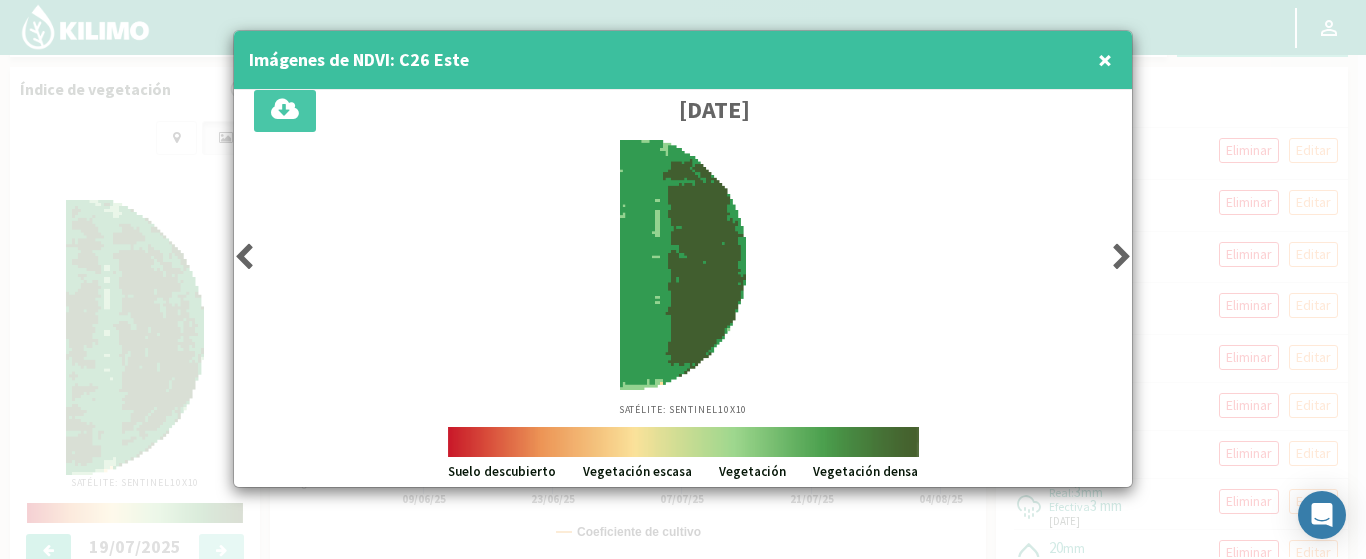click at bounding box center (244, 257) 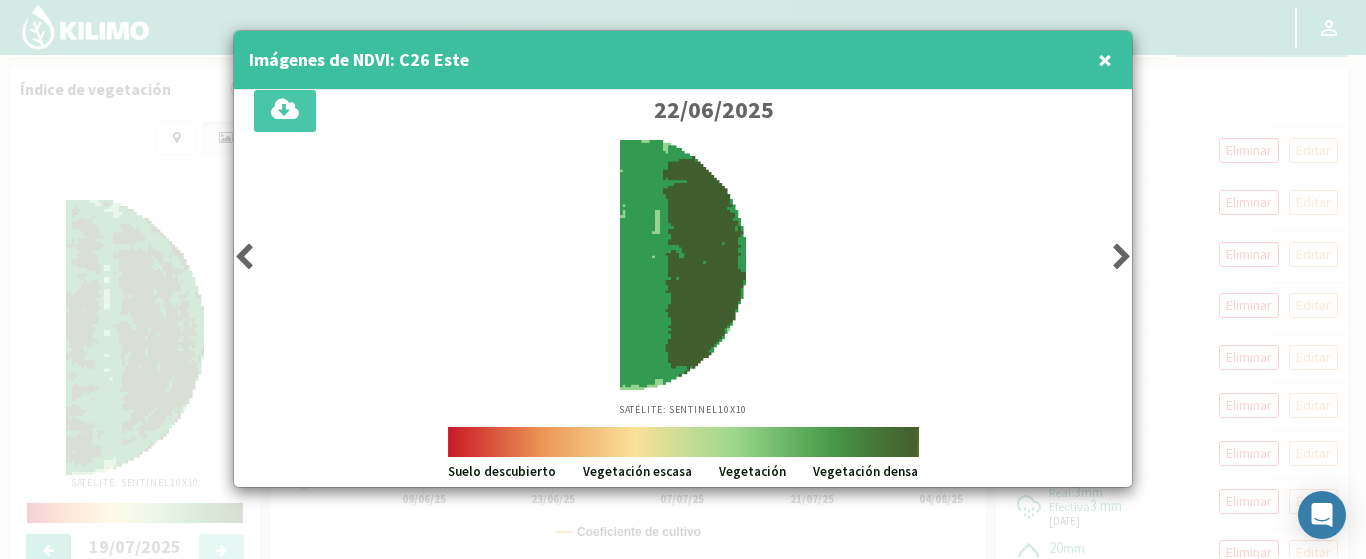 click at bounding box center [244, 257] 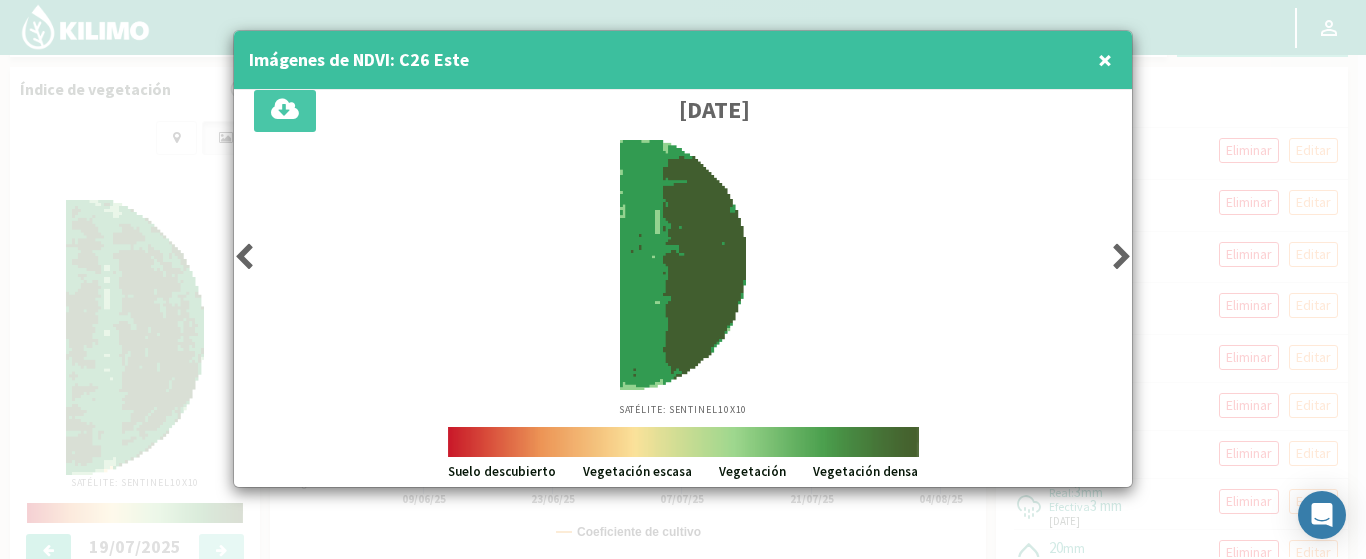click at bounding box center [244, 257] 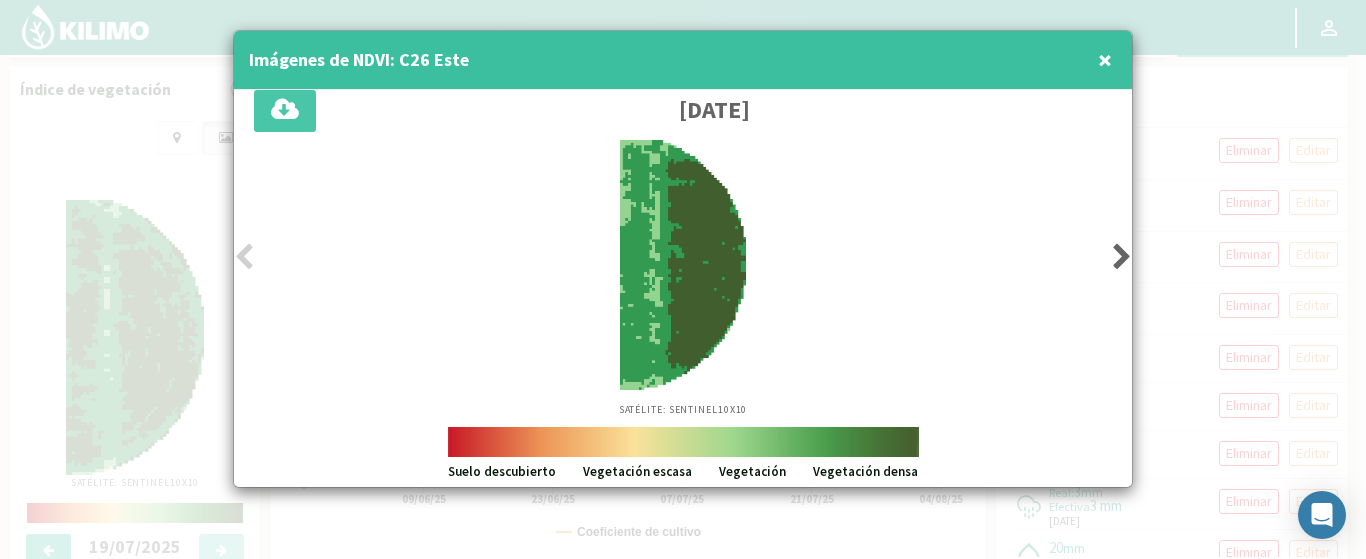 click at bounding box center (1122, 257) 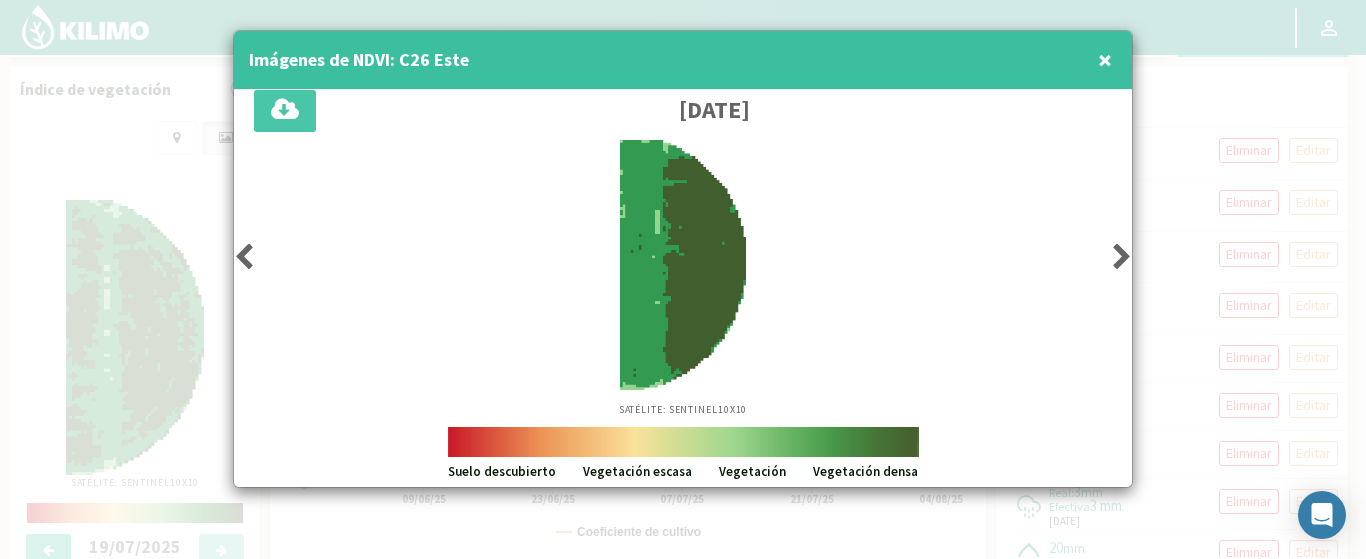 click at bounding box center [1122, 257] 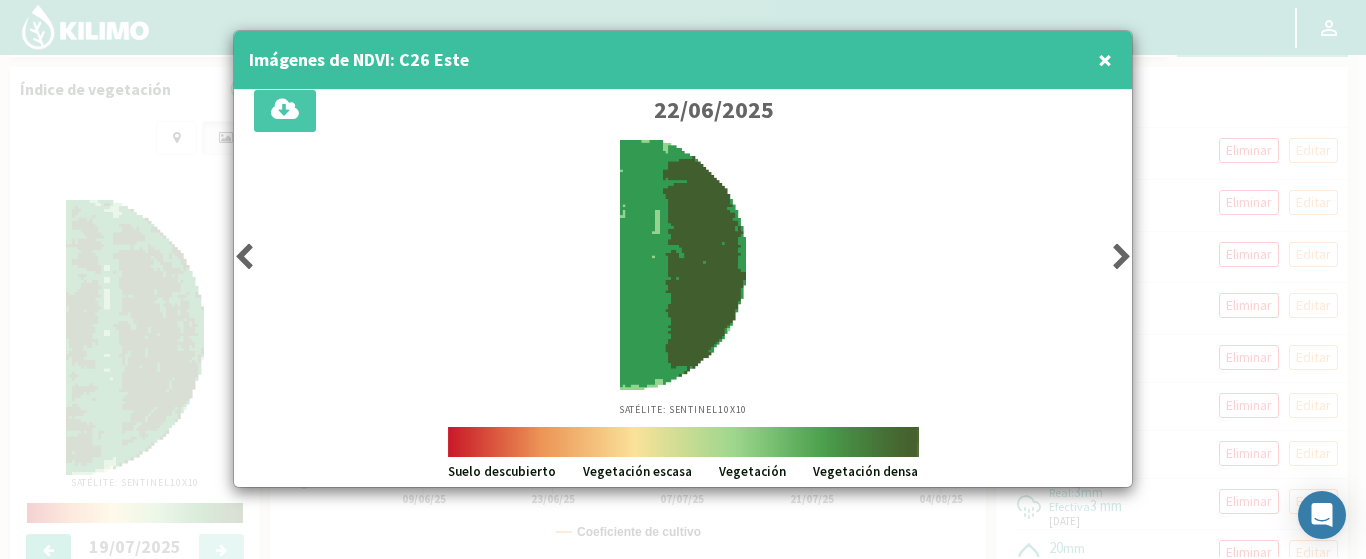 click at bounding box center [1122, 257] 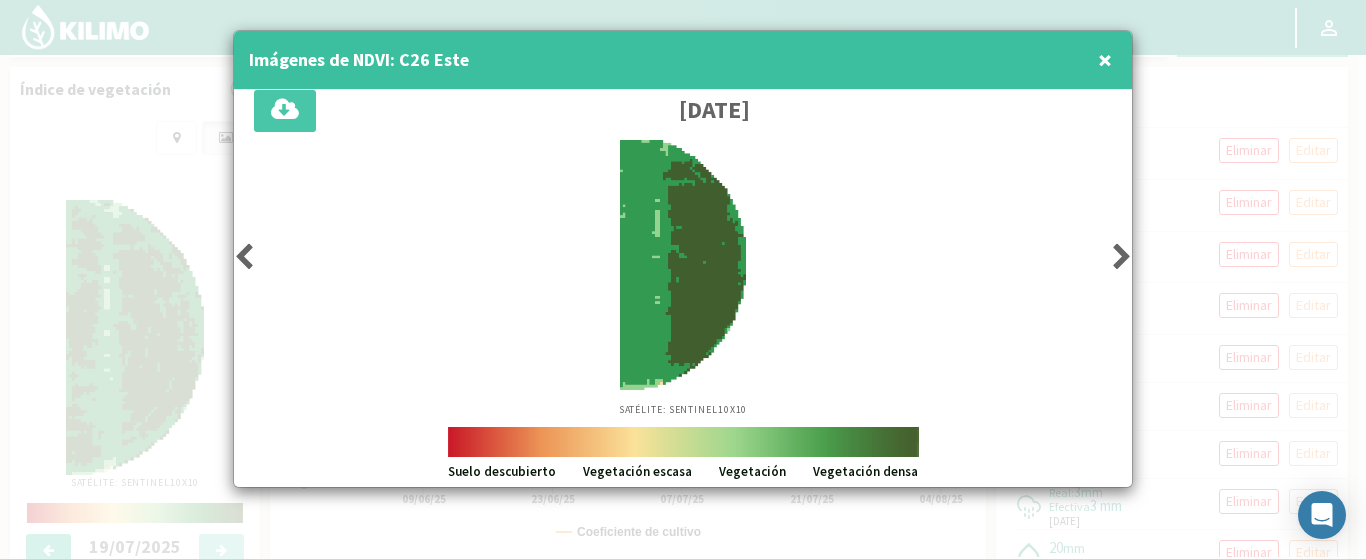 click at bounding box center [1122, 257] 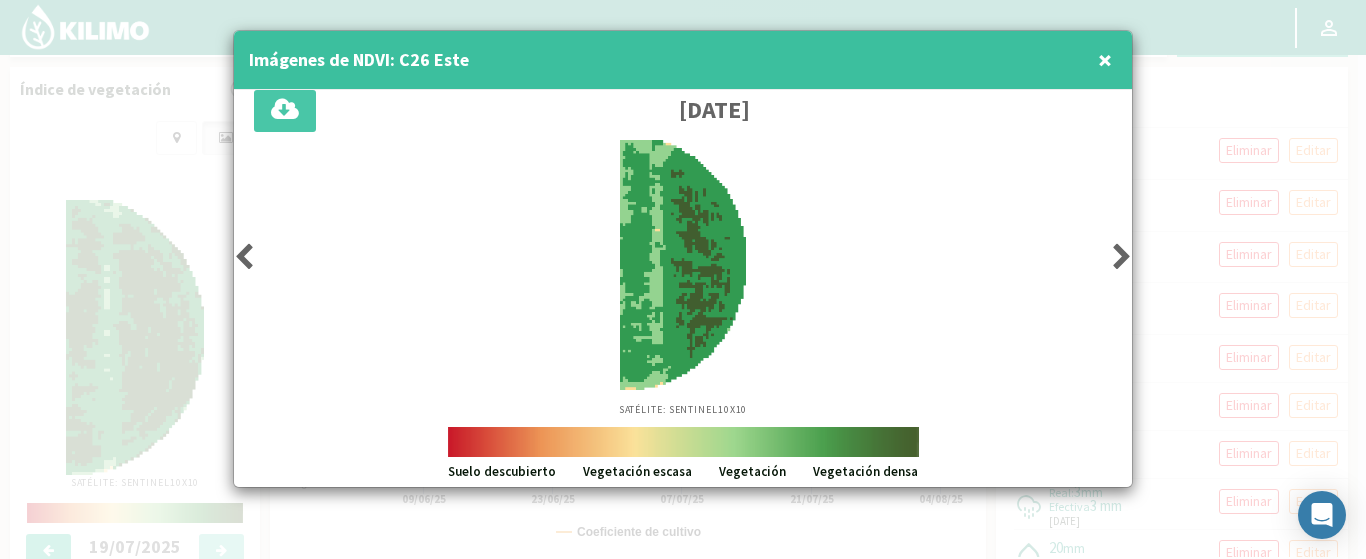 click on "×" at bounding box center (1105, 60) 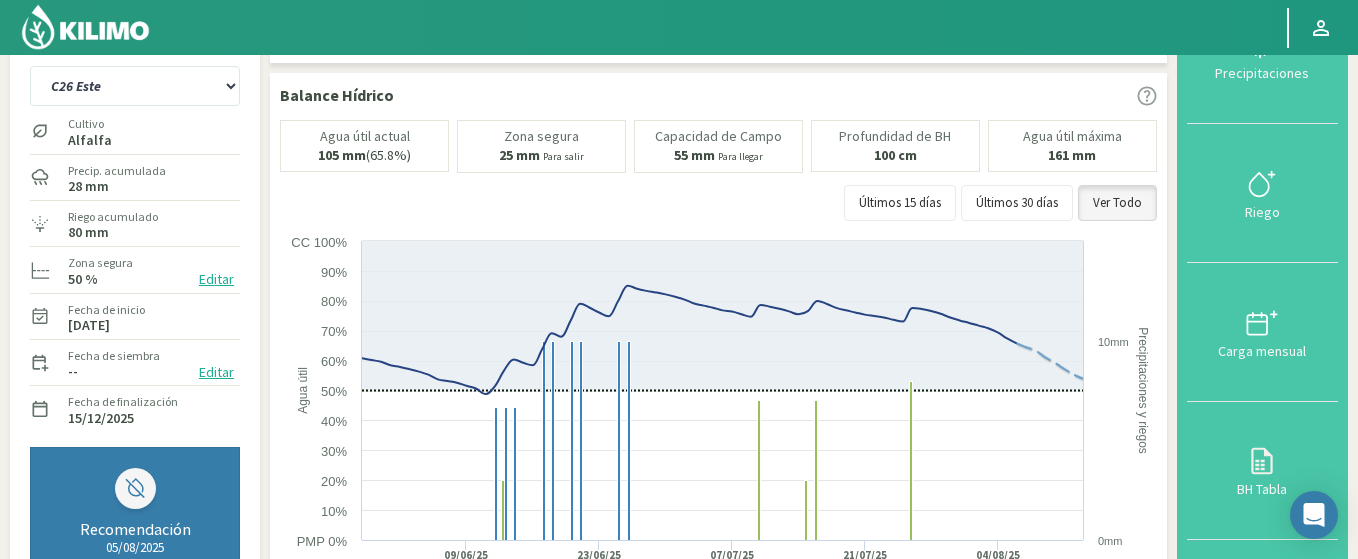 scroll, scrollTop: 121, scrollLeft: 0, axis: vertical 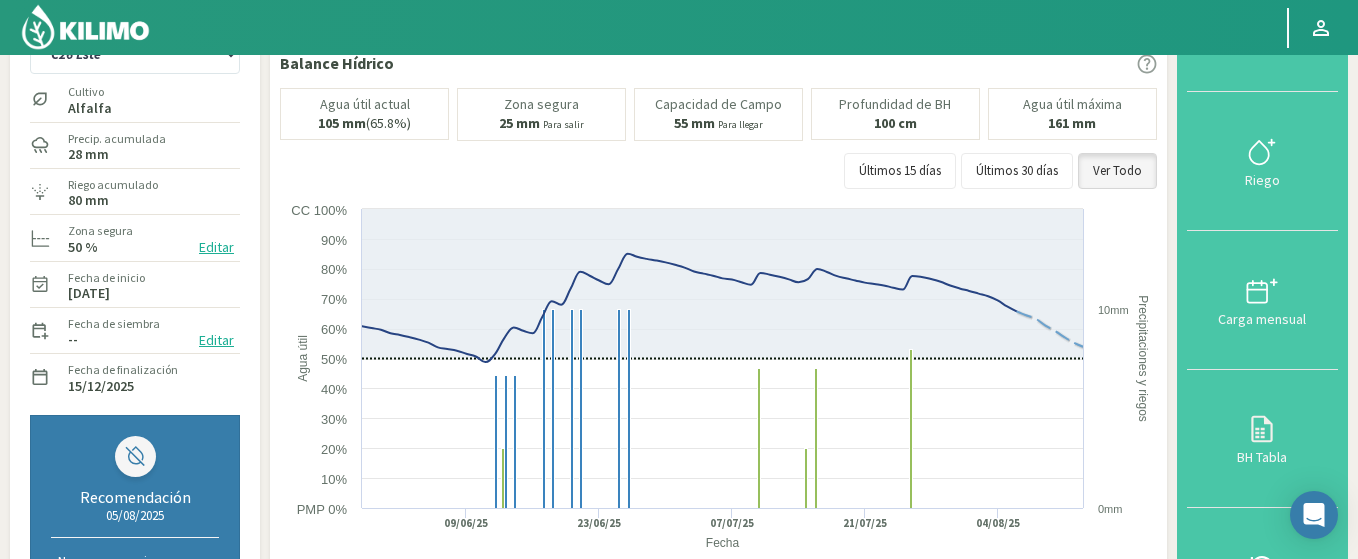 drag, startPoint x: 869, startPoint y: 118, endPoint x: 935, endPoint y: 124, distance: 66.27216 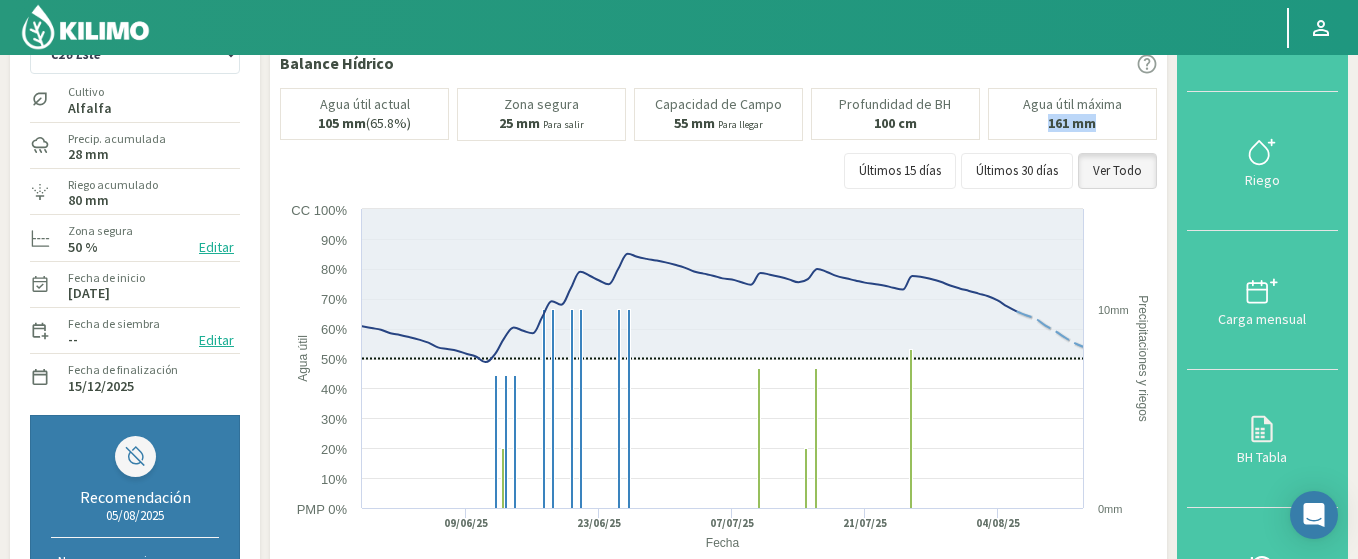 drag, startPoint x: 1048, startPoint y: 119, endPoint x: 1115, endPoint y: 130, distance: 67.89698 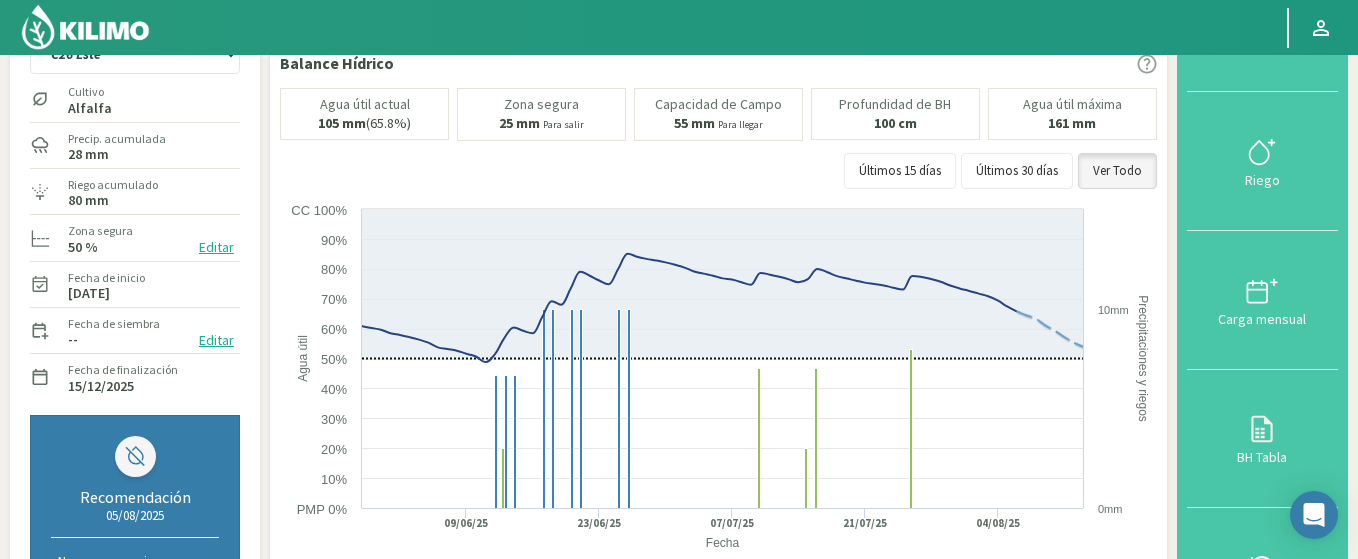 click on "Agua útil máxima
[NUMBER] mm" 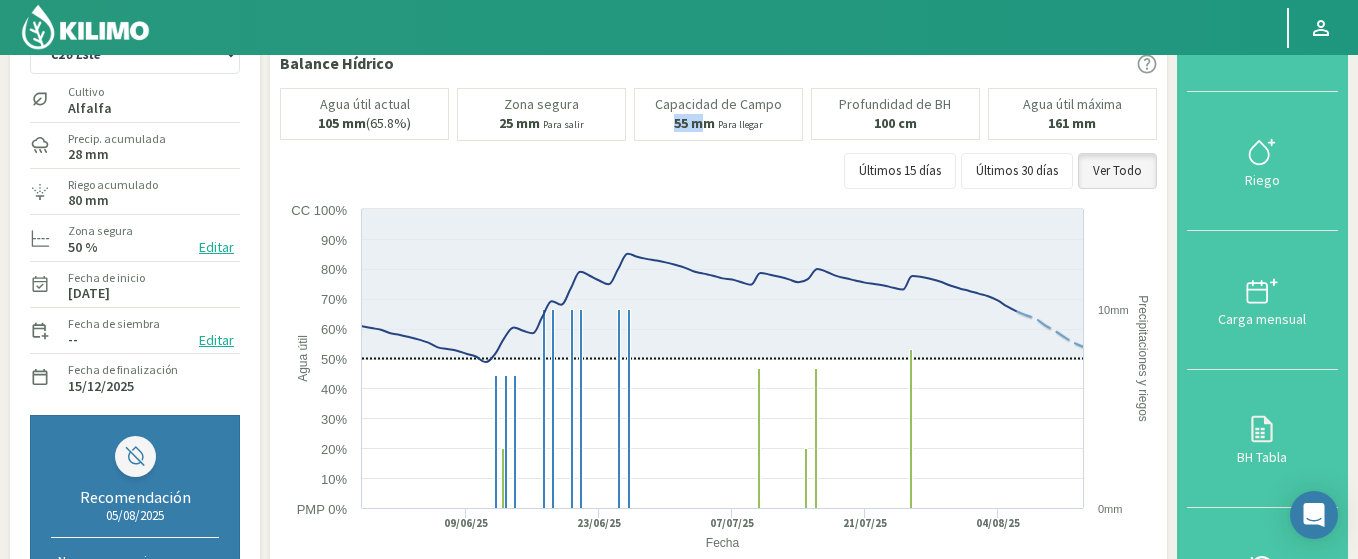 drag, startPoint x: 677, startPoint y: 122, endPoint x: 708, endPoint y: 126, distance: 31.257 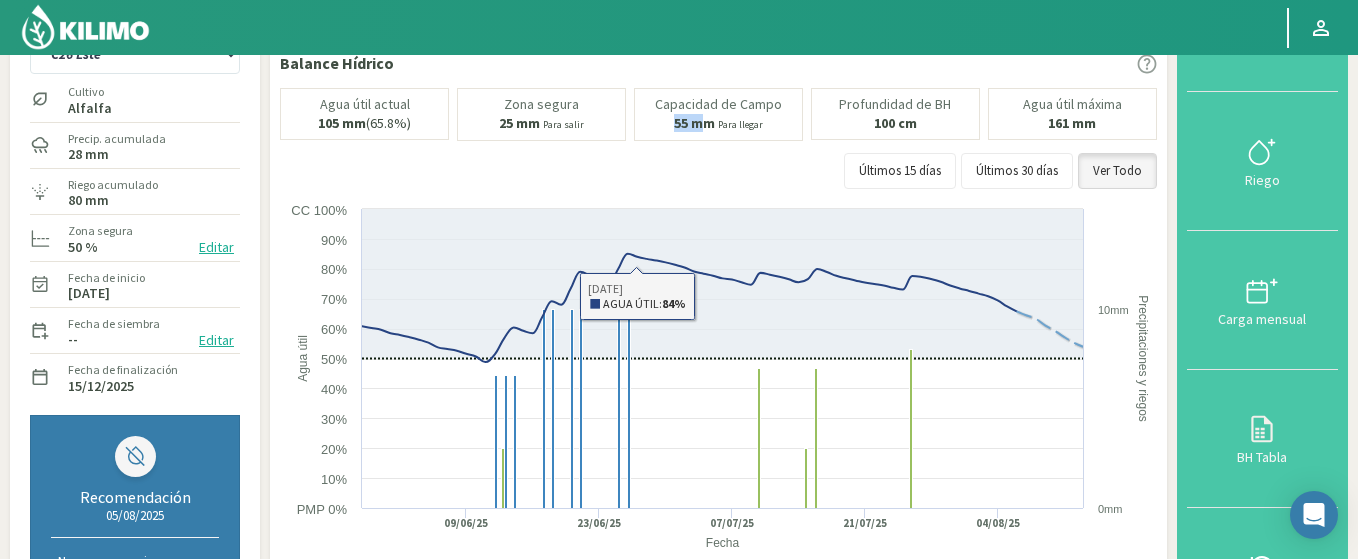 click on "Capacidad de Campo
[NUMBER] mm
Para llegar" 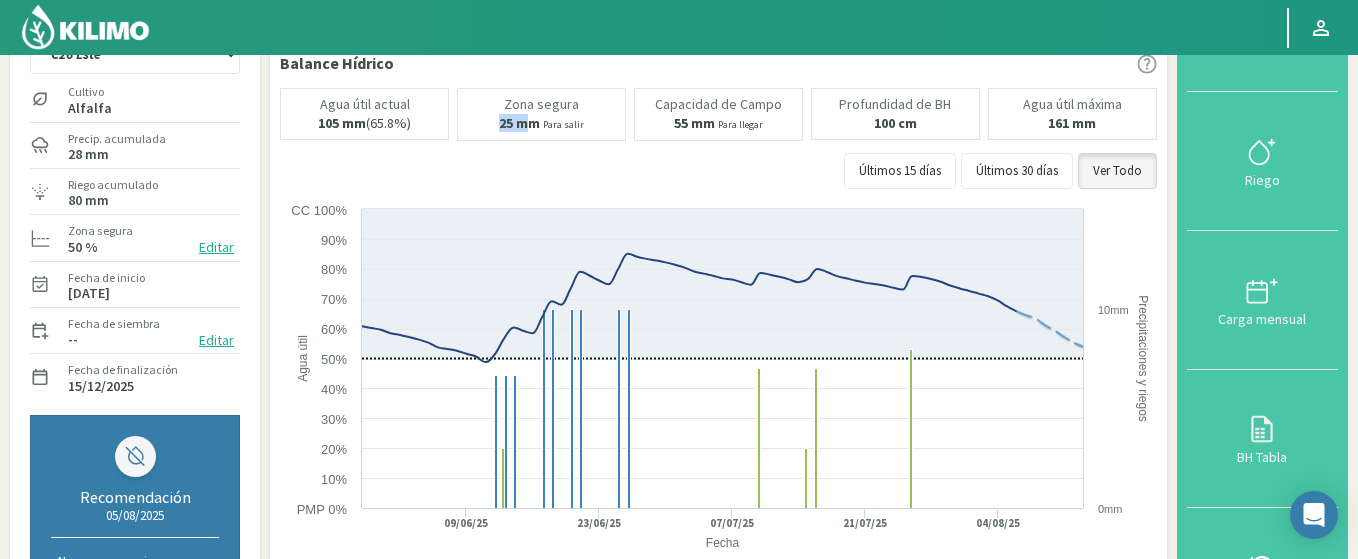 drag, startPoint x: 492, startPoint y: 120, endPoint x: 537, endPoint y: 127, distance: 45.54119 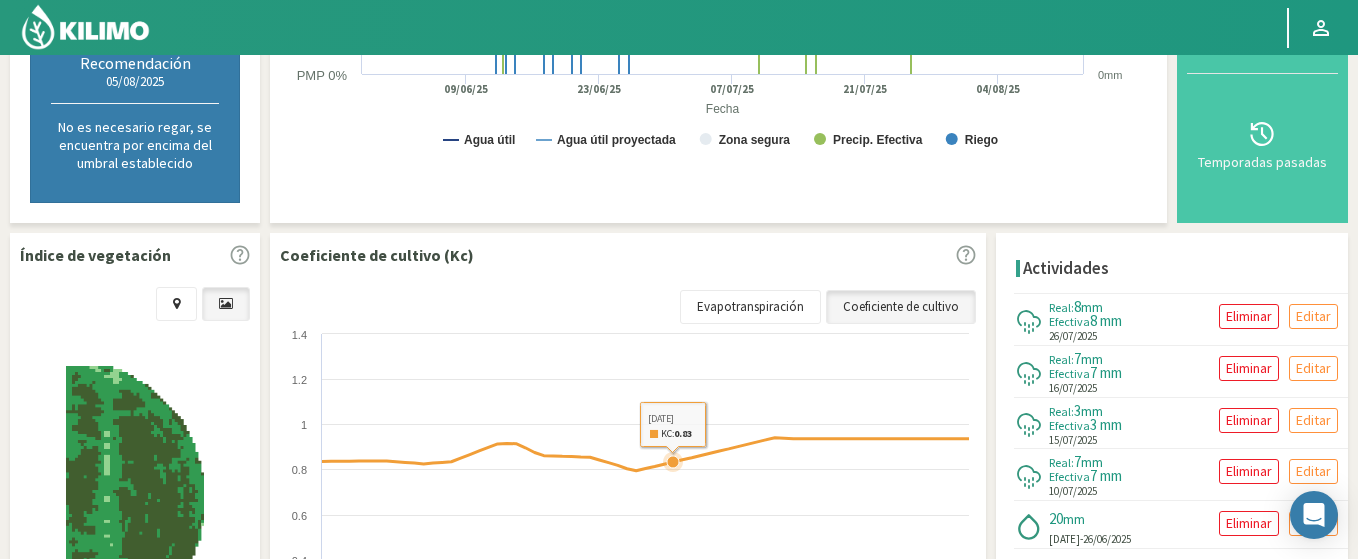 scroll, scrollTop: 361, scrollLeft: 0, axis: vertical 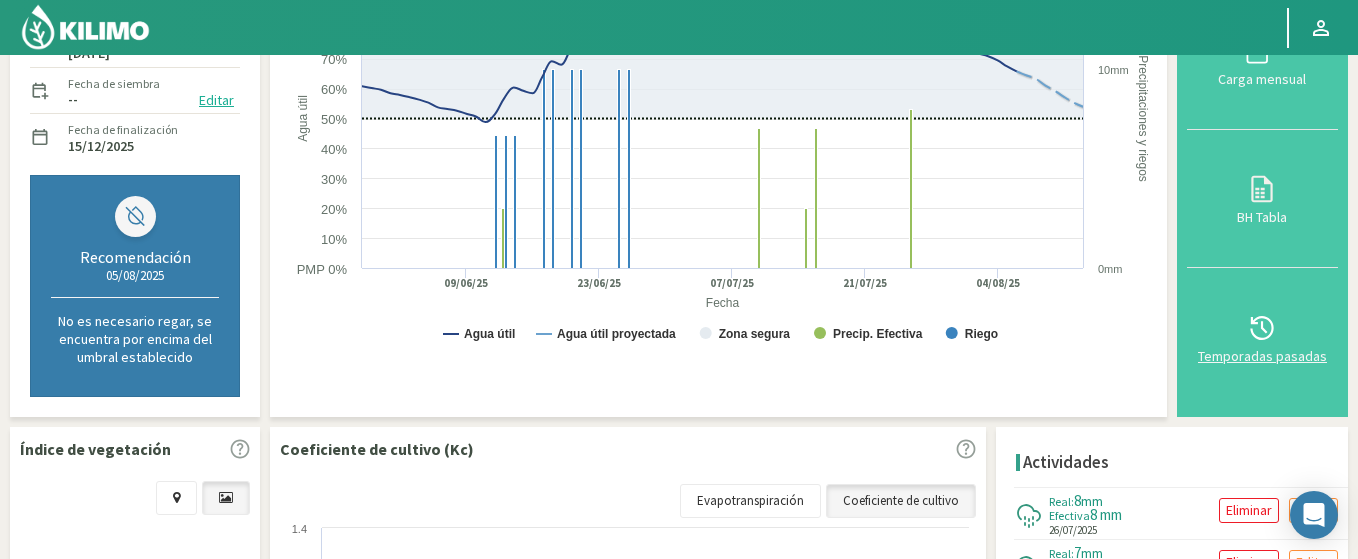 click at bounding box center [1262, 339] 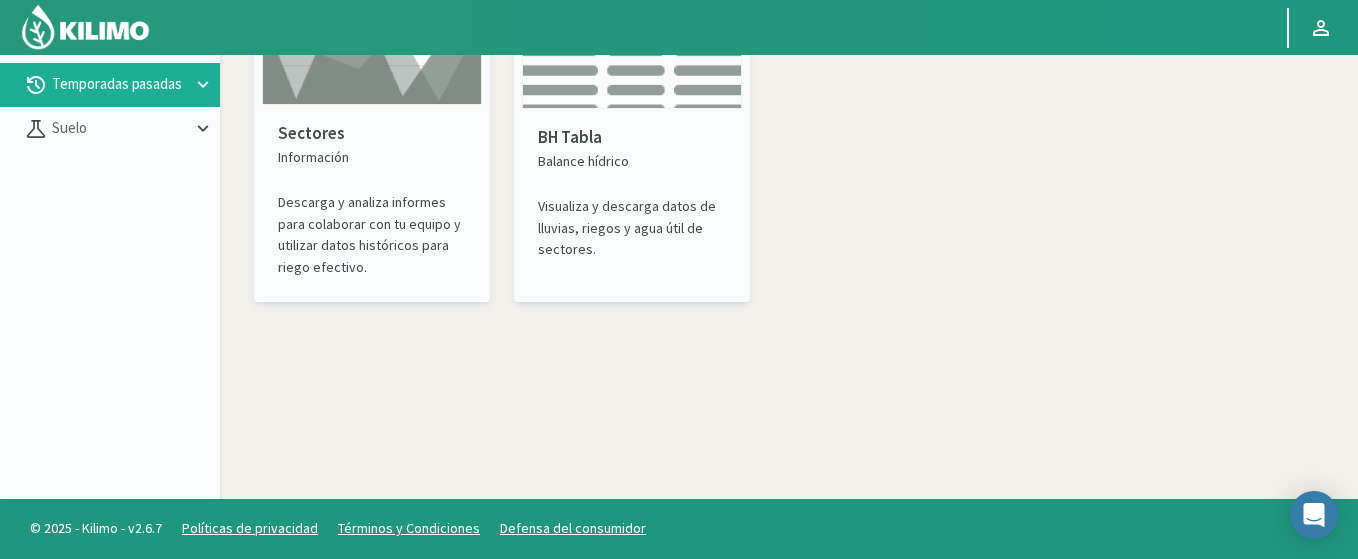 scroll, scrollTop: 115, scrollLeft: 0, axis: vertical 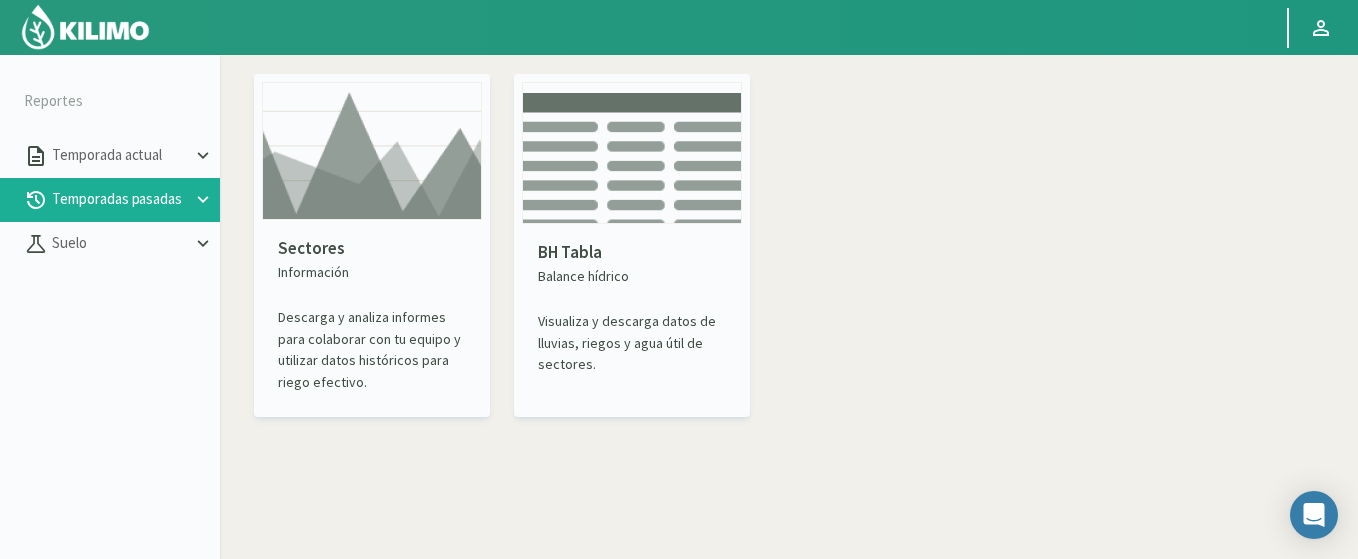 click 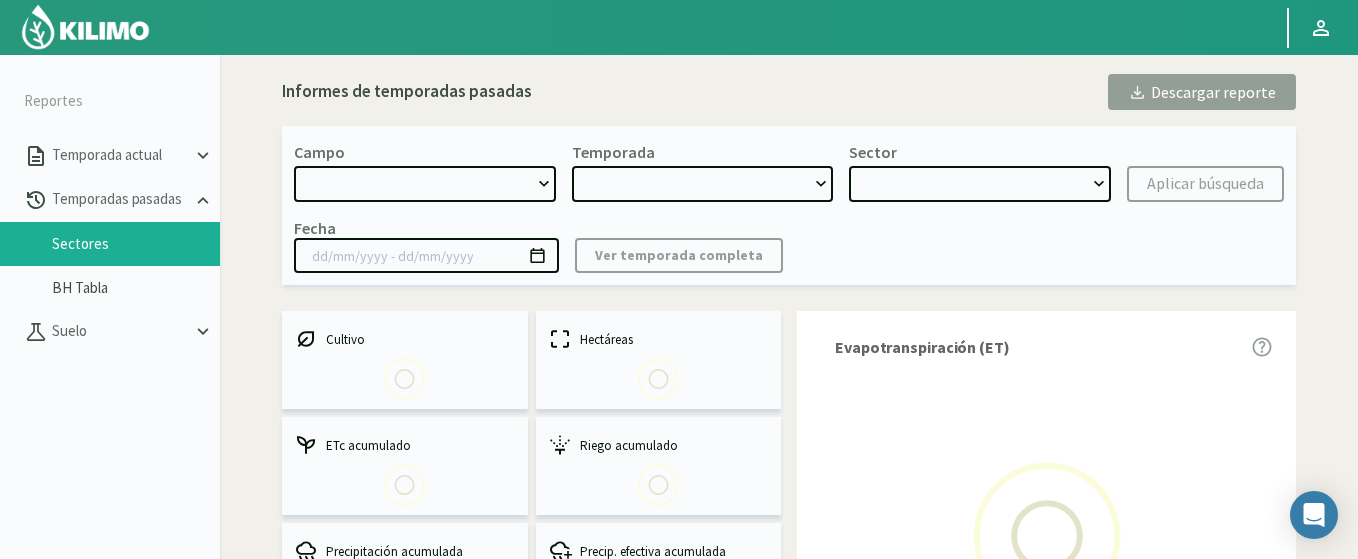 drag, startPoint x: 390, startPoint y: 187, endPoint x: 541, endPoint y: 184, distance: 151.0298 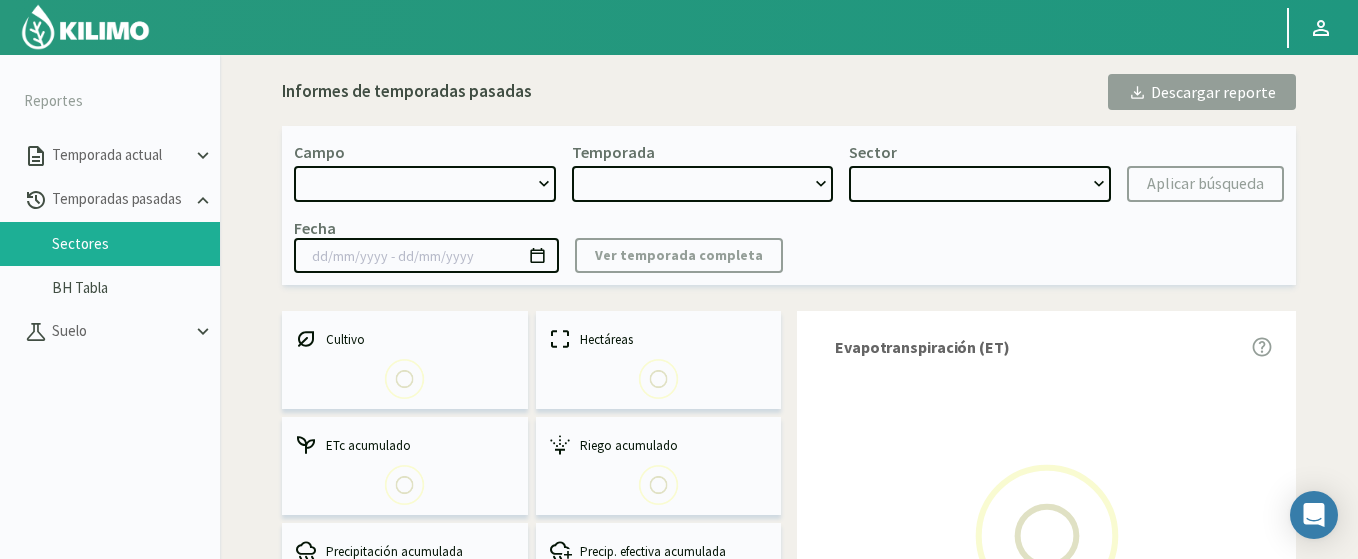 click 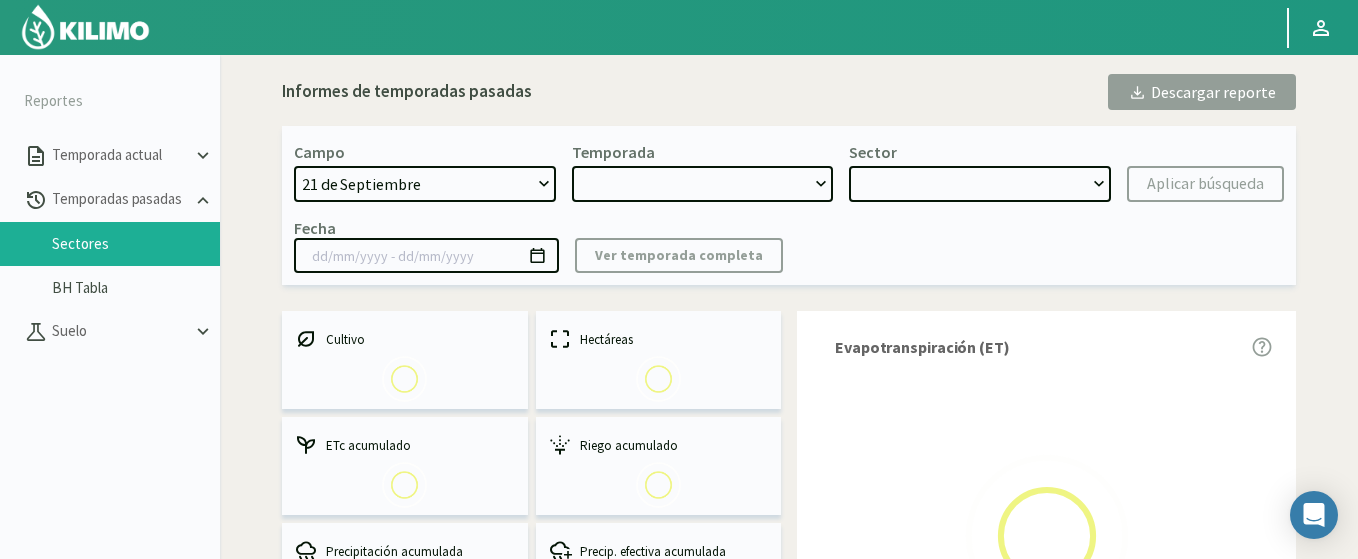 select on "0: Object" 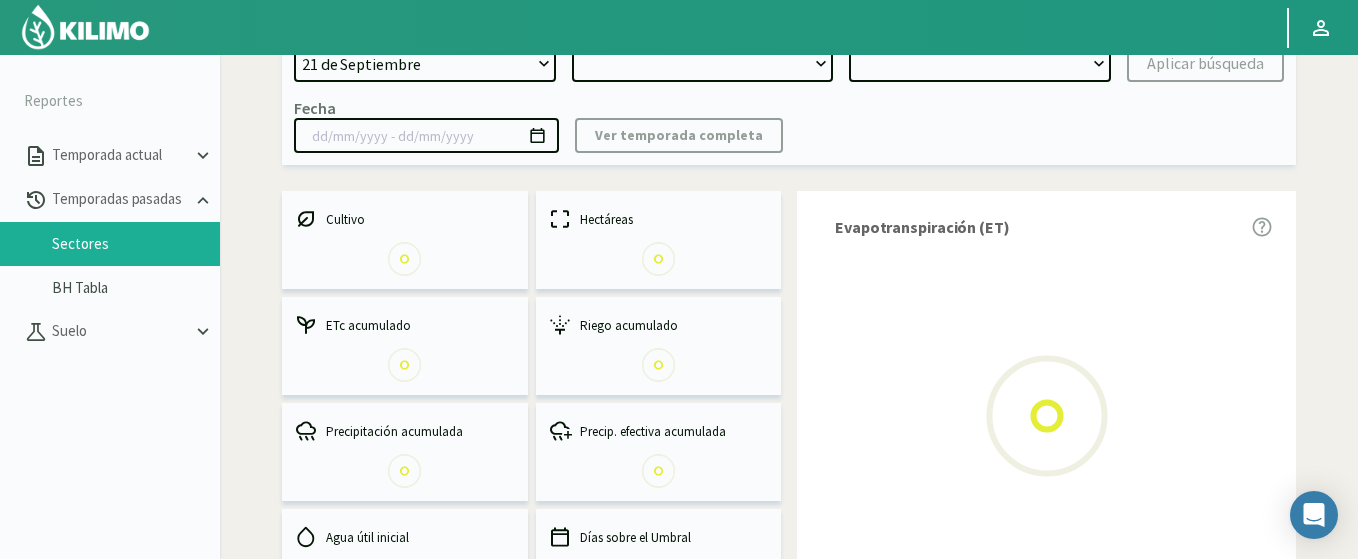 type on "[DATE] - [DATE]" 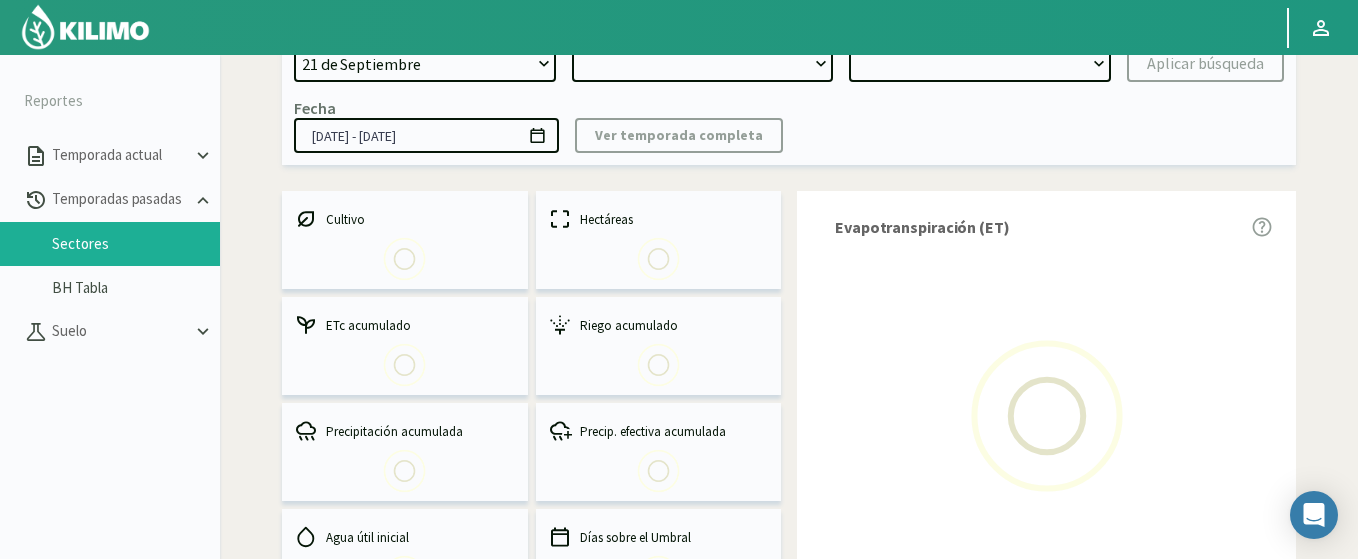 select on "0: 2023" 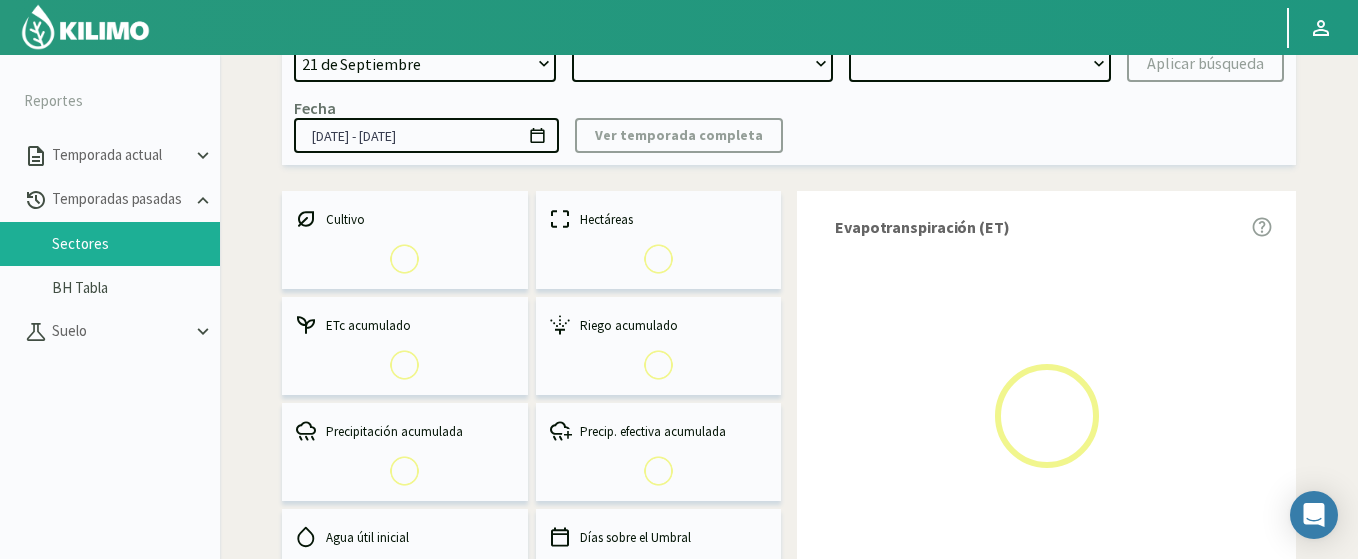 select on "0: Object" 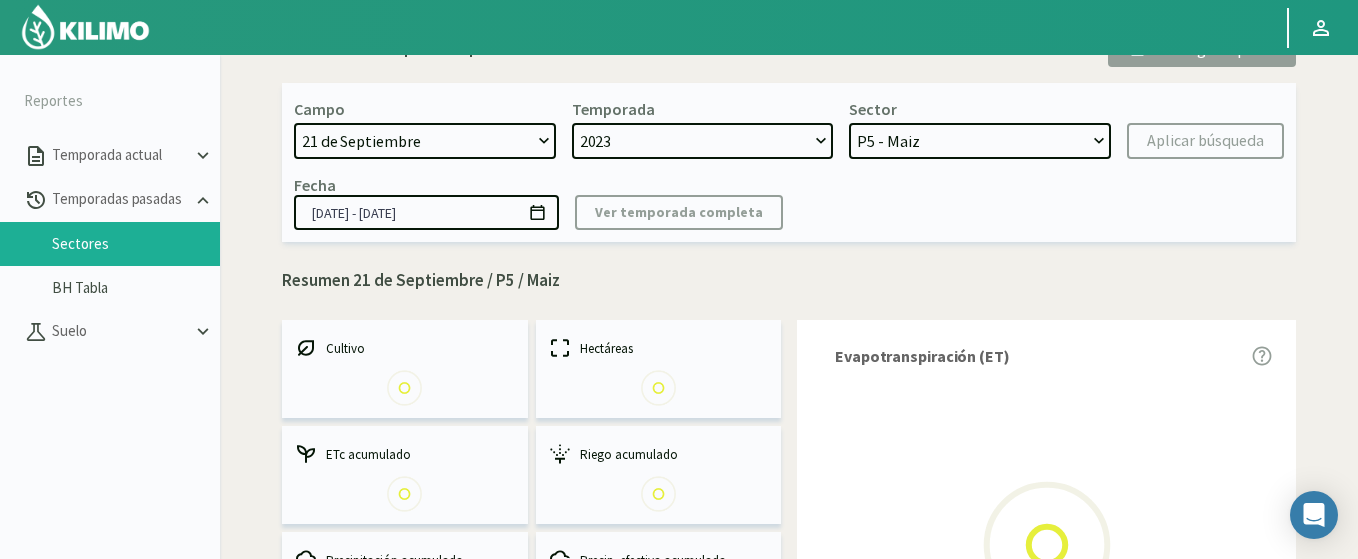 scroll, scrollTop: 0, scrollLeft: 0, axis: both 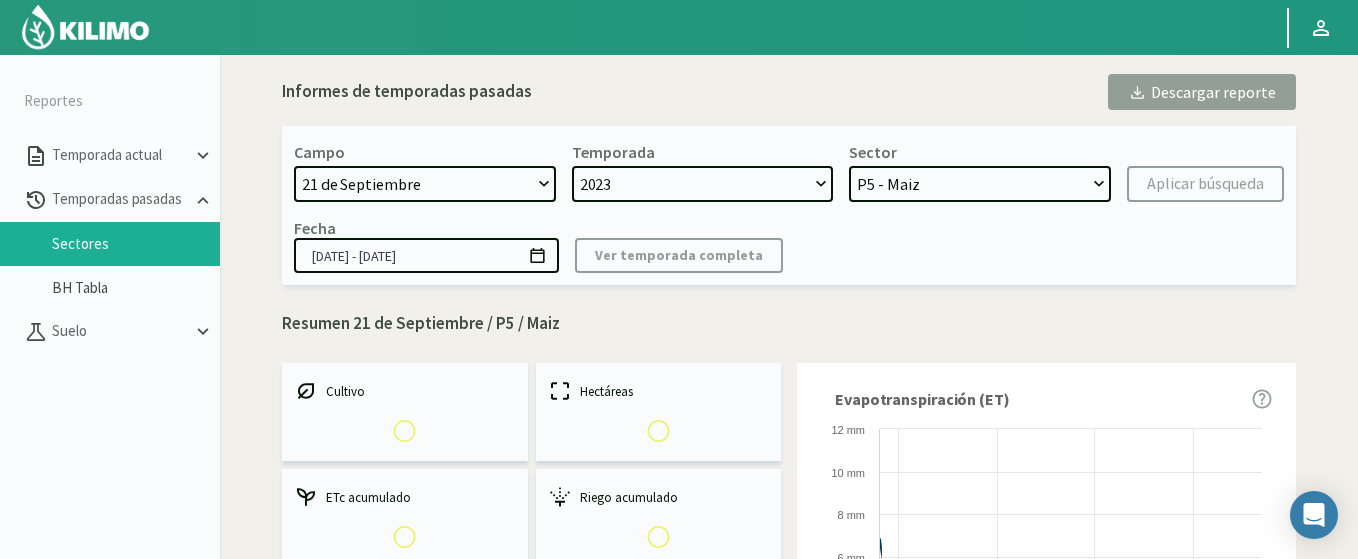 click on "[DATE] [NUMBER] Fuegos [COMPANY] - Ag. [LAST] [LAST] [COMPANY] - Ag. [LAST] [LAST] [COMPANY] - Ag. [LAST] [LAST] [COMPANY] - Ag. [LAST] [LAST] [COMPANY] - Ag. [LAST] [LAST] ([NUMBER] cm) [COMPANY] - Ag. [LAST] [LAST] [COMPANY] - Ag. [LAST] [LAST] - [LAST] [LAST] [COMPANY] - Ag. [LAST] [LAST] - [LAST] [LAST] [COMPANY] - Ag. [LAST] [LAST] - [LAST] [LAST] [COMPANY] - Ag. [LAST] [LAST] - [LAST] [LAST] [COMPANY] - Ag. [LAST] [LAST] - [LAST] [LAST] [COMPANY] - Agrícola [LAST] [LAST] [COMPANY] - Agrícola [LAST] [LAST] [COMPANY] - Agrícola [LAST] [LAST] [COMPANY] - Agrícola [LAST] [LAST] [COMPANY] - Agrícola [LAST] [LAST] [LAST] [LAST] [COMPANY] - AgroAndina - [LAST] [LAST] [COMPANY] - AgroAndina - [LAST] [LAST] [COMPANY] - AgroWorld [COMPANY] - Ag. [LAST] [LAST] - [LAST] [LAST] [NUMBER] [LAST] [COMPANY] - Ag. [LAST] [LAST] - [LAST] [LAST] [COMPANY] - Ag. [LAST] [LAST] - [LAST] [LAST] [LAST] [LAST] [COMPANY] - Ag. [LAST] [LAST] [LAST] [LAST] [LAST] [COMPANY] - [LAST] [LAST] [COMPANY] - [LAST] [LAST] [LAST] [LAST] [LAST] [LAST]" 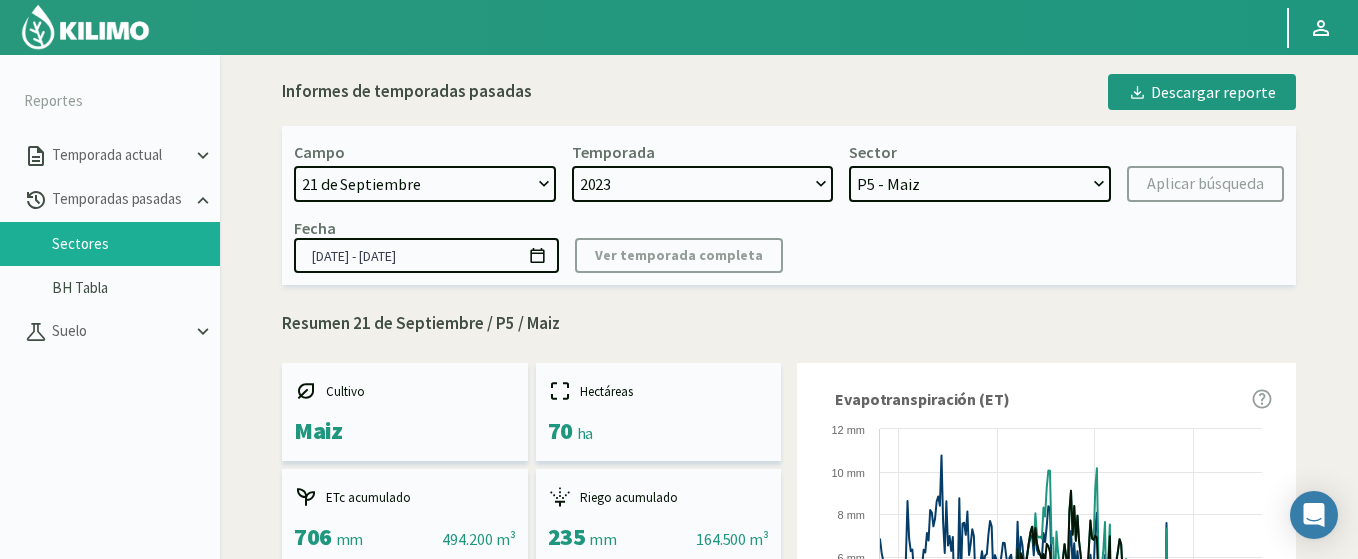 select on "1095: Object" 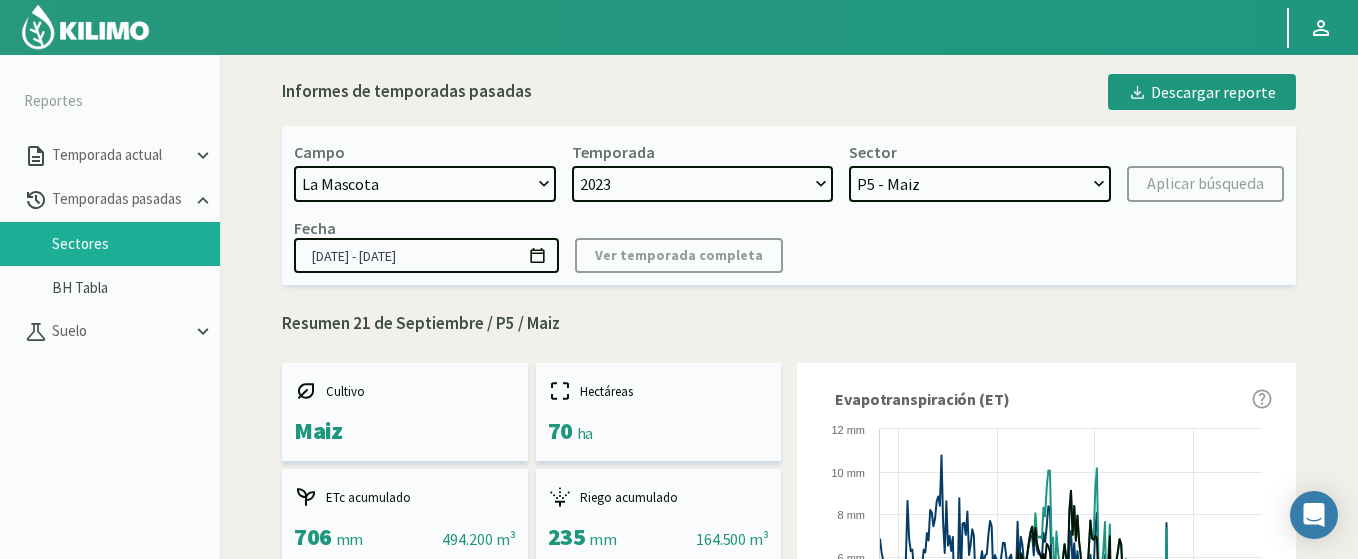 click on "[DATE] [NUMBER] Fuegos [COMPANY] - Ag. [LAST] [LAST] [COMPANY] - Ag. [LAST] [LAST] [COMPANY] - Ag. [LAST] [LAST] [COMPANY] - Ag. [LAST] [LAST] [COMPANY] - Ag. [LAST] [LAST] ([NUMBER] cm) [COMPANY] - Ag. [LAST] [LAST] [COMPANY] - Ag. [LAST] [LAST] - [LAST] [LAST] [COMPANY] - Ag. [LAST] [LAST] - [LAST] [LAST] [COMPANY] - Ag. [LAST] [LAST] - [LAST] [LAST] [COMPANY] - Ag. [LAST] [LAST] - [LAST] [LAST] [COMPANY] - Ag. [LAST] [LAST] - [LAST] [LAST] [COMPANY] - Agrícola [LAST] [LAST] [COMPANY] - Agrícola [LAST] [LAST] [COMPANY] - Agrícola [LAST] [LAST] [COMPANY] - Agrícola [LAST] [LAST] [COMPANY] - Agrícola [LAST] [LAST] [LAST] [LAST] [COMPANY] - AgroAndina - [LAST] [LAST] [COMPANY] - AgroAndina - [LAST] [LAST] [COMPANY] - AgroWorld [COMPANY] - Ag. [LAST] [LAST] - [LAST] [LAST] [NUMBER] [LAST] [COMPANY] - Ag. [LAST] [LAST] - [LAST] [LAST] [COMPANY] - Ag. [LAST] [LAST] - [LAST] [LAST] [LAST] [LAST] [COMPANY] - Ag. [LAST] [LAST] [LAST] [LAST] [LAST] [COMPANY] - [LAST] [LAST] [COMPANY] - [LAST] [LAST] [LAST] [LAST] [LAST] [LAST]" 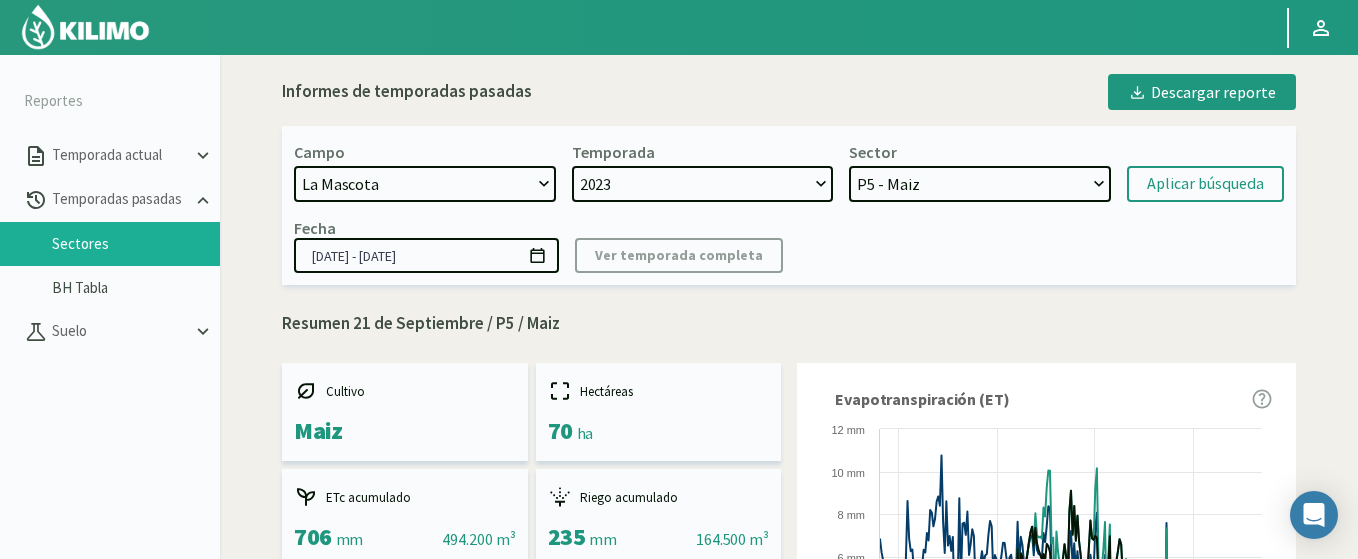 type 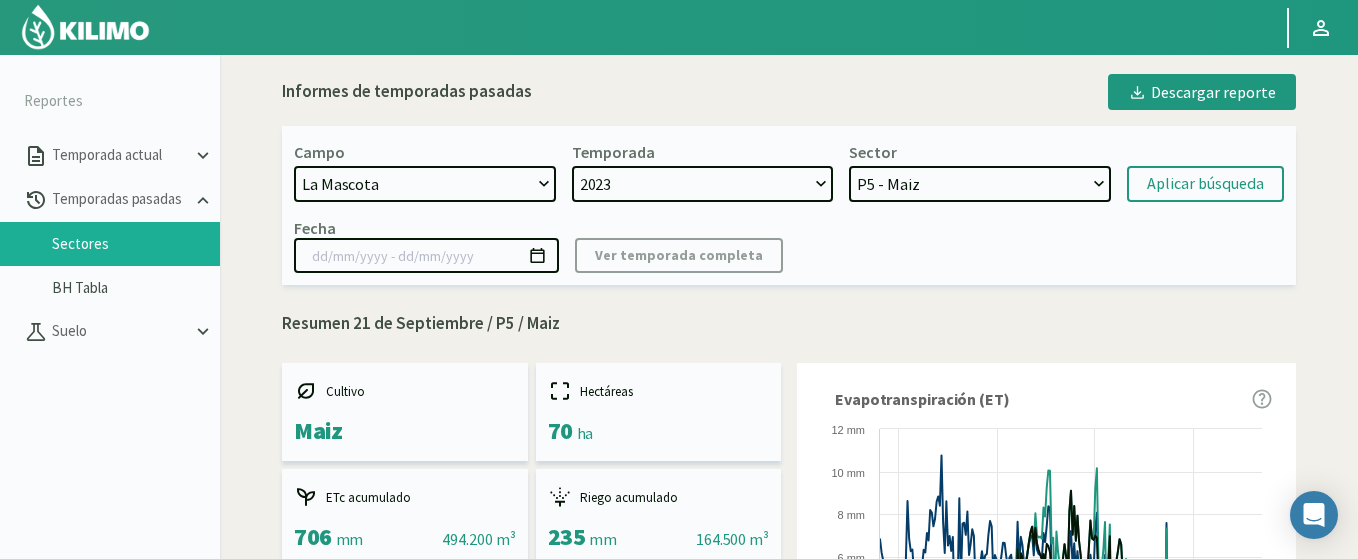 select 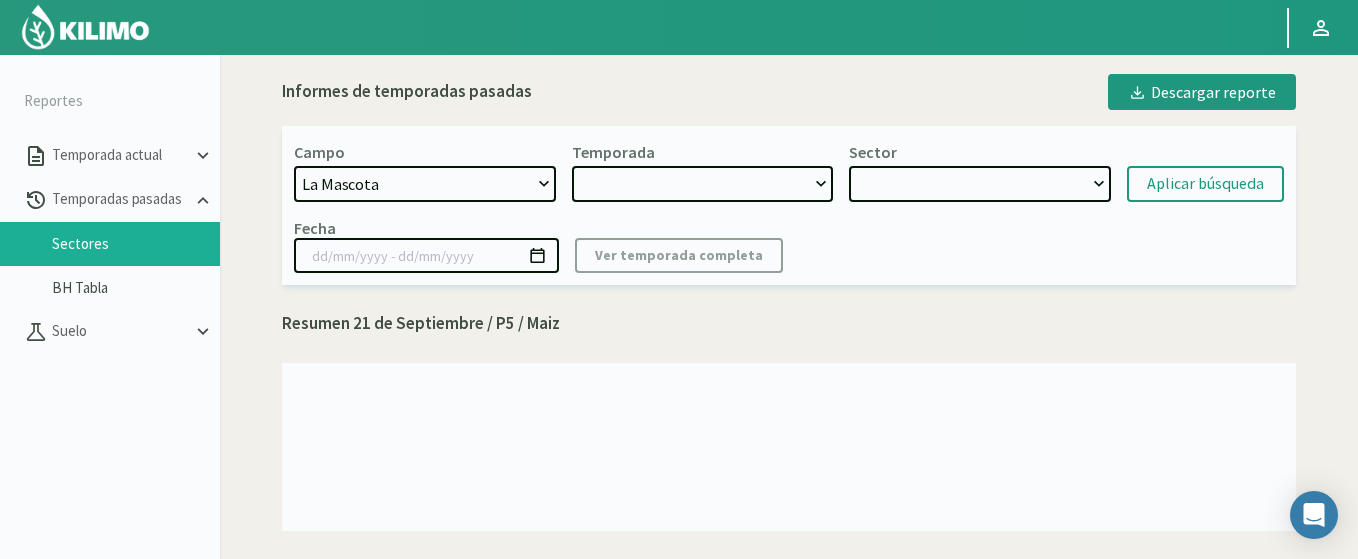 select on "[YEAR]" 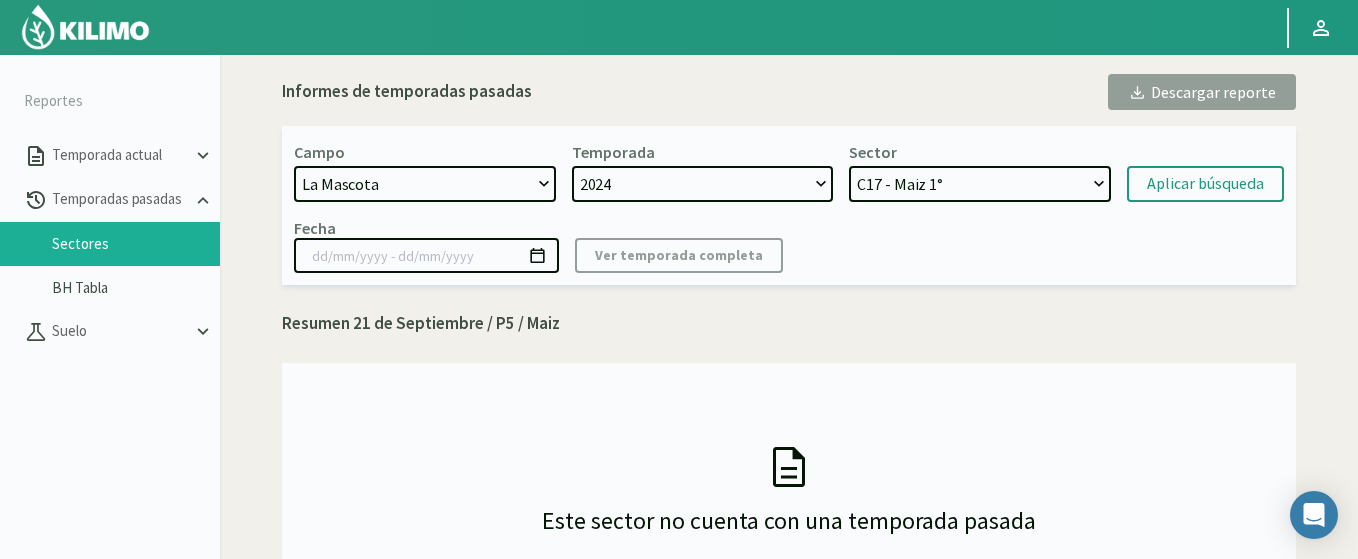 select on "9: Object" 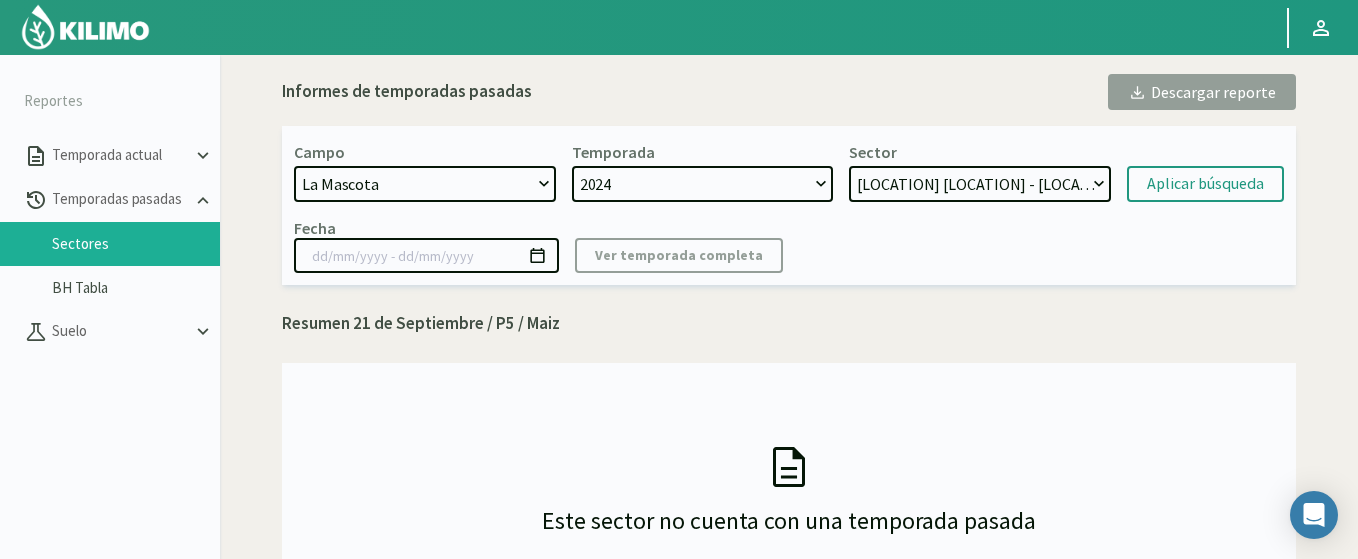 click on "C17 - Maiz 1°   Circulo Grande - Maiz 1°   C26 Este - Alfalfa   C26 Oeste - Alfalfa" 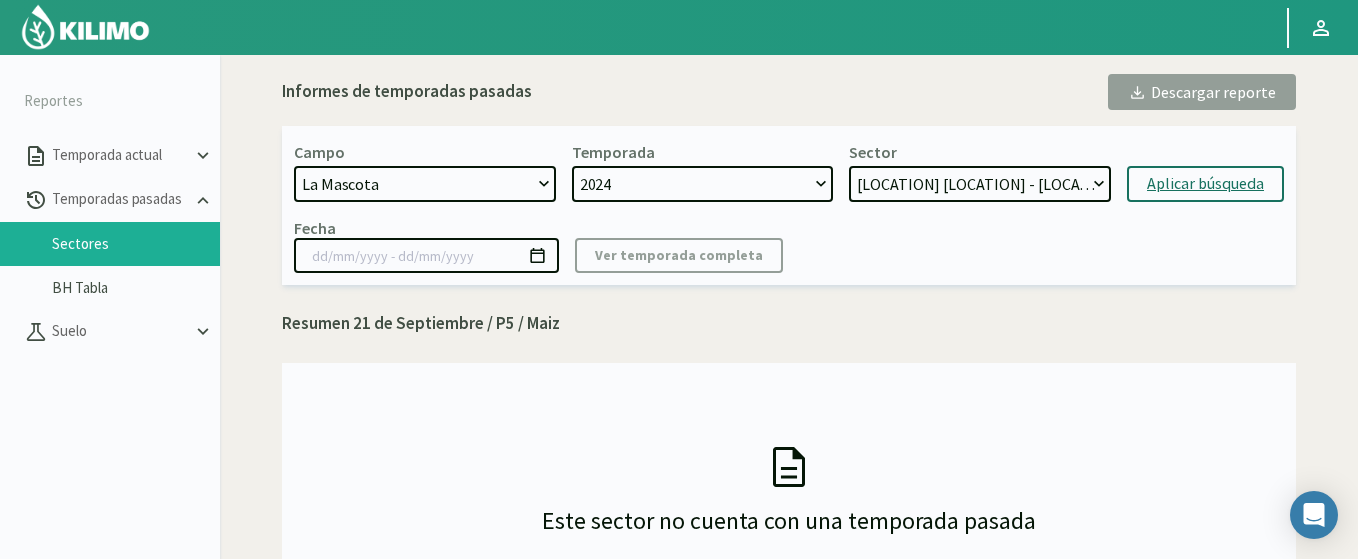 click on "Aplicar búsqueda" 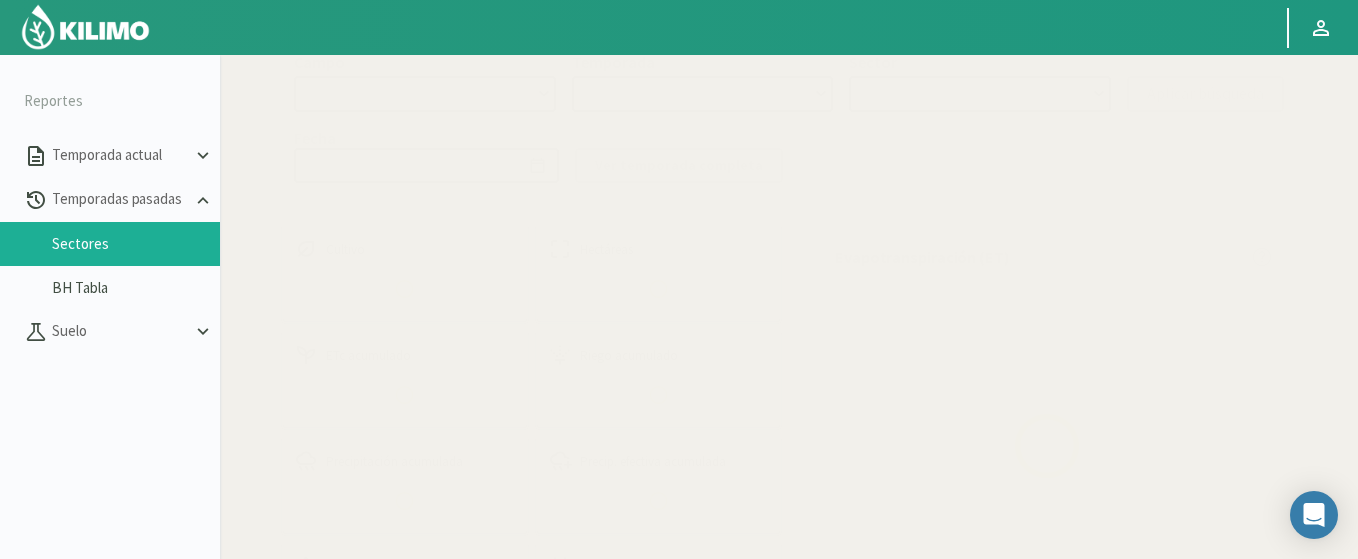 scroll, scrollTop: 120, scrollLeft: 0, axis: vertical 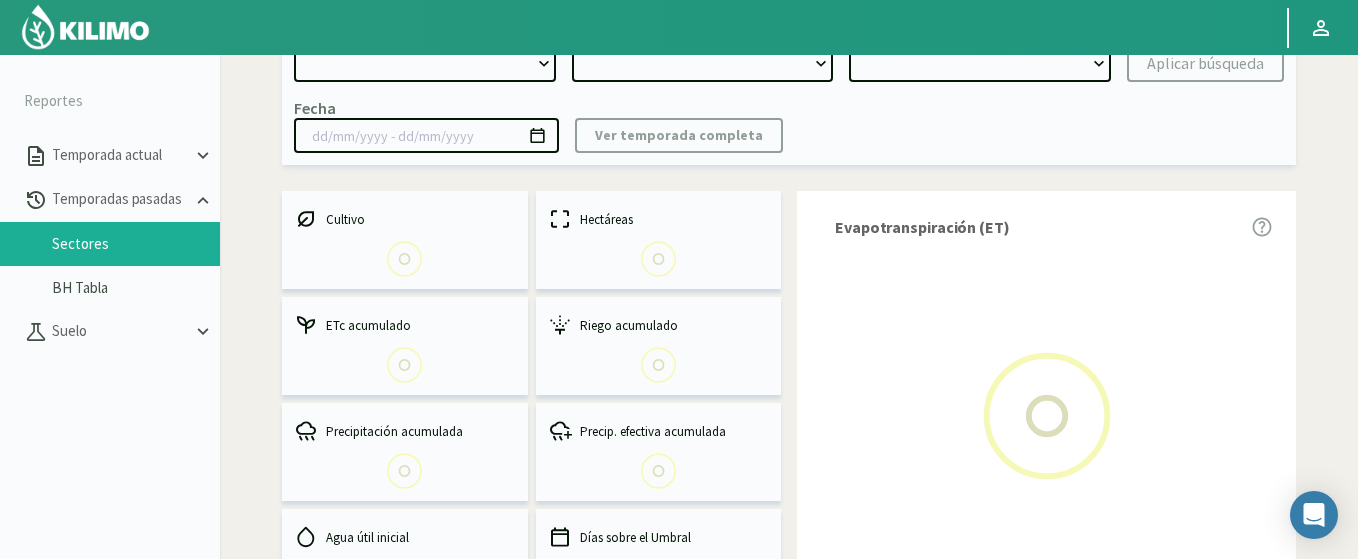 select on "1095: Object" 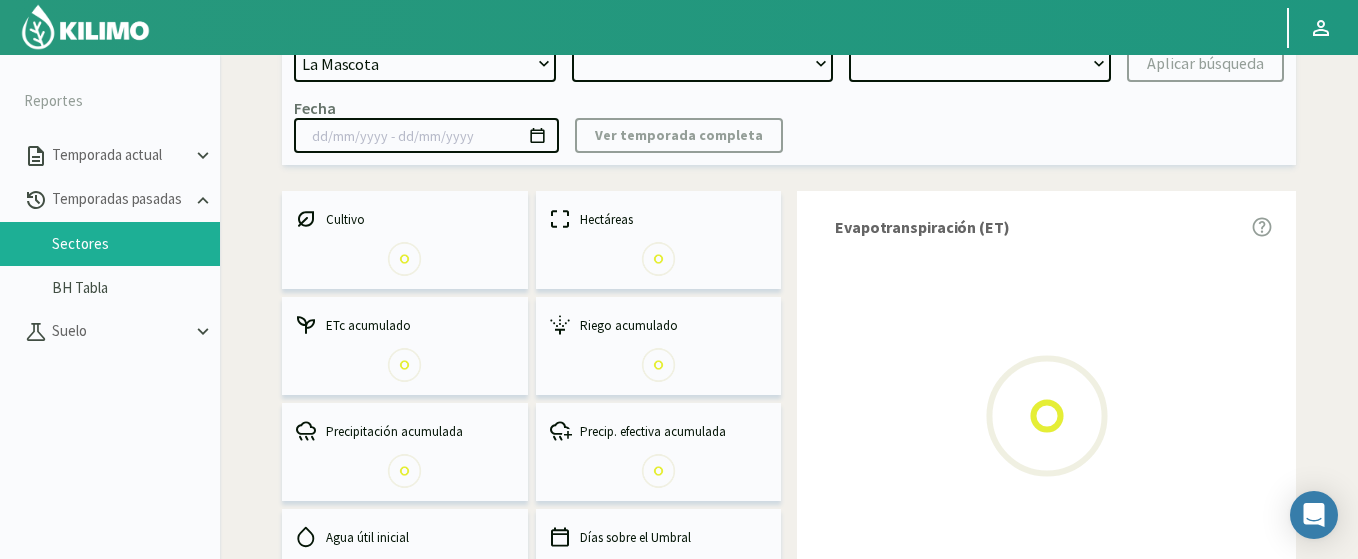 type on "[DATE] - [DATE]" 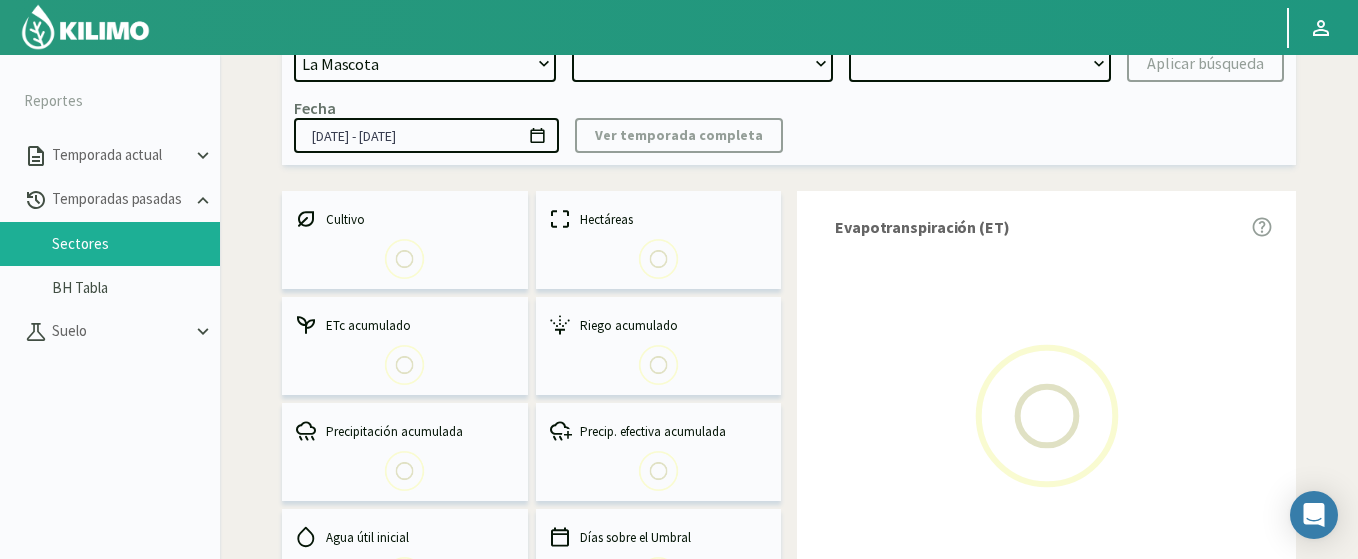 select on "0: 2024" 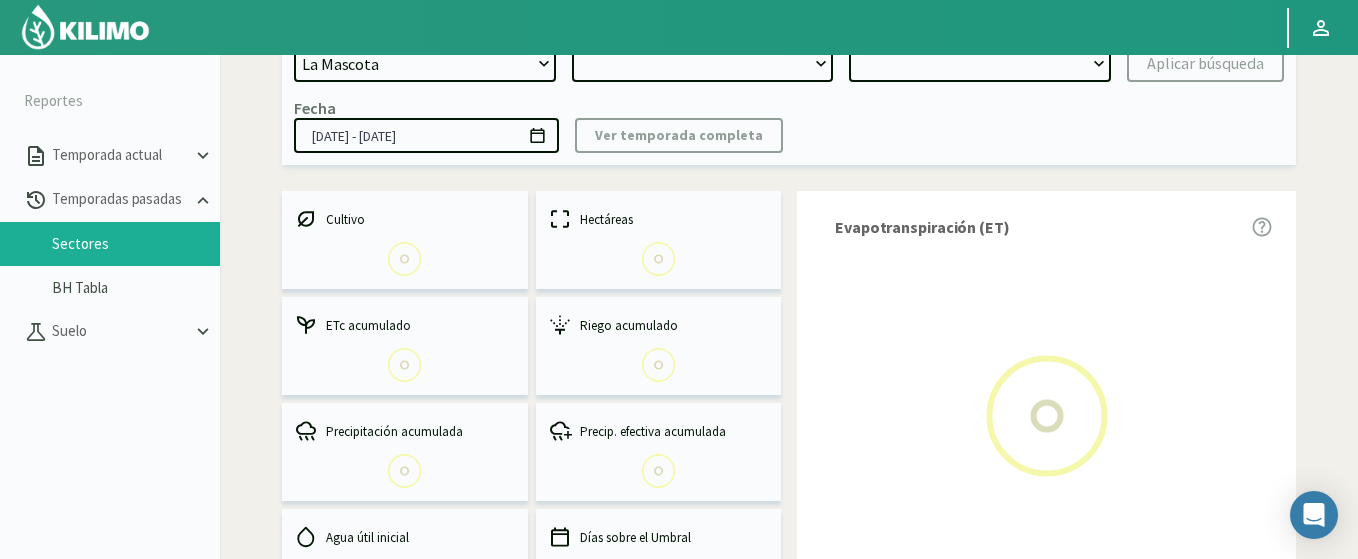 select on "2: Object" 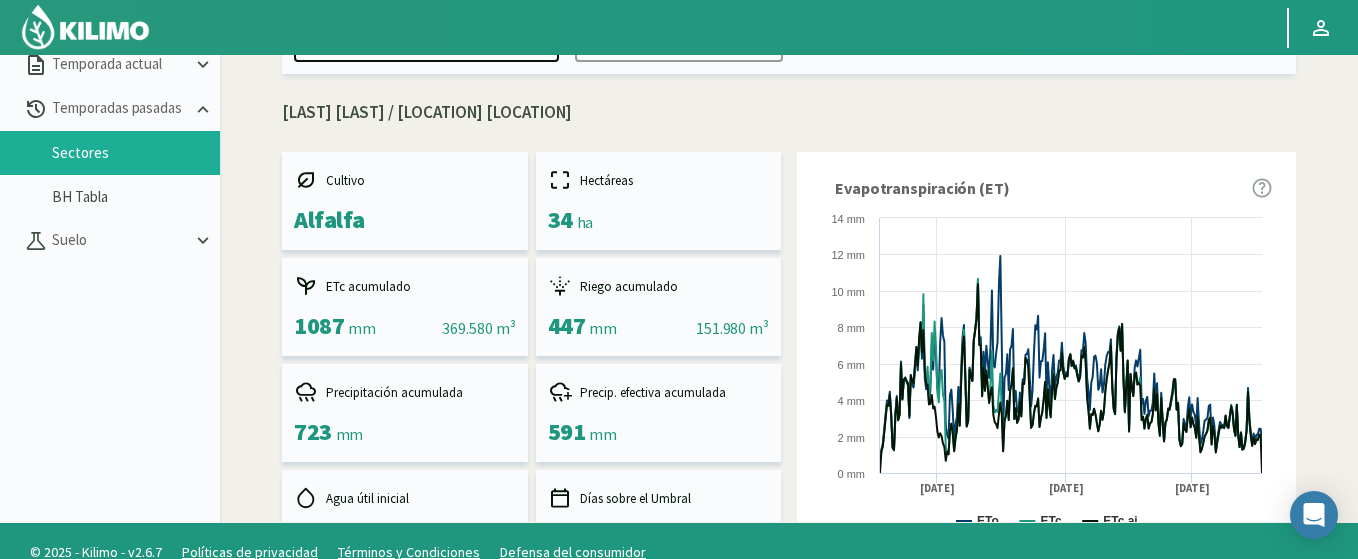 scroll, scrollTop: 79, scrollLeft: 0, axis: vertical 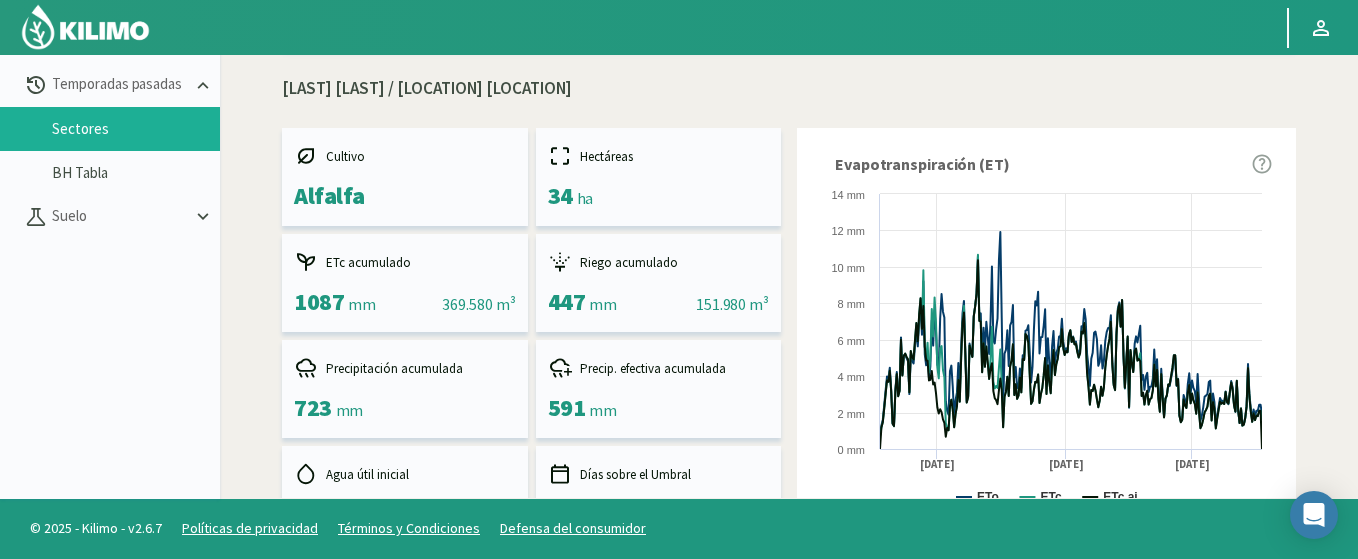 drag, startPoint x: 284, startPoint y: 308, endPoint x: 362, endPoint y: 318, distance: 78.63841 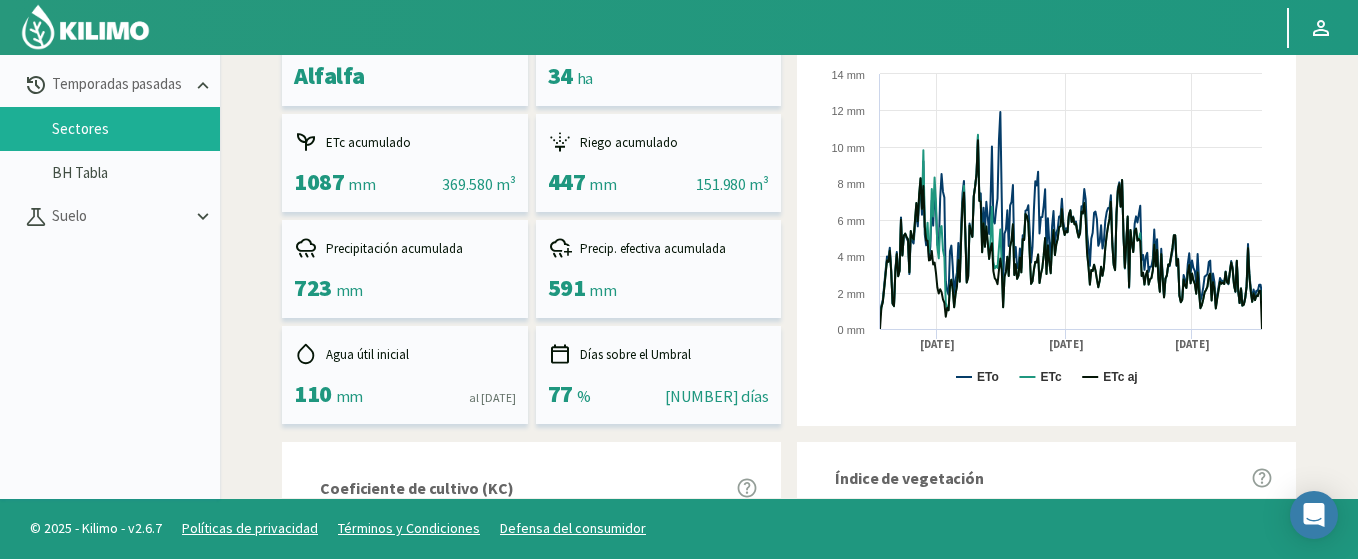 drag, startPoint x: 292, startPoint y: 392, endPoint x: 365, endPoint y: 405, distance: 74.1485 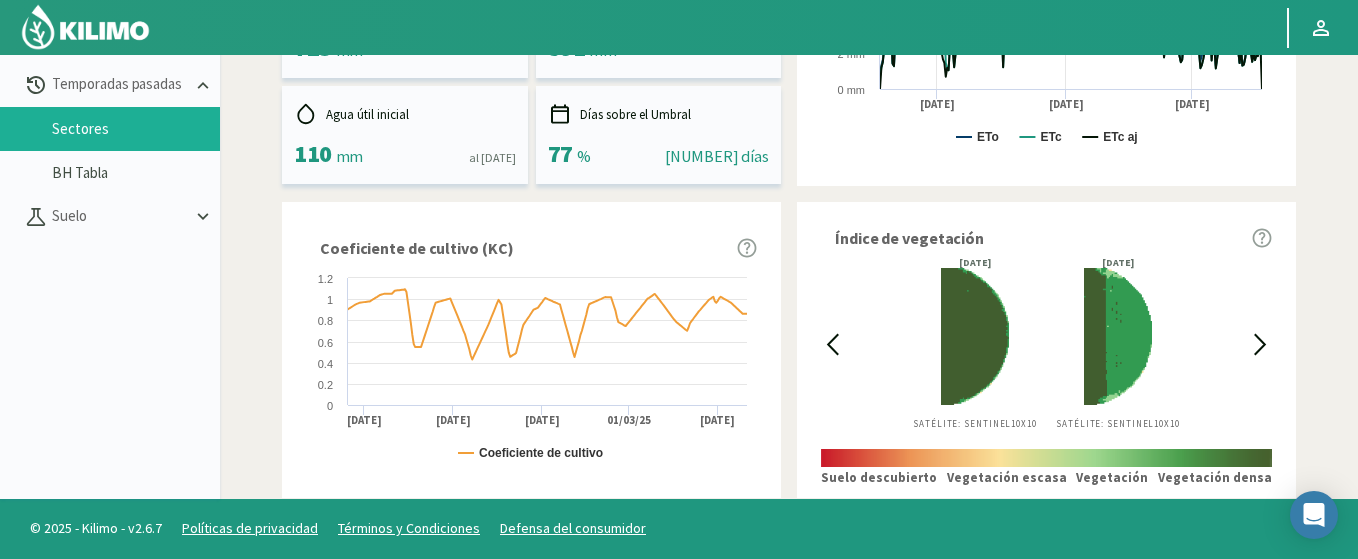 click 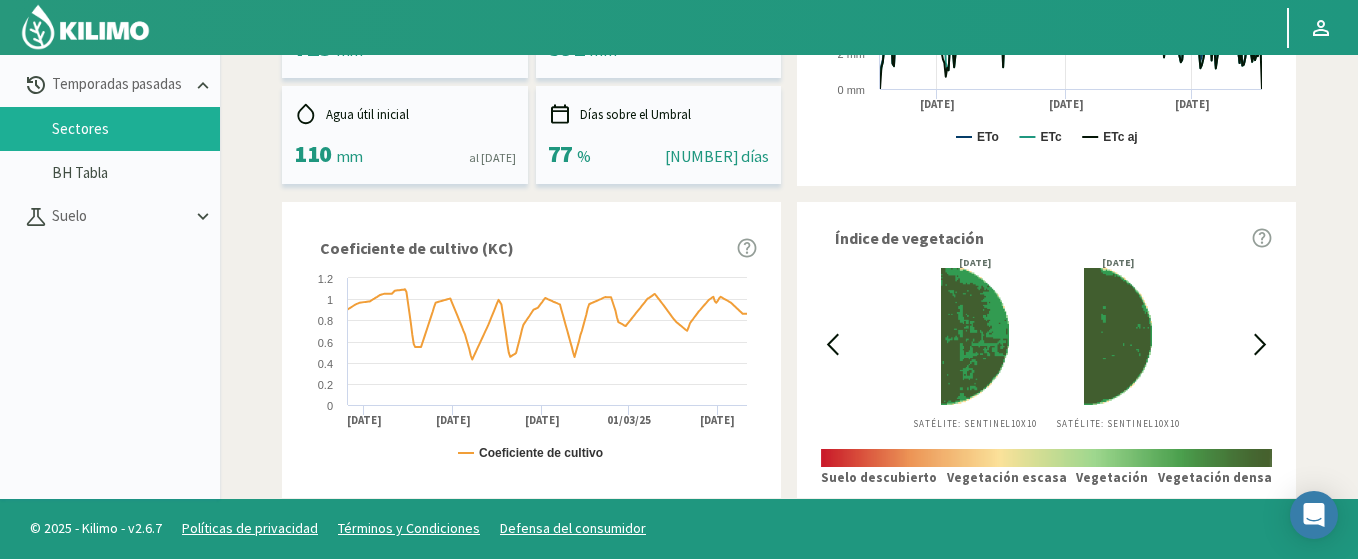 click 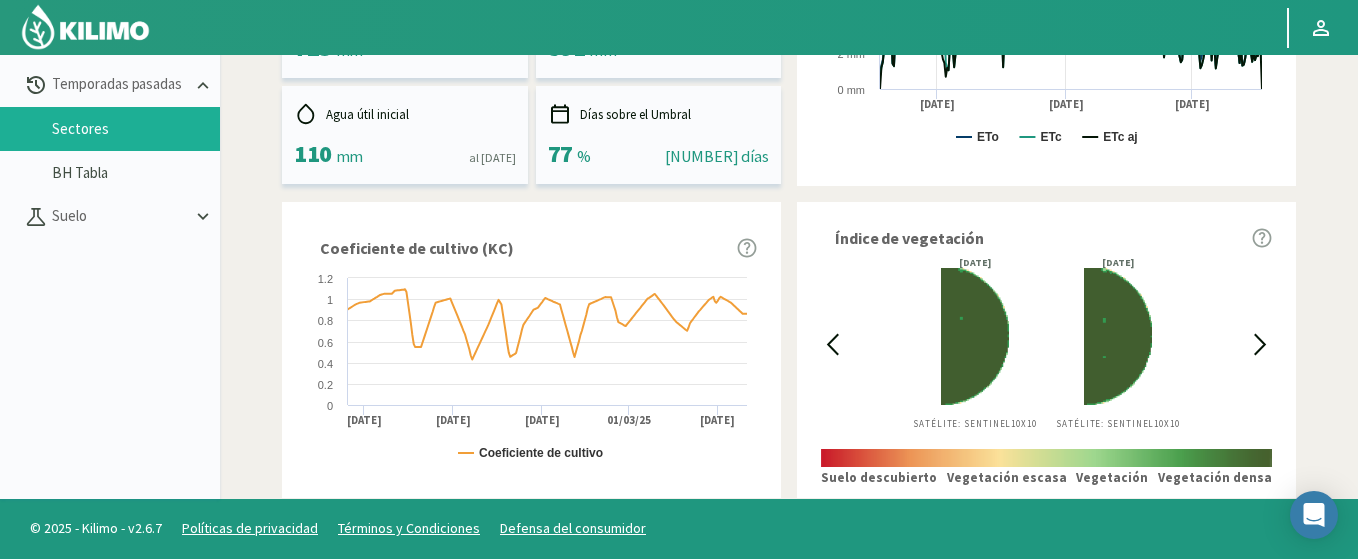 click 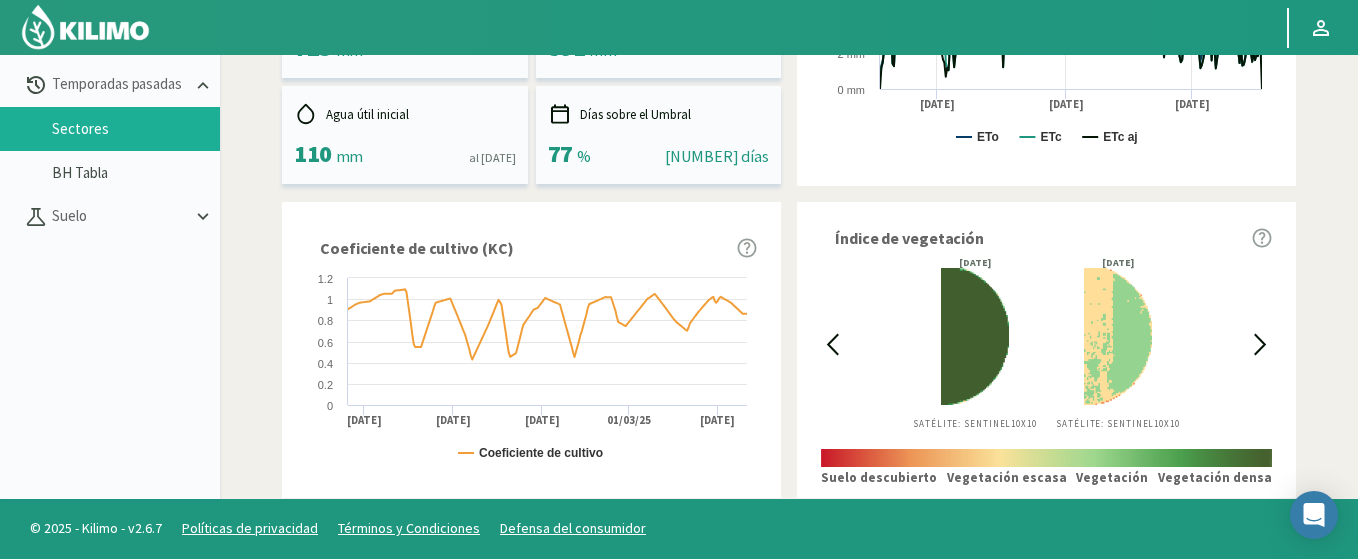 click 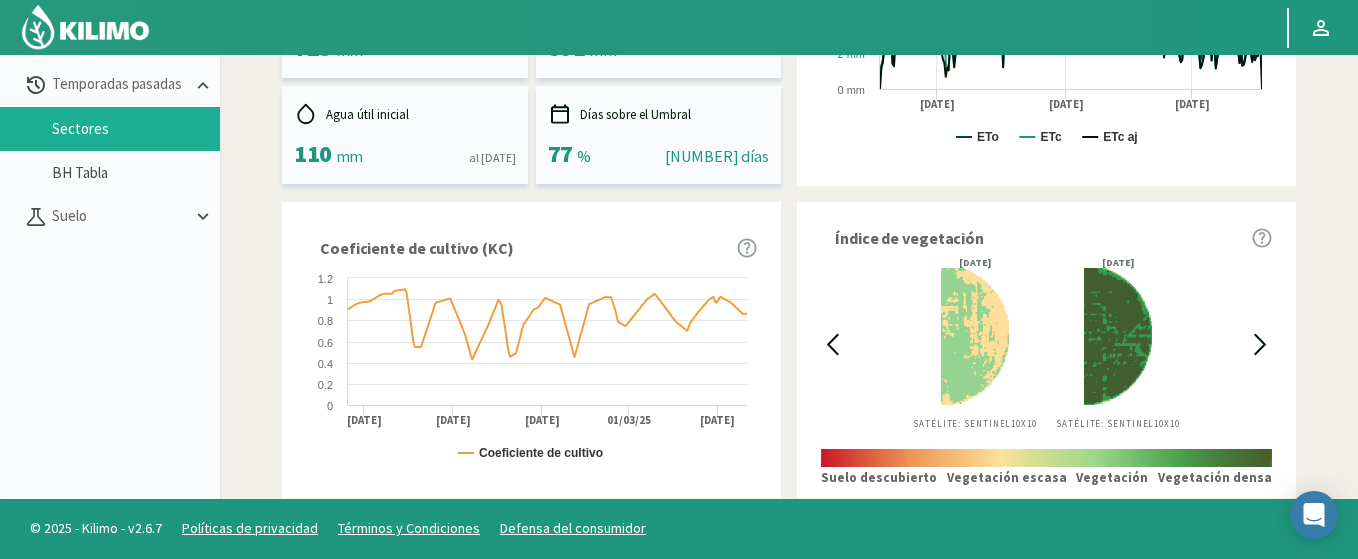 click 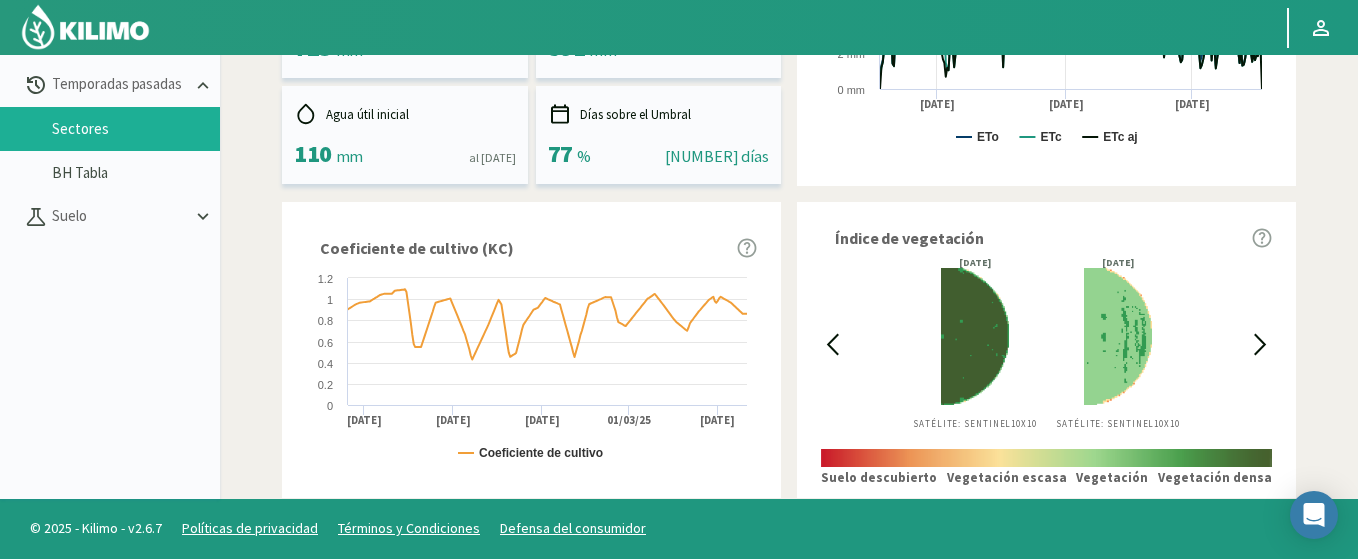 click 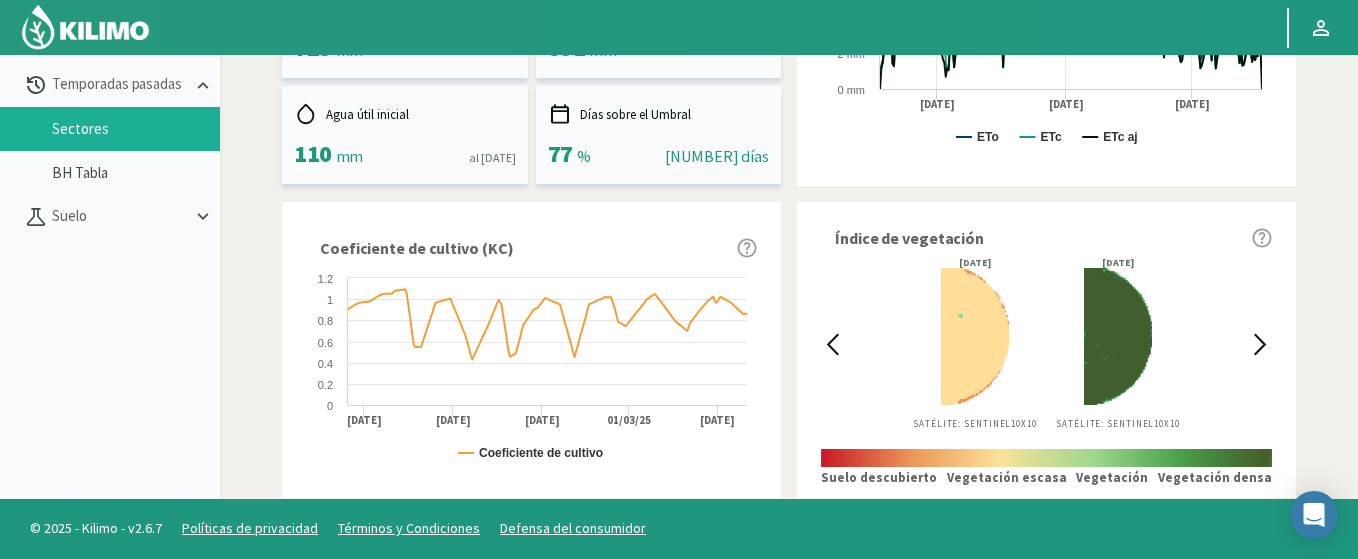 click 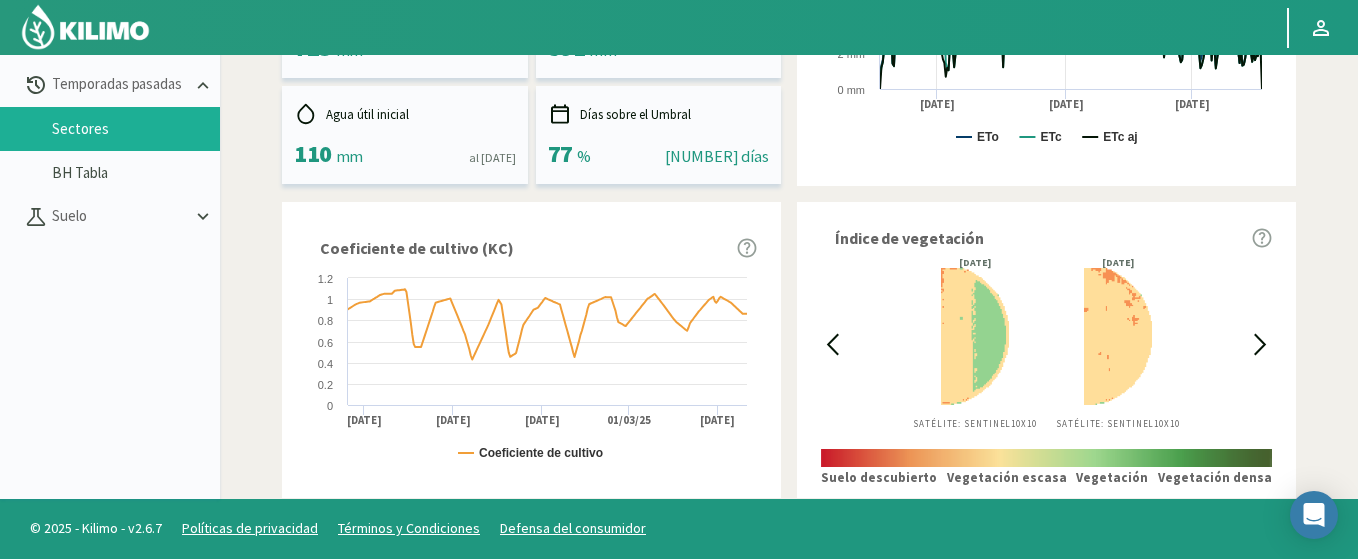 click 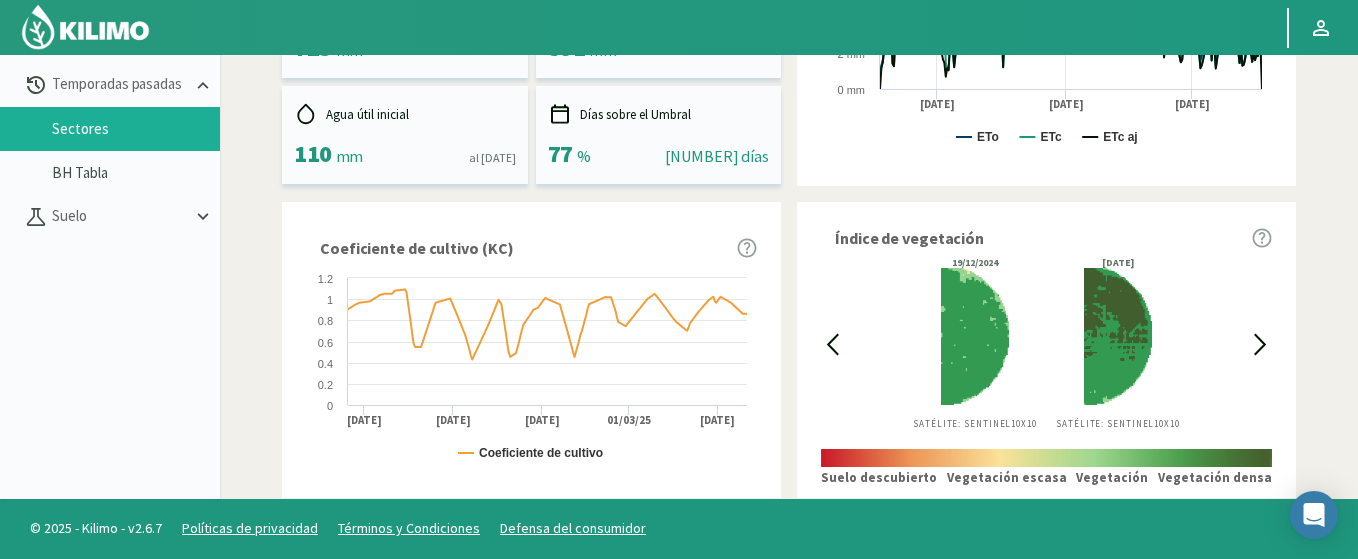 click 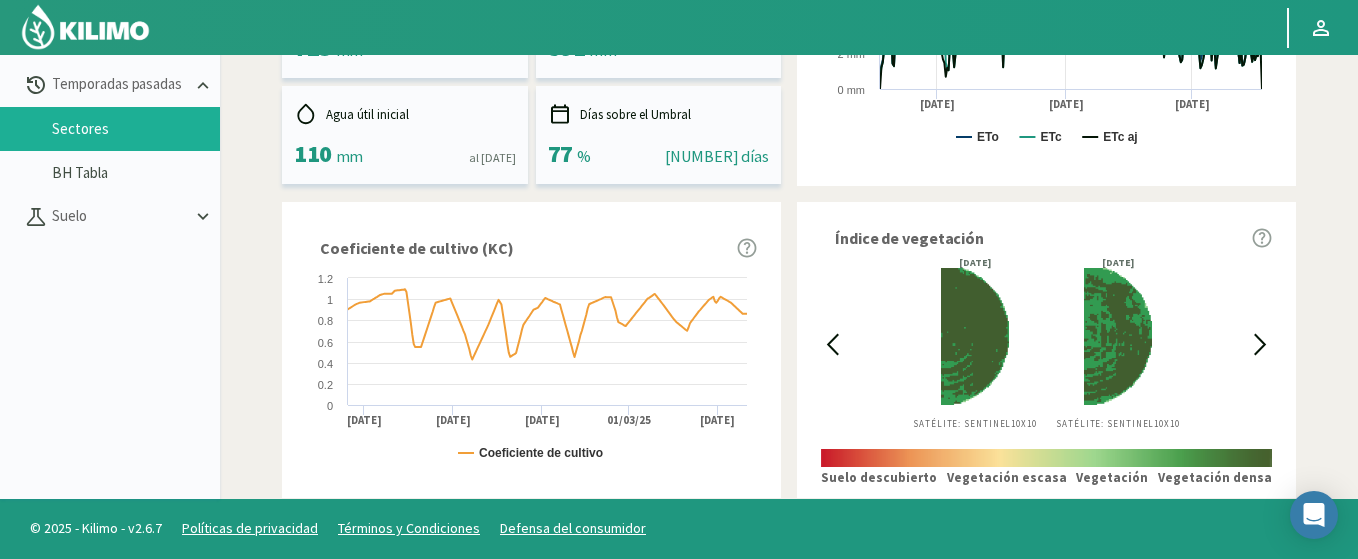 click 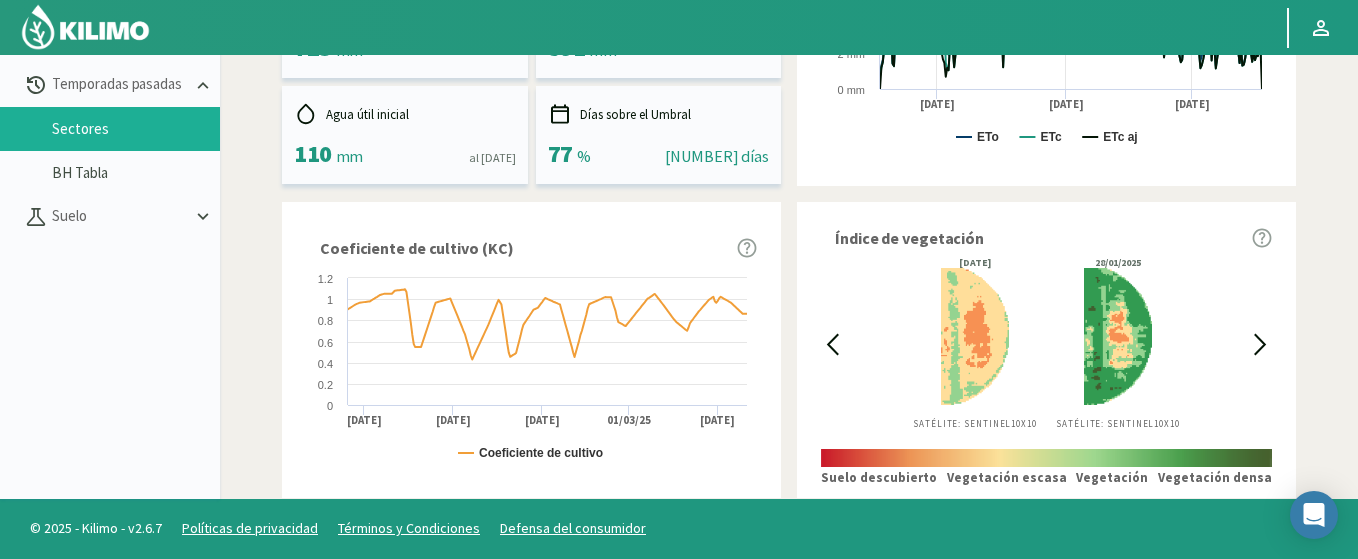 click 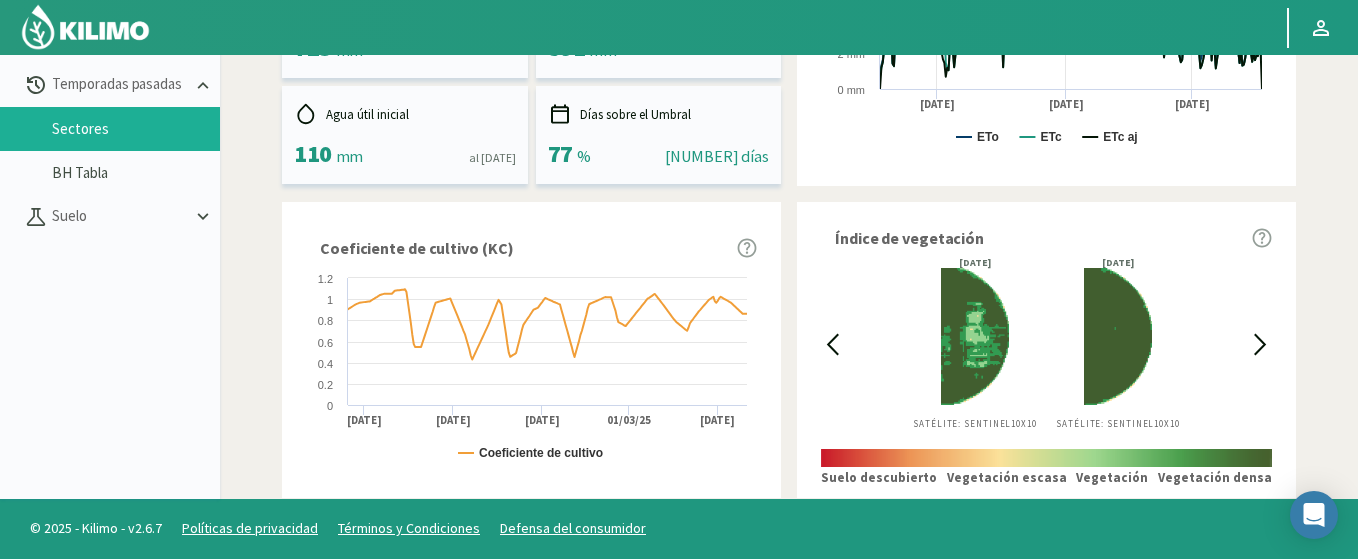 click 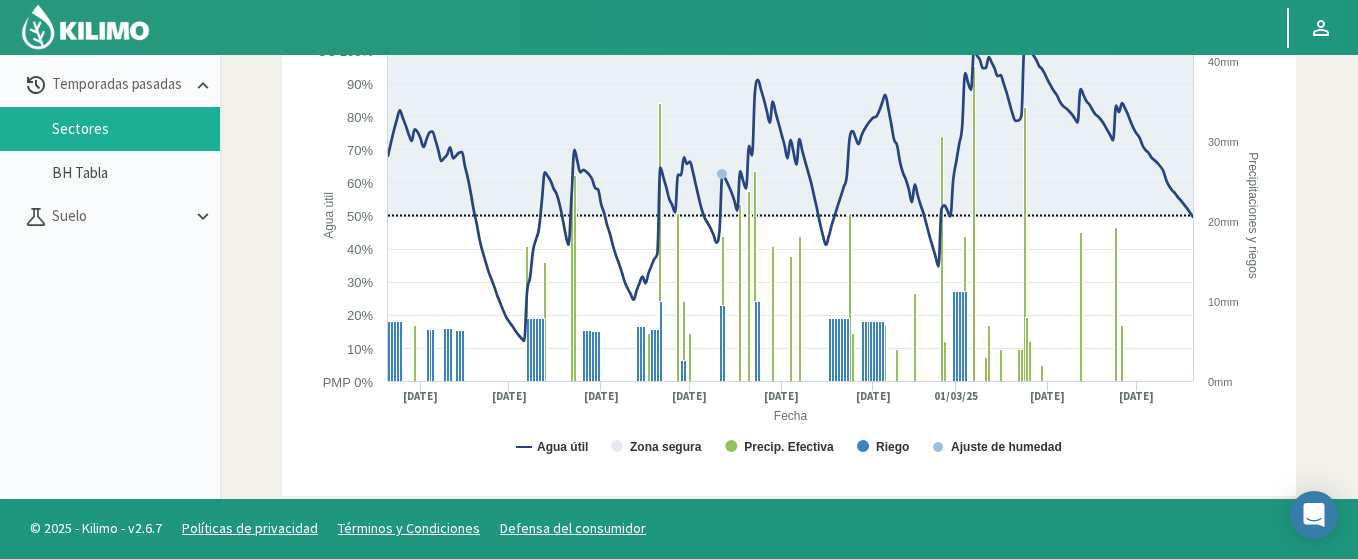 scroll, scrollTop: 1200, scrollLeft: 0, axis: vertical 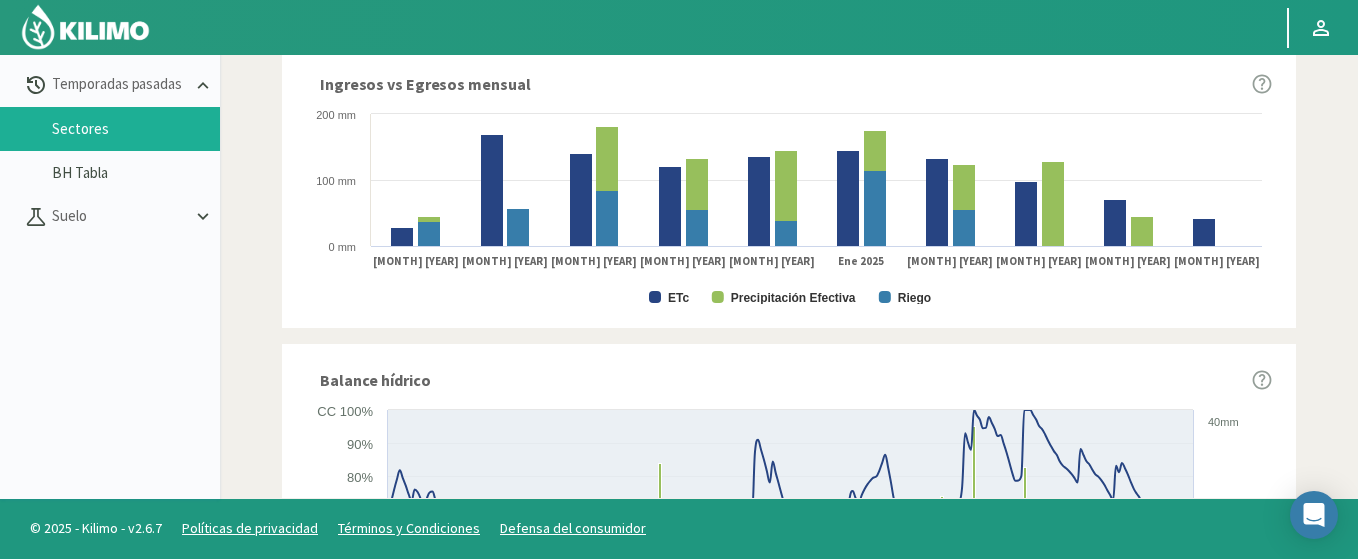 click 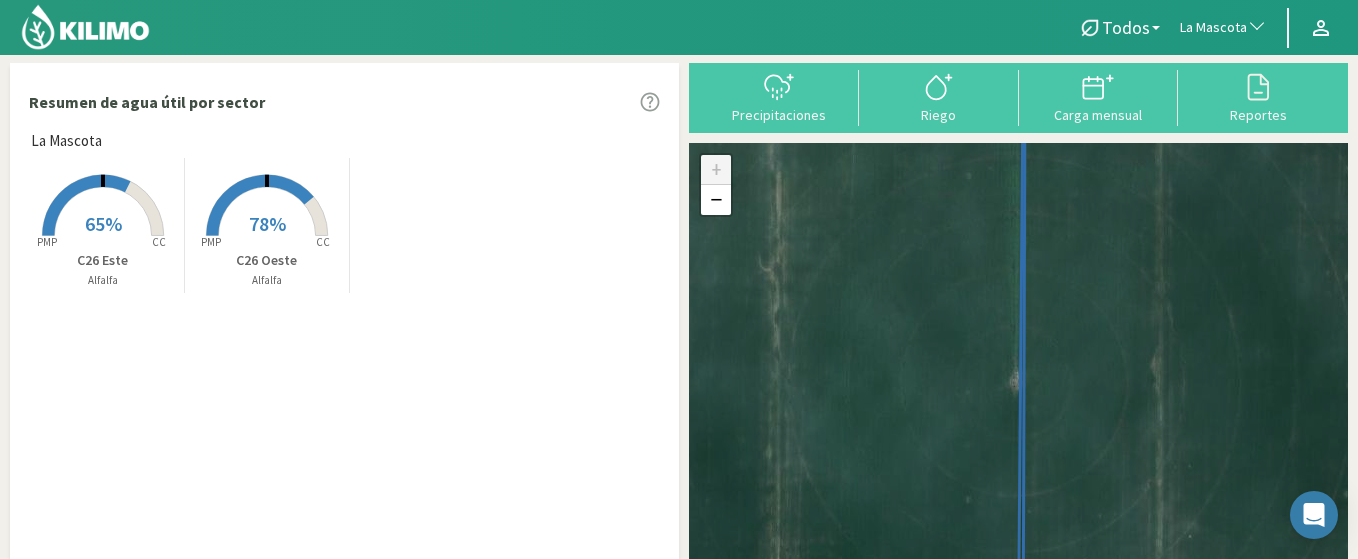 scroll, scrollTop: 0, scrollLeft: 0, axis: both 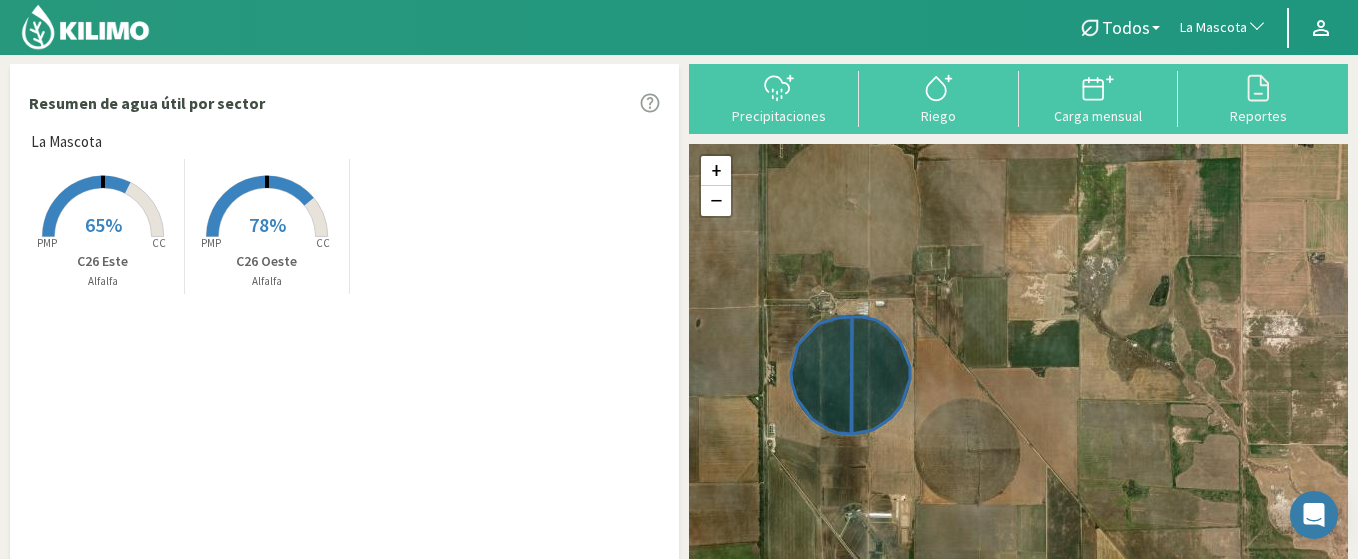 click on "78%" at bounding box center (267, 224) 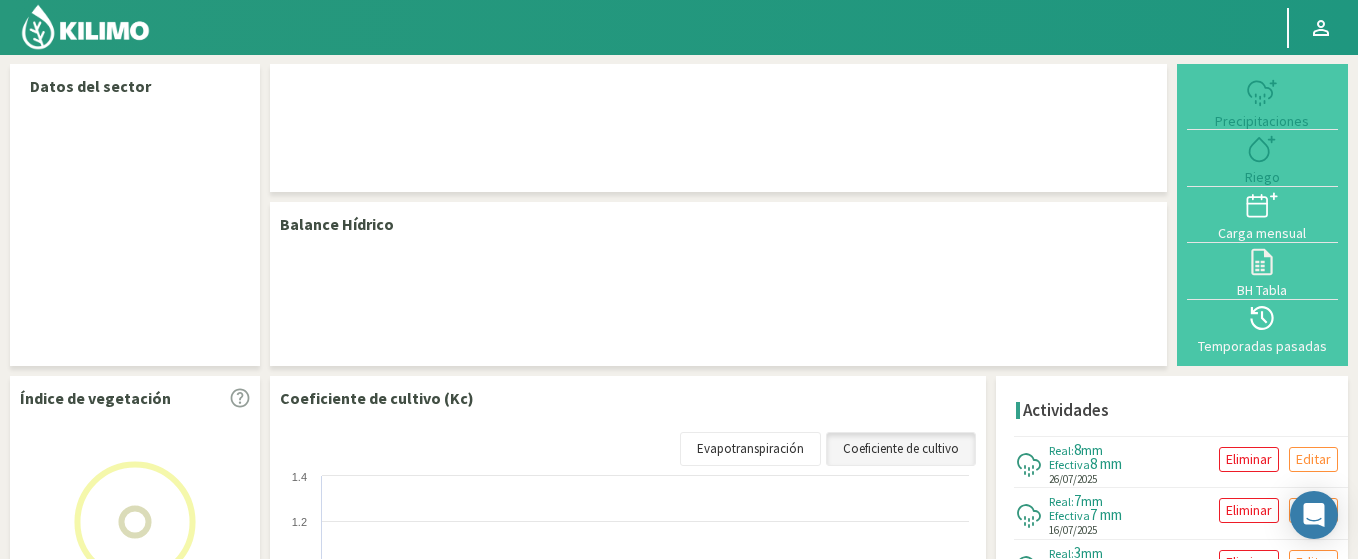 select on "166: Object" 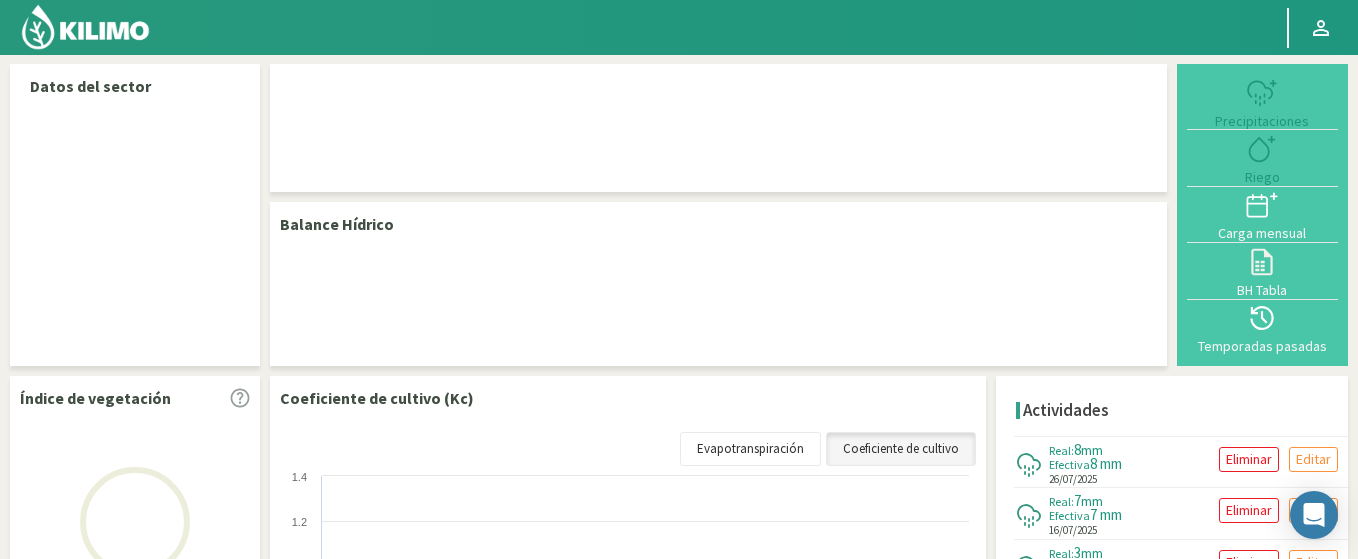 select on "1: Object" 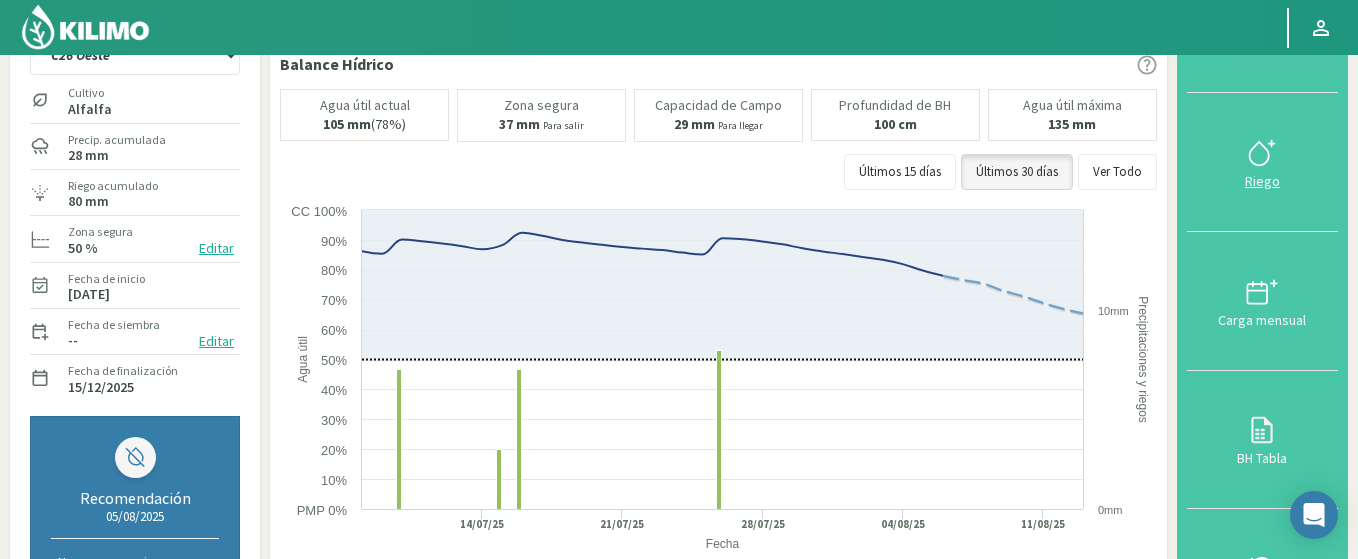 scroll, scrollTop: 0, scrollLeft: 0, axis: both 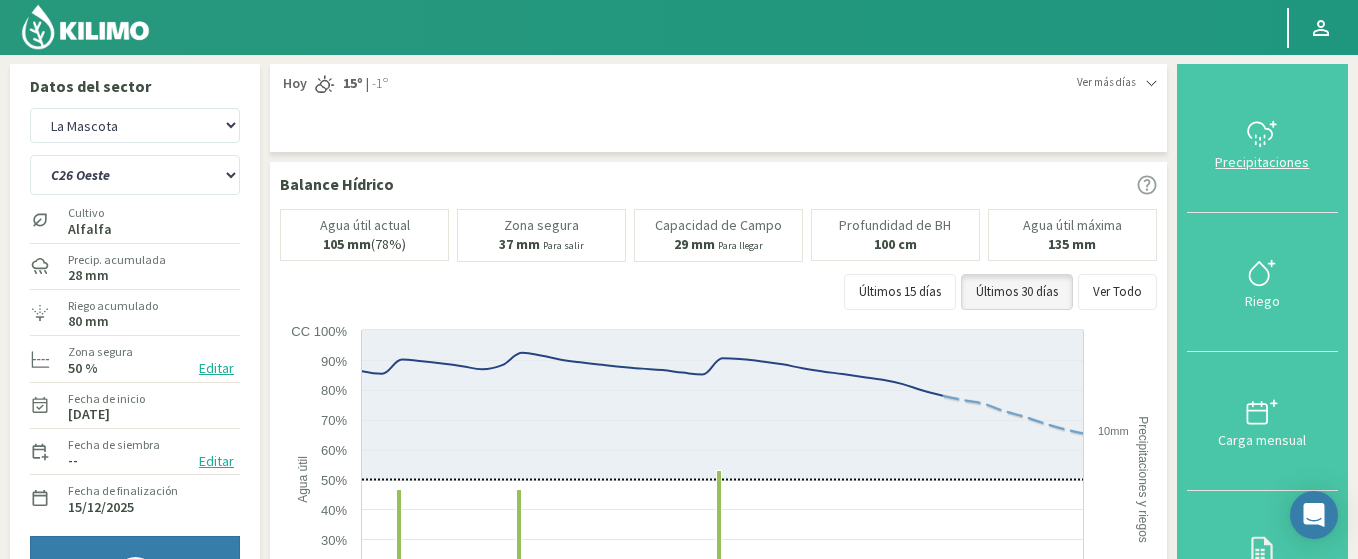 click 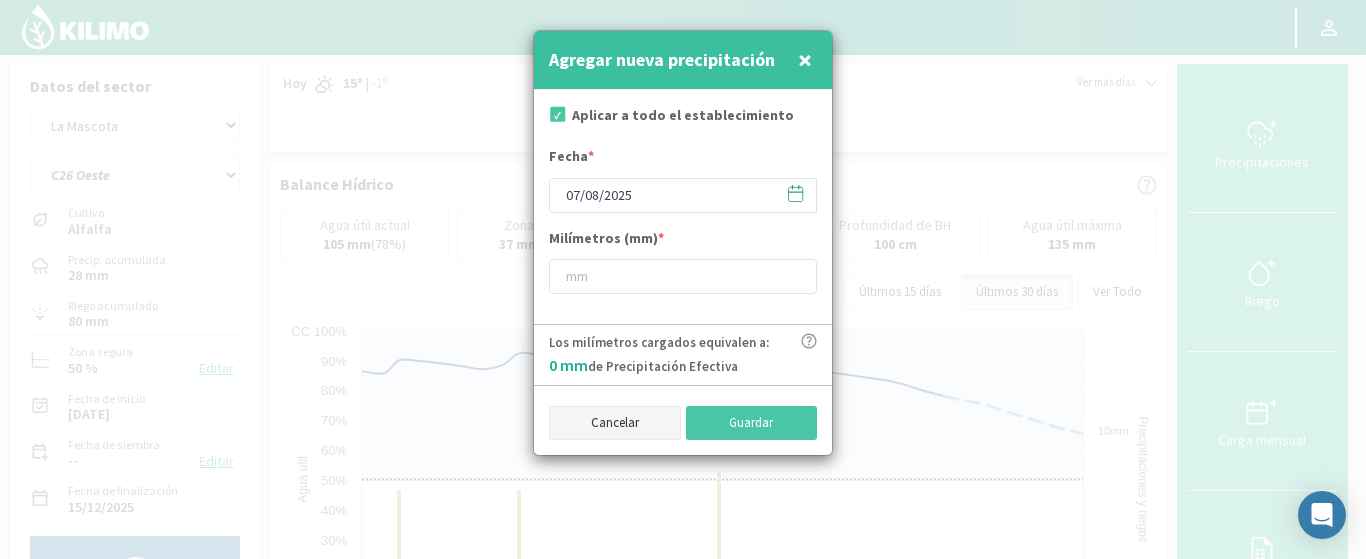 click on "Cancelar" at bounding box center [615, 423] 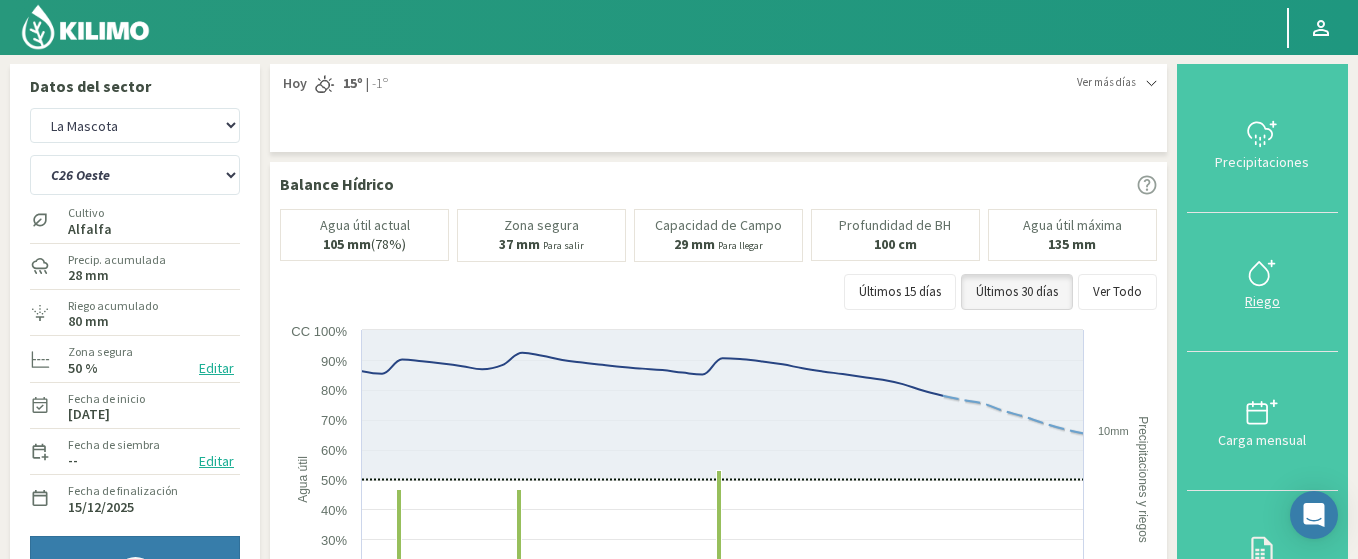 click 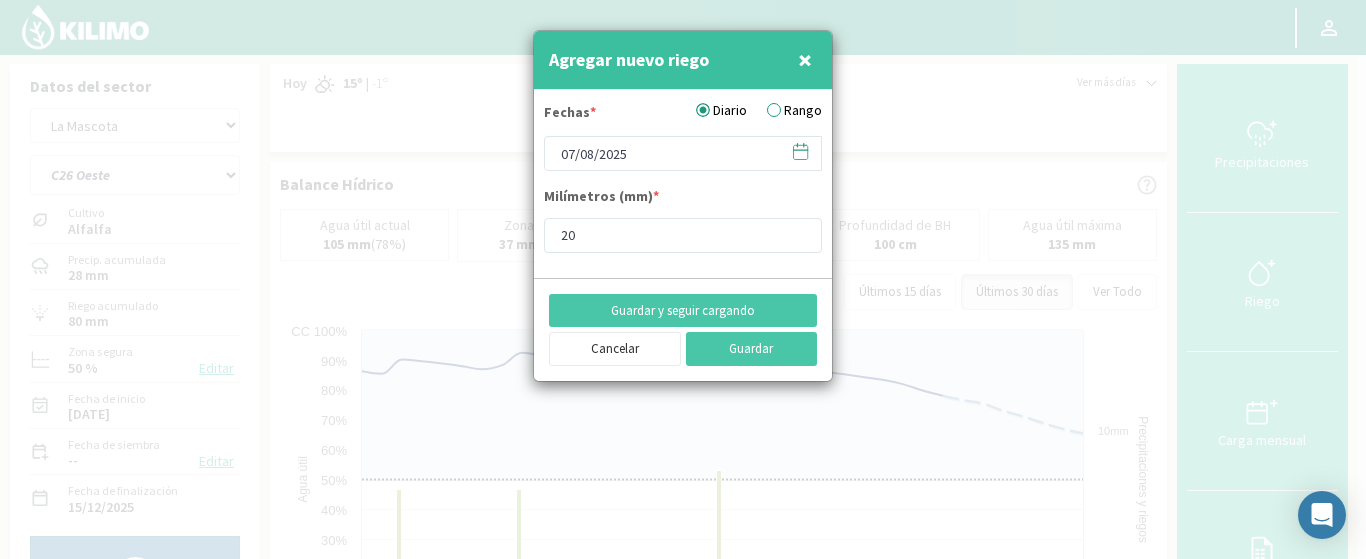 click on "Rango" at bounding box center (794, 110) 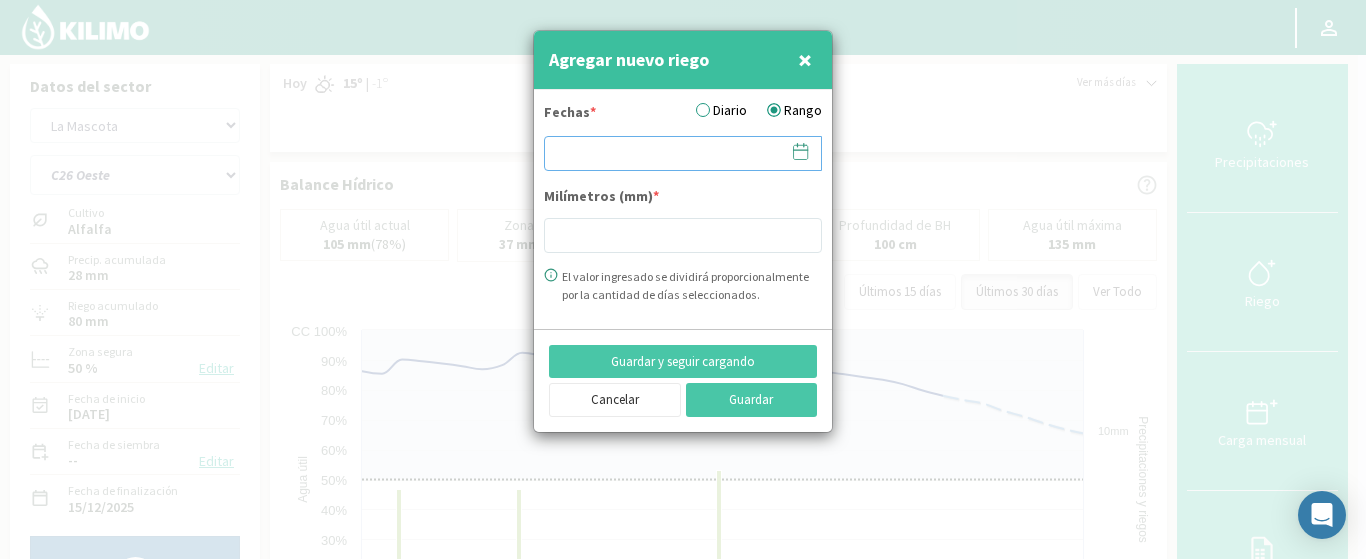 click at bounding box center (683, 153) 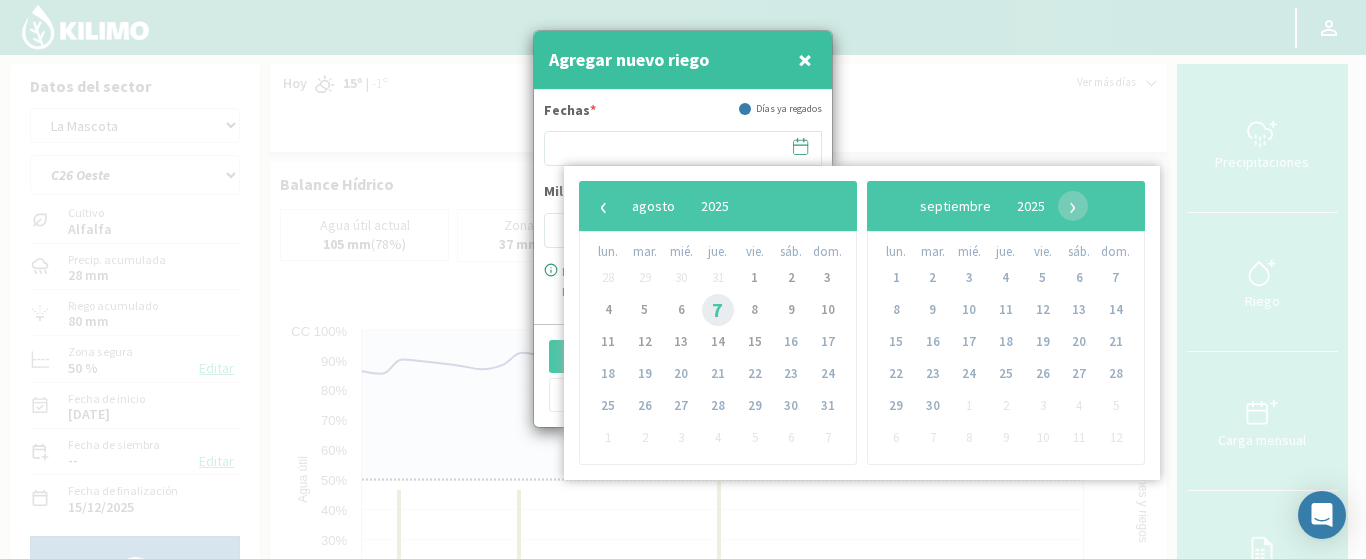 click on "7" 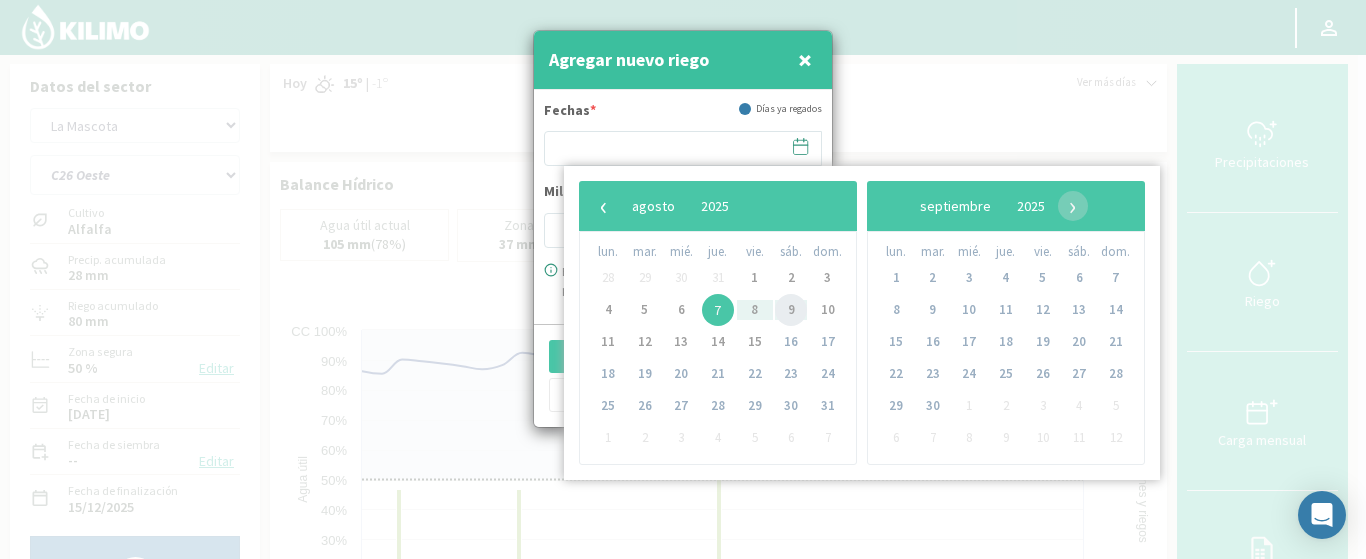 click on "9" 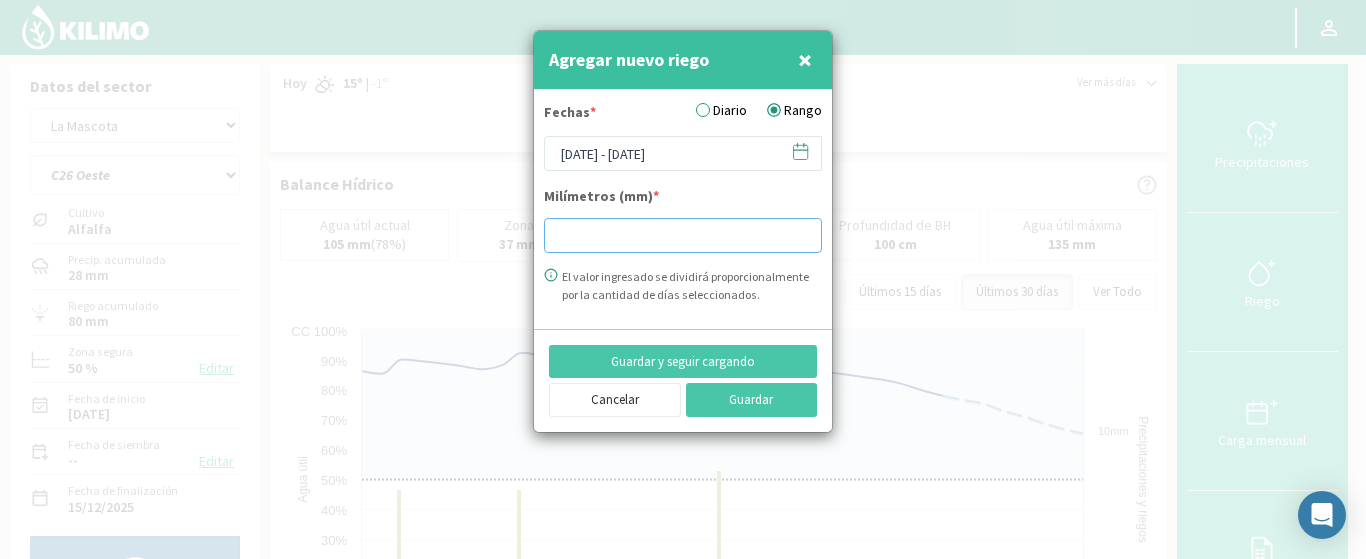 click at bounding box center [683, 235] 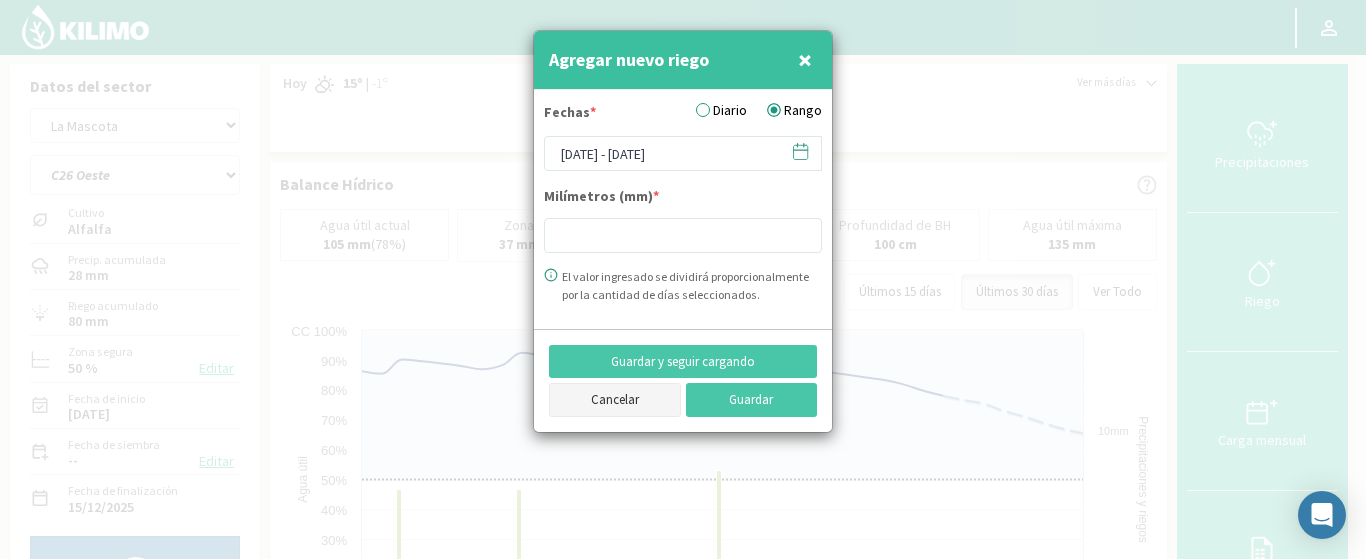click on "Cancelar" at bounding box center [615, 400] 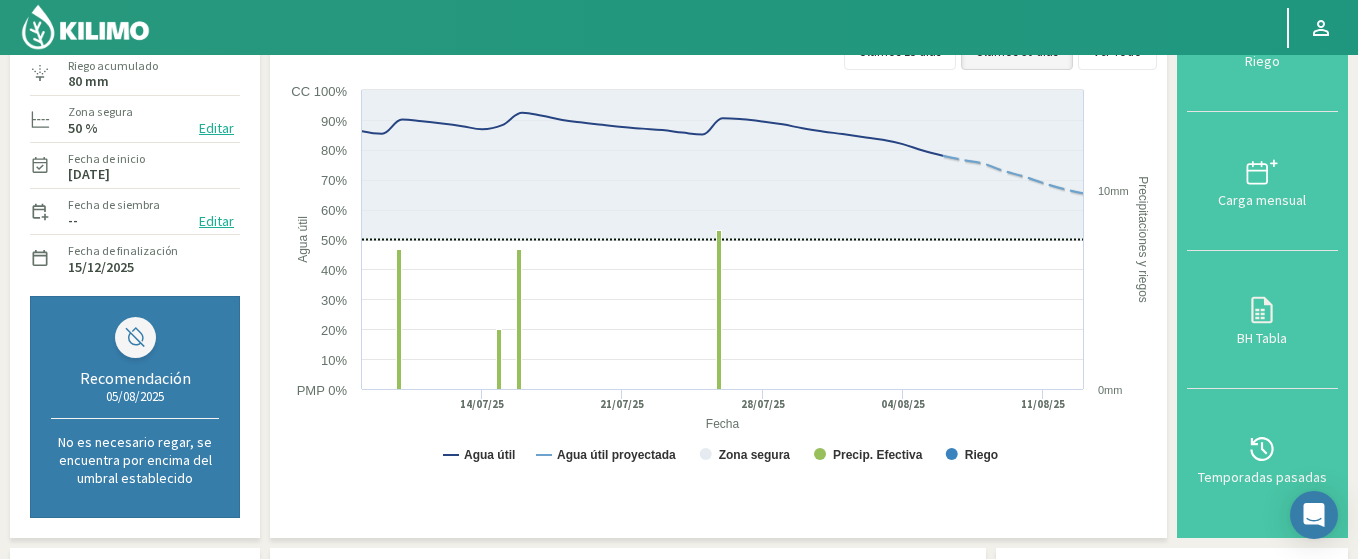 scroll, scrollTop: 0, scrollLeft: 0, axis: both 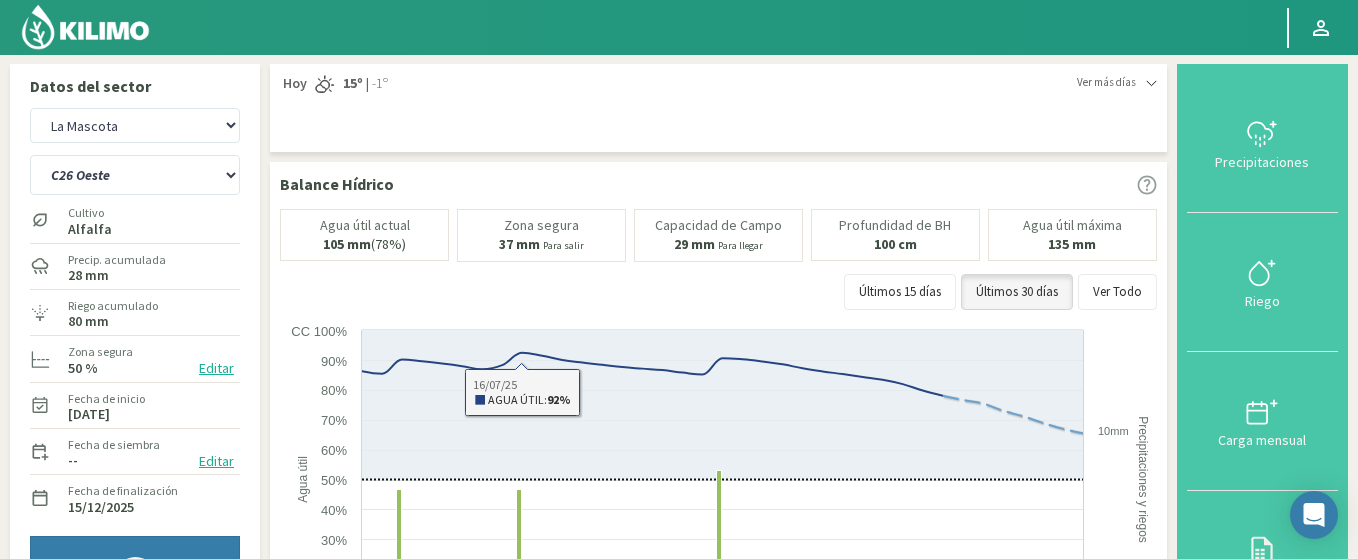 click on "Ver más días" at bounding box center (1106, 82) 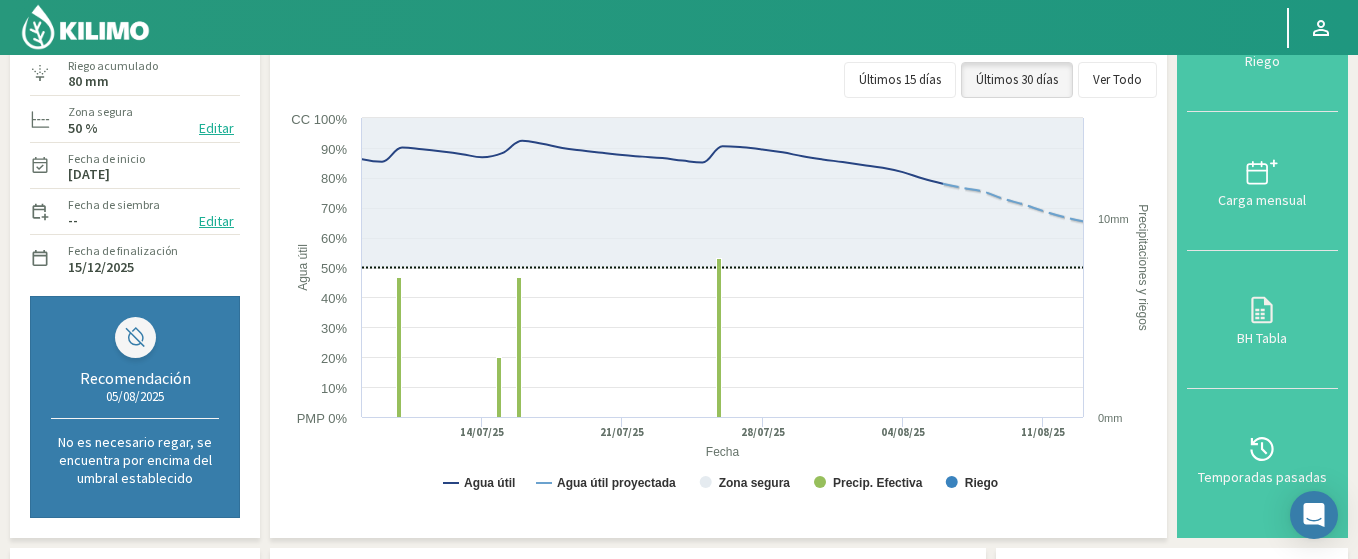 scroll, scrollTop: 120, scrollLeft: 0, axis: vertical 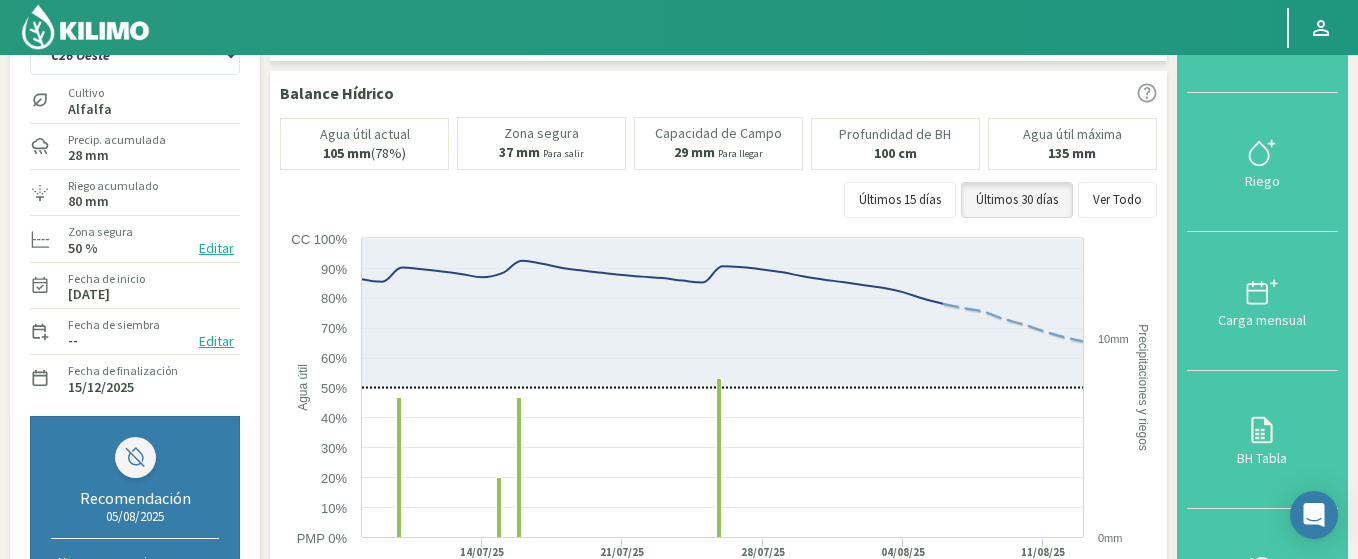 click 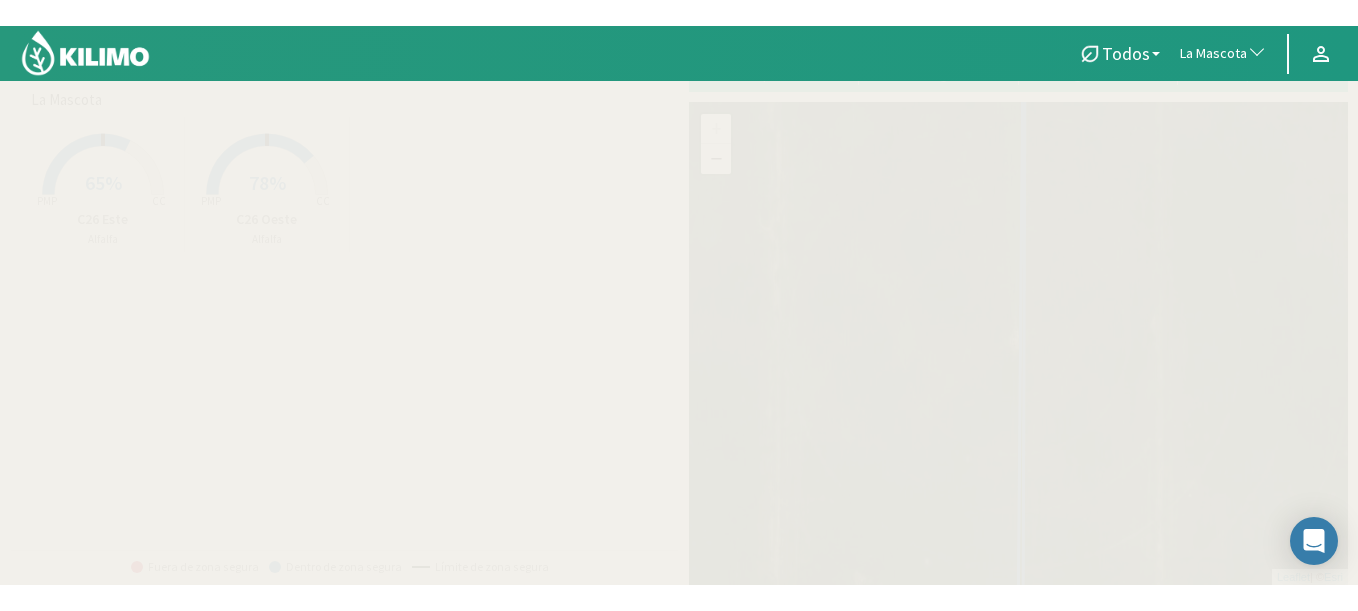 scroll, scrollTop: 0, scrollLeft: 0, axis: both 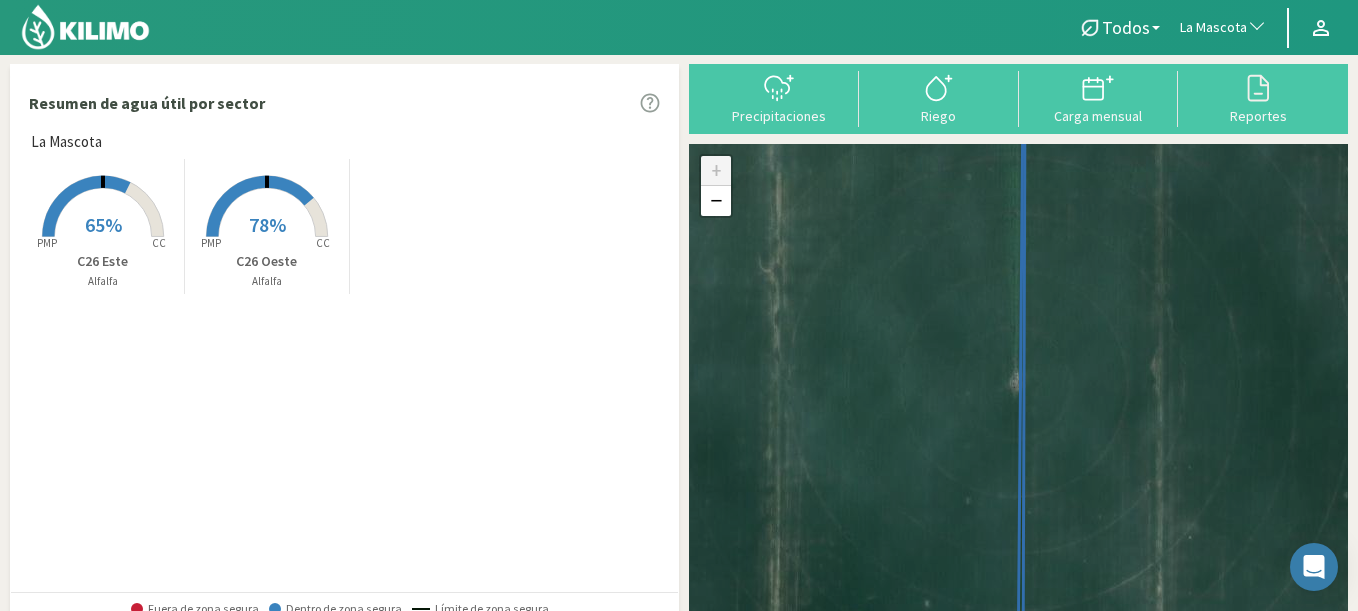 click 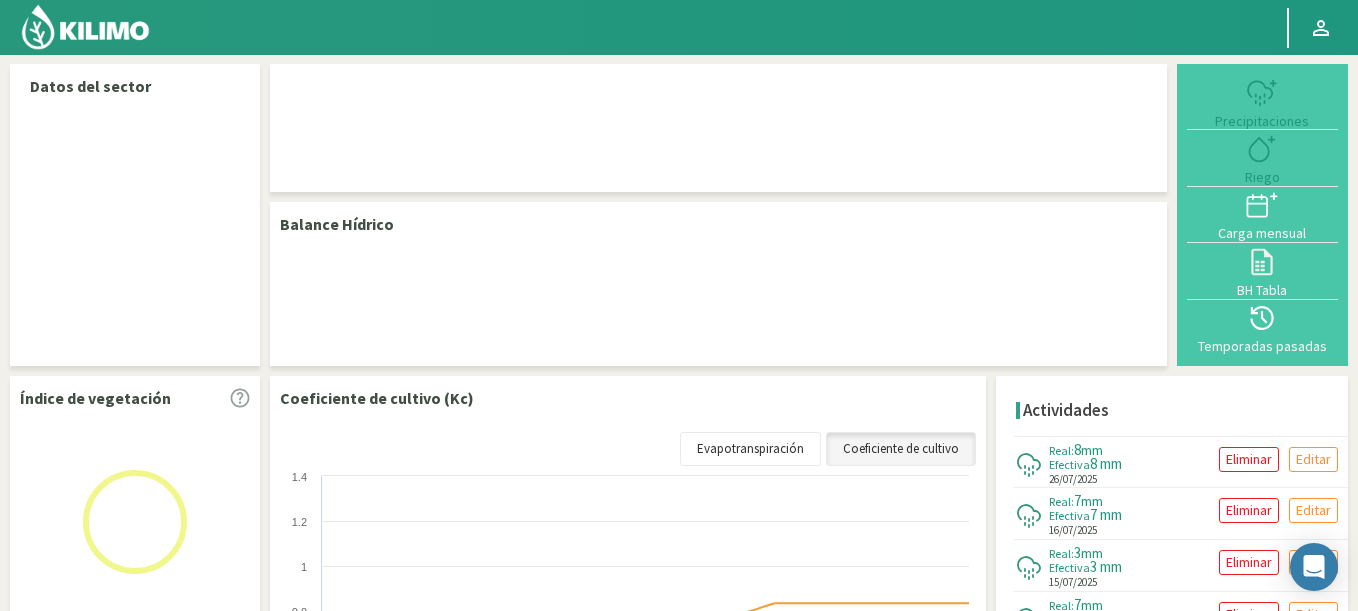 select on "166: Object" 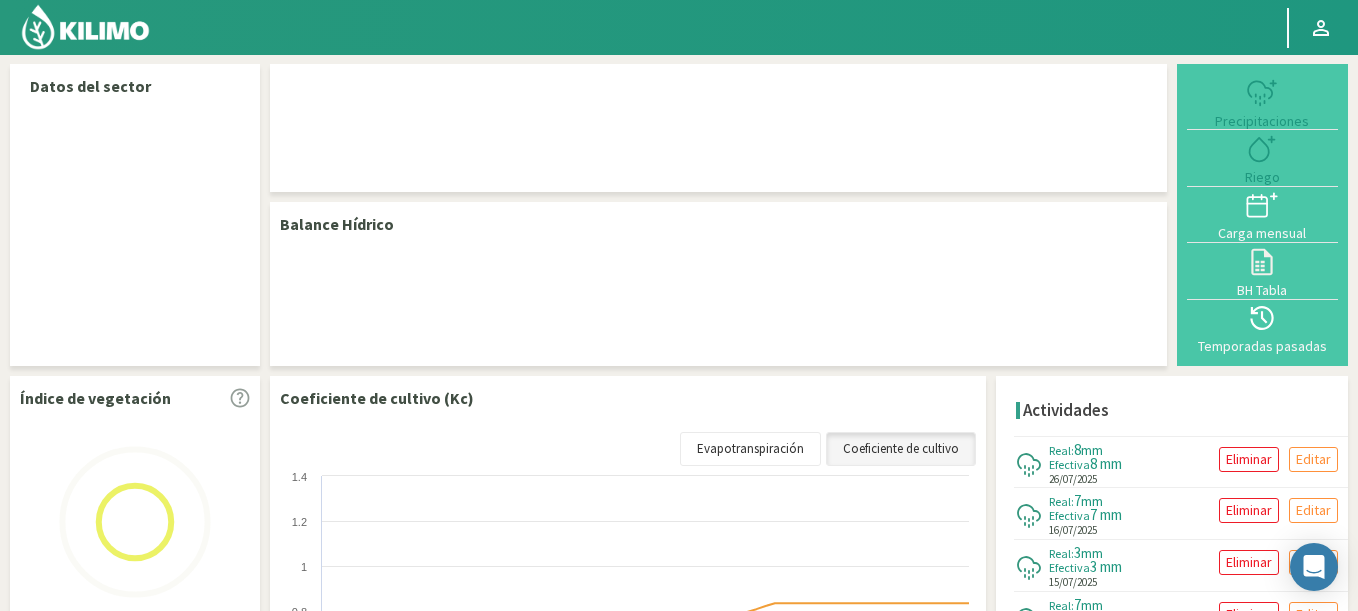 select on "1: Object" 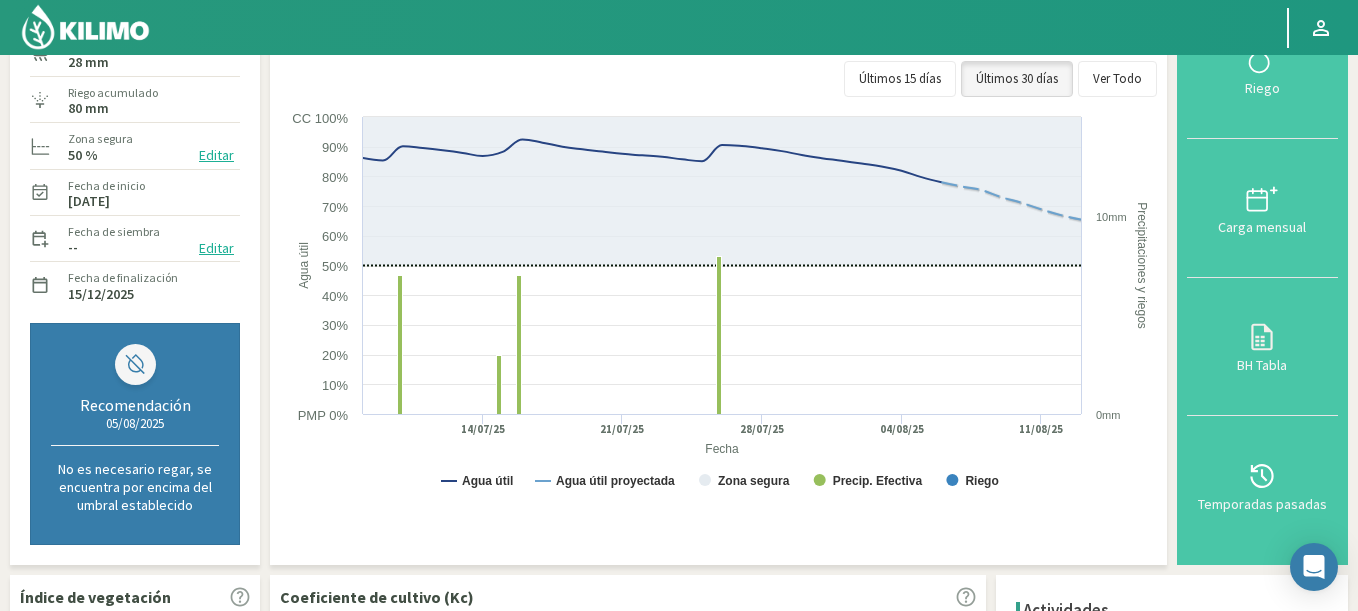 scroll, scrollTop: 480, scrollLeft: 0, axis: vertical 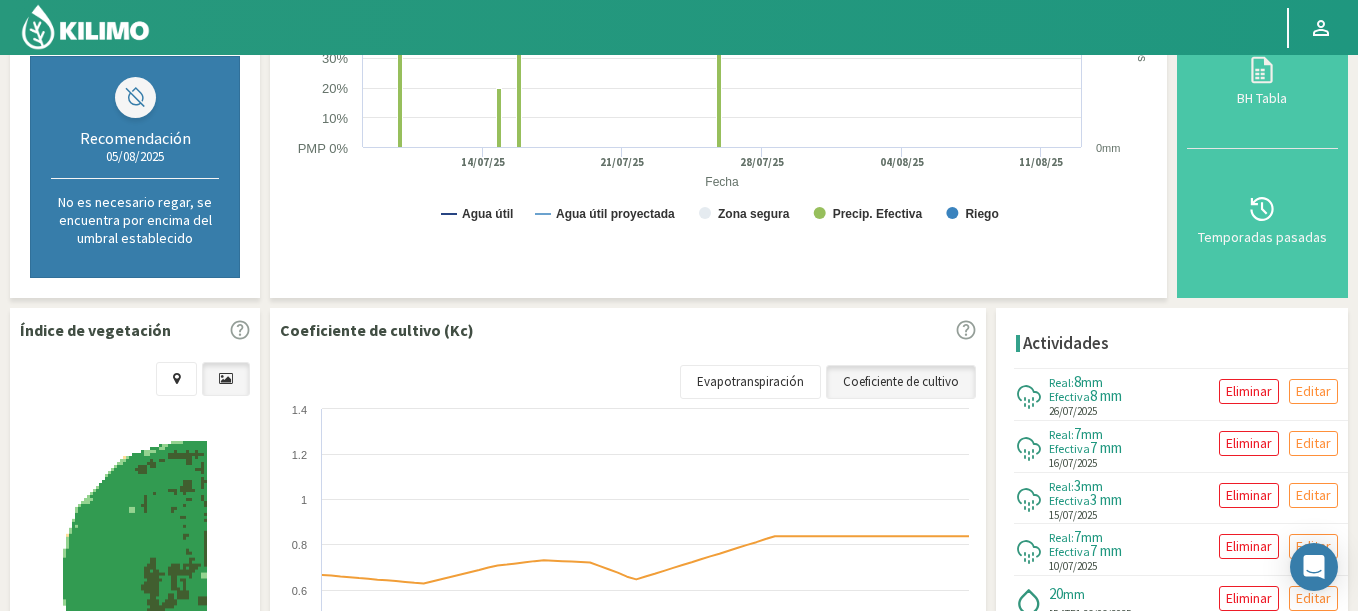 click 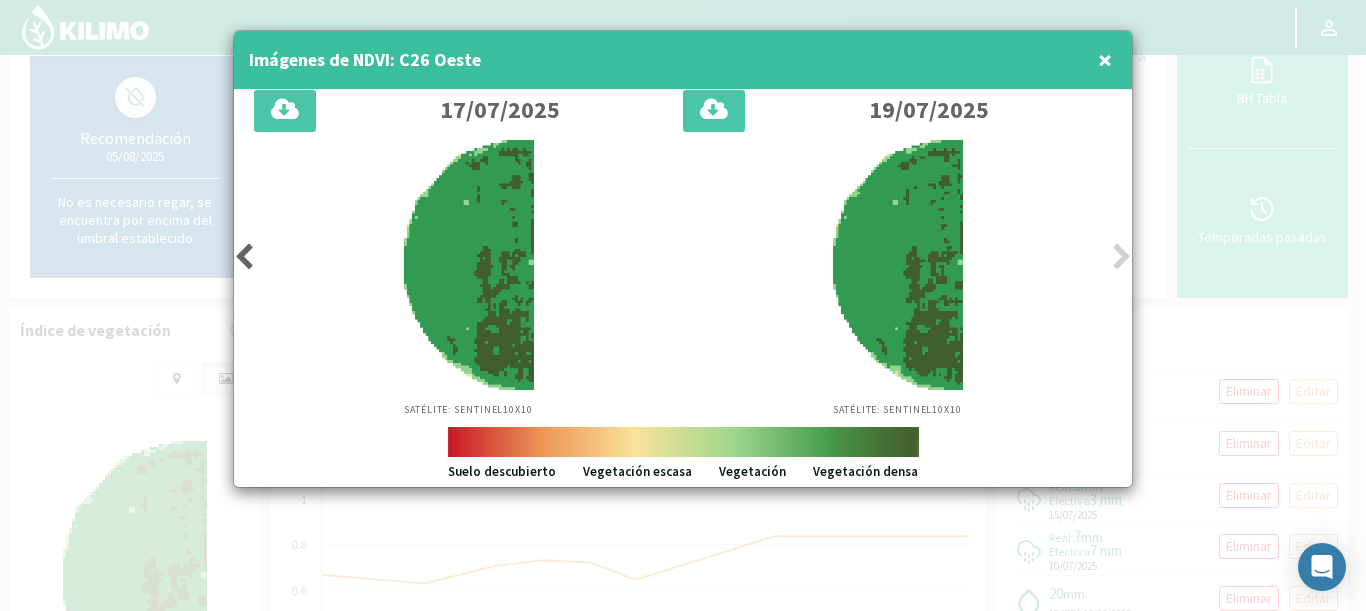 click on "Satélite: Sentinel  10X10" at bounding box center [468, 278] 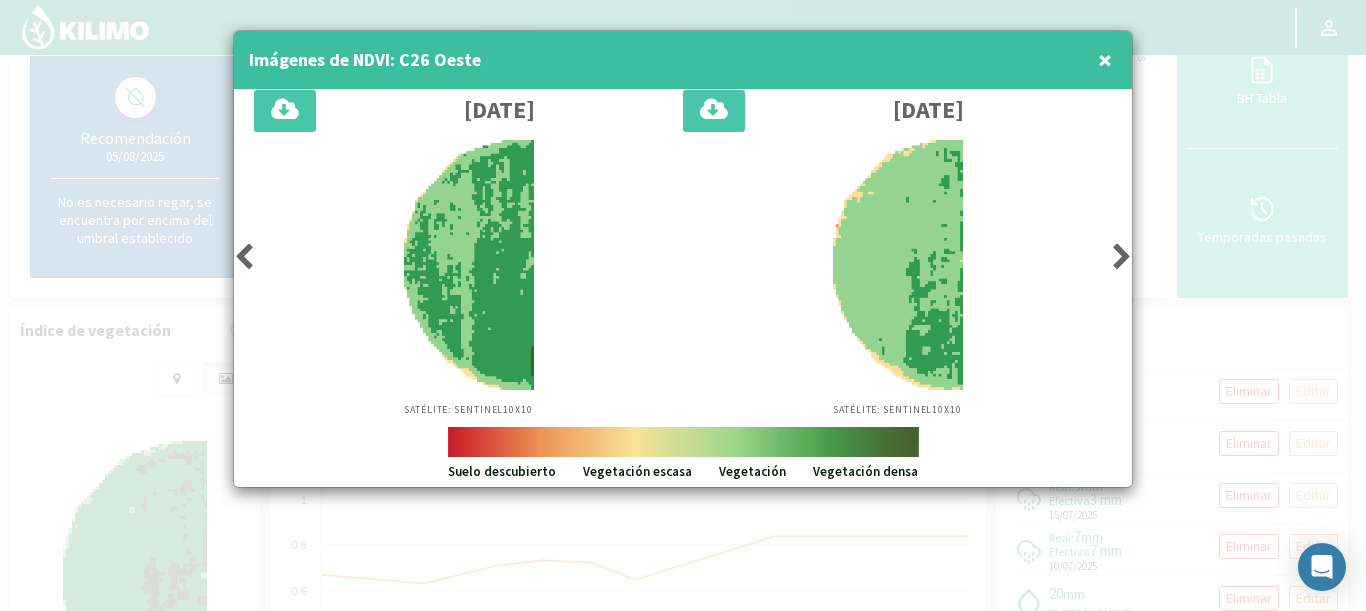 click at bounding box center (1122, 257) 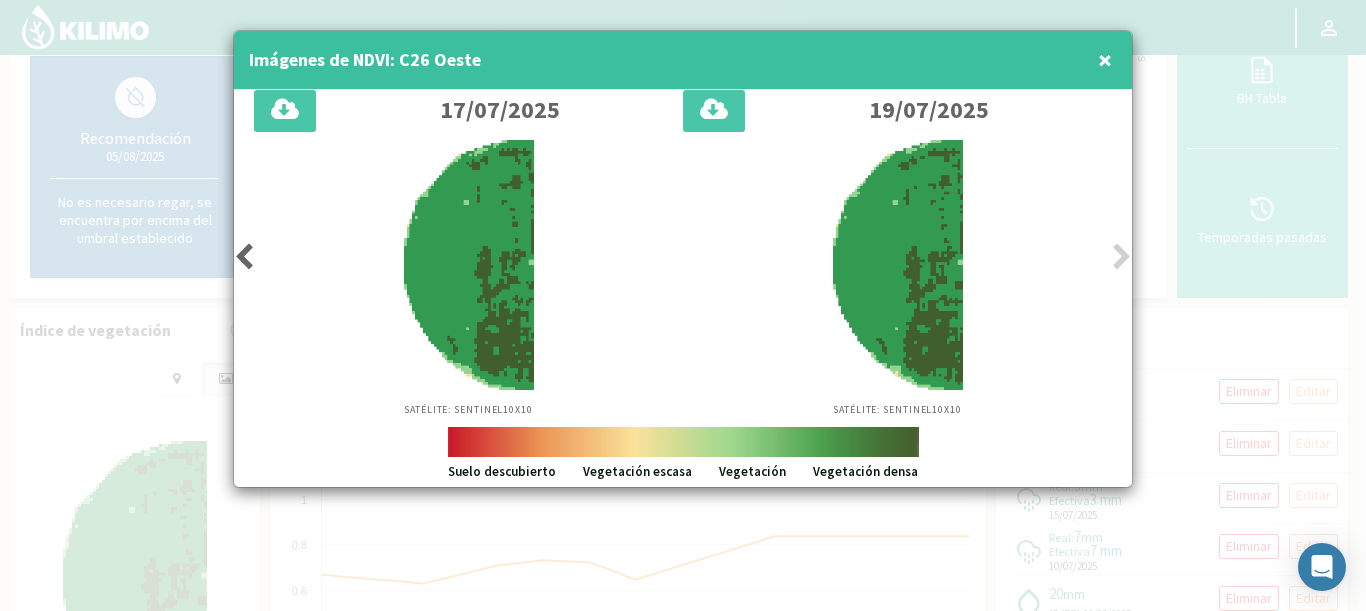 click at bounding box center [683, 305] 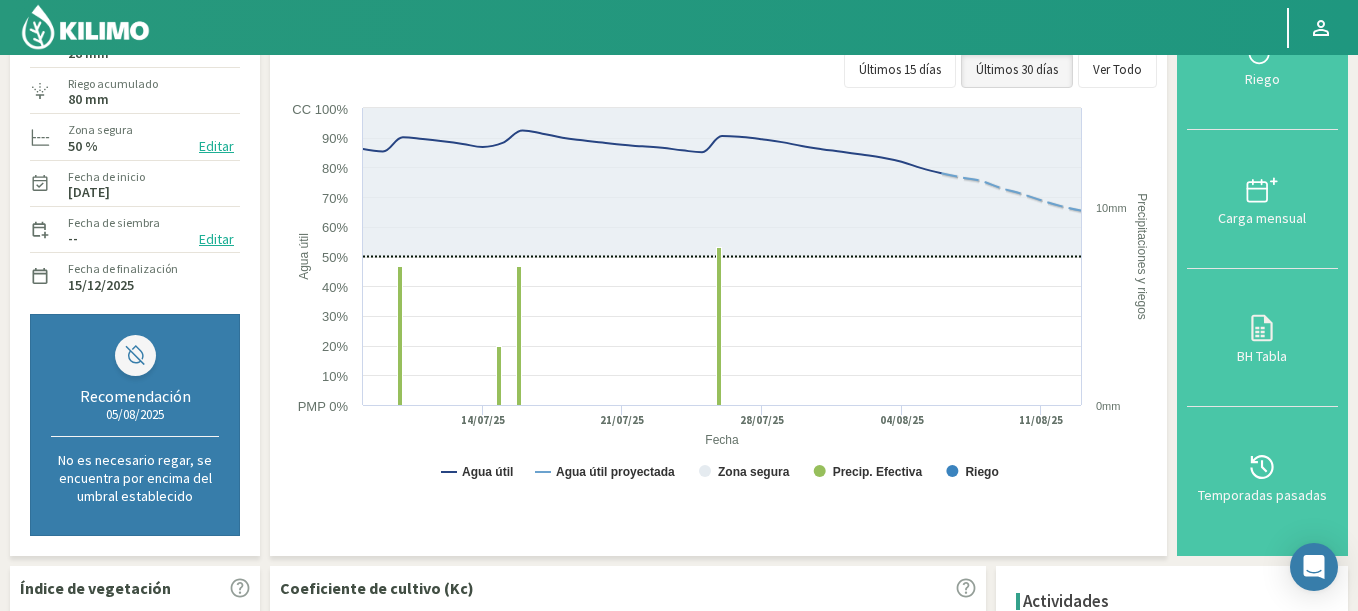 scroll, scrollTop: 0, scrollLeft: 0, axis: both 